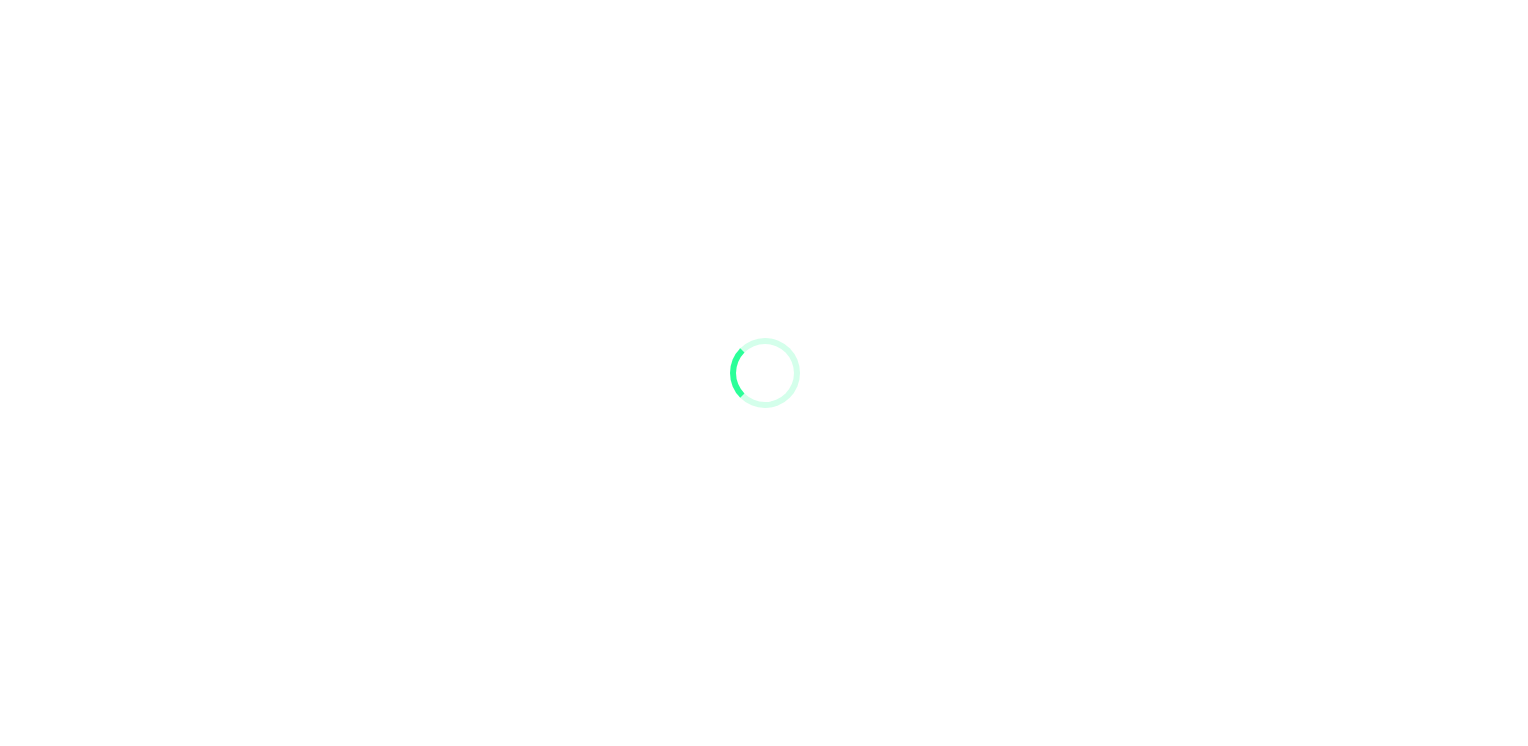 scroll, scrollTop: 0, scrollLeft: 0, axis: both 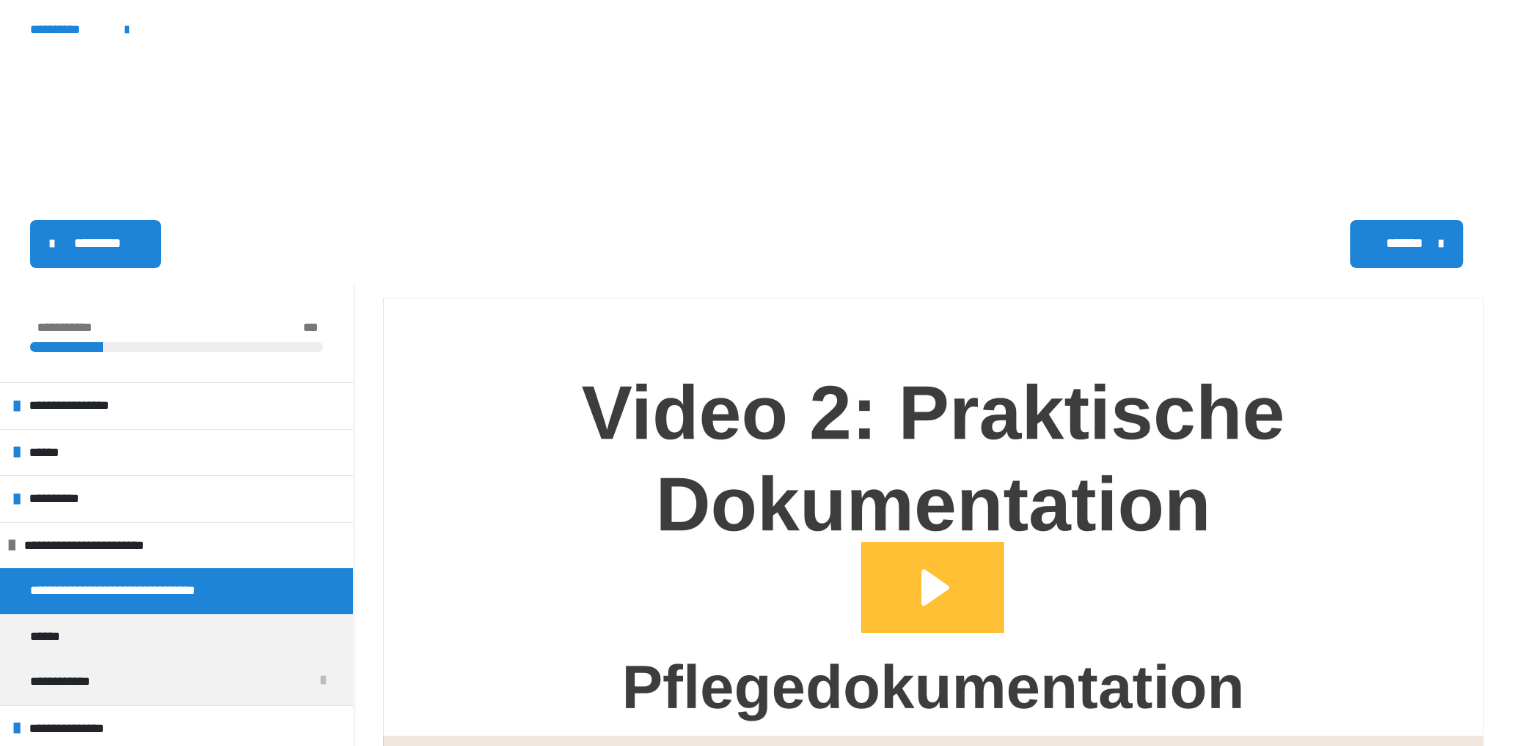 click 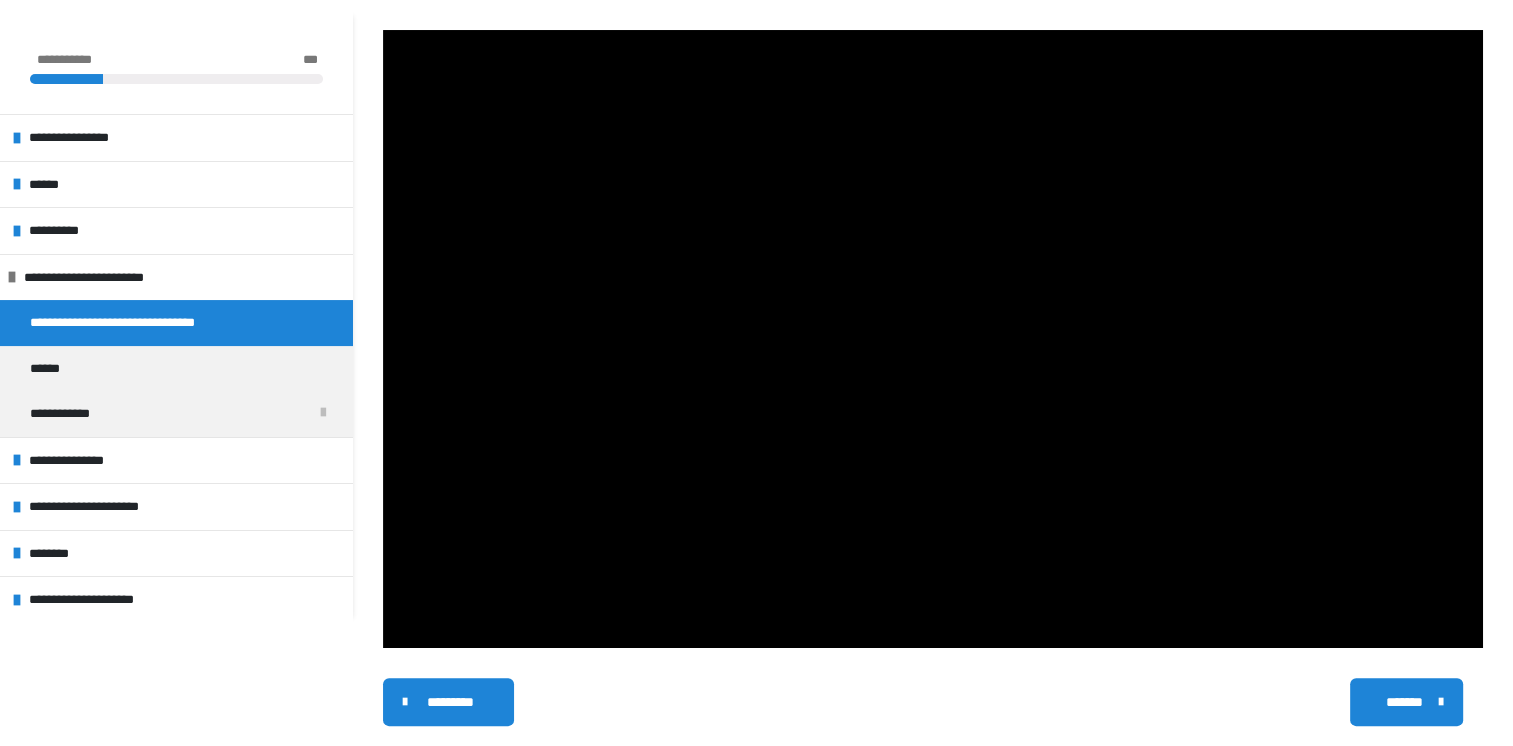 scroll, scrollTop: 275, scrollLeft: 0, axis: vertical 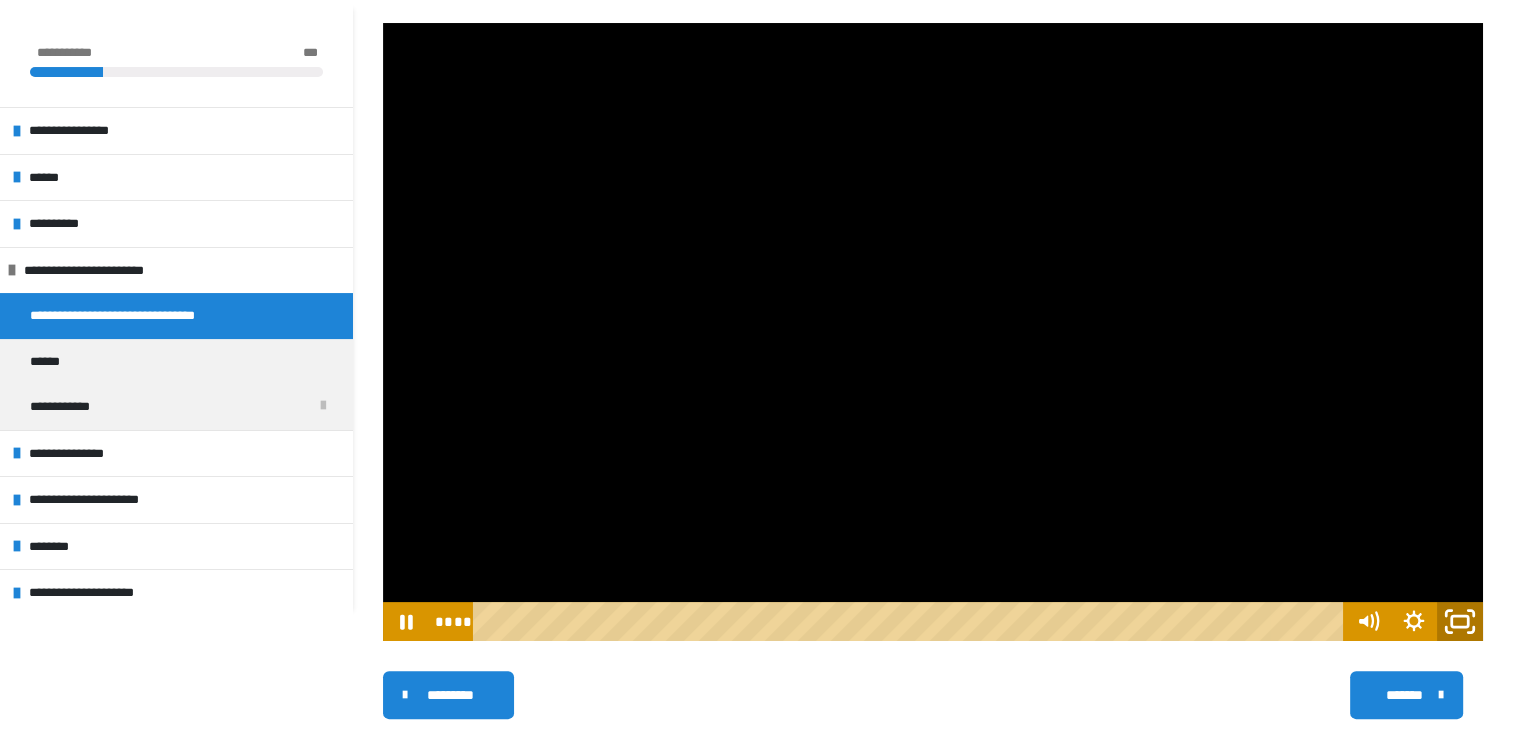 click 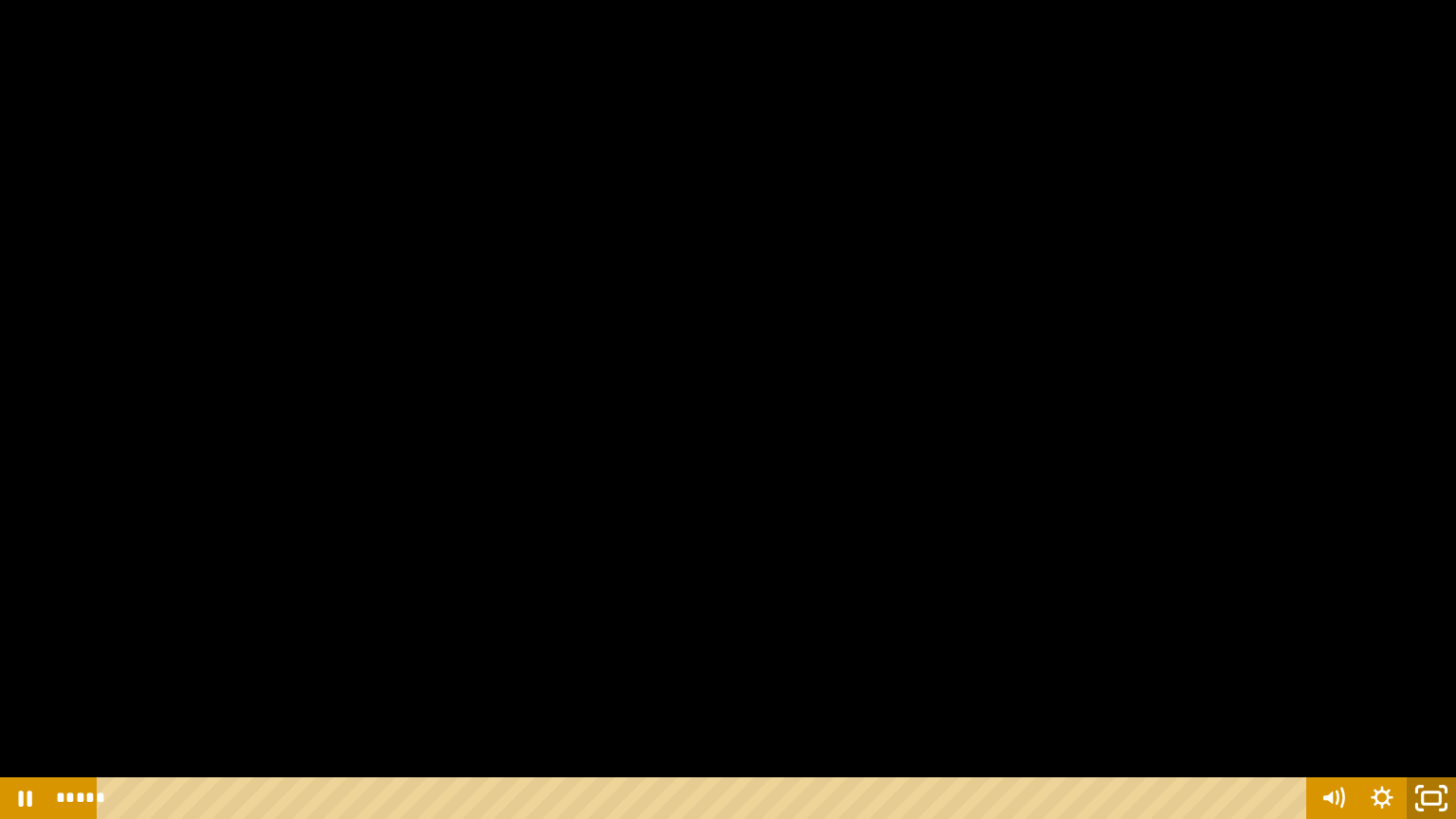 click 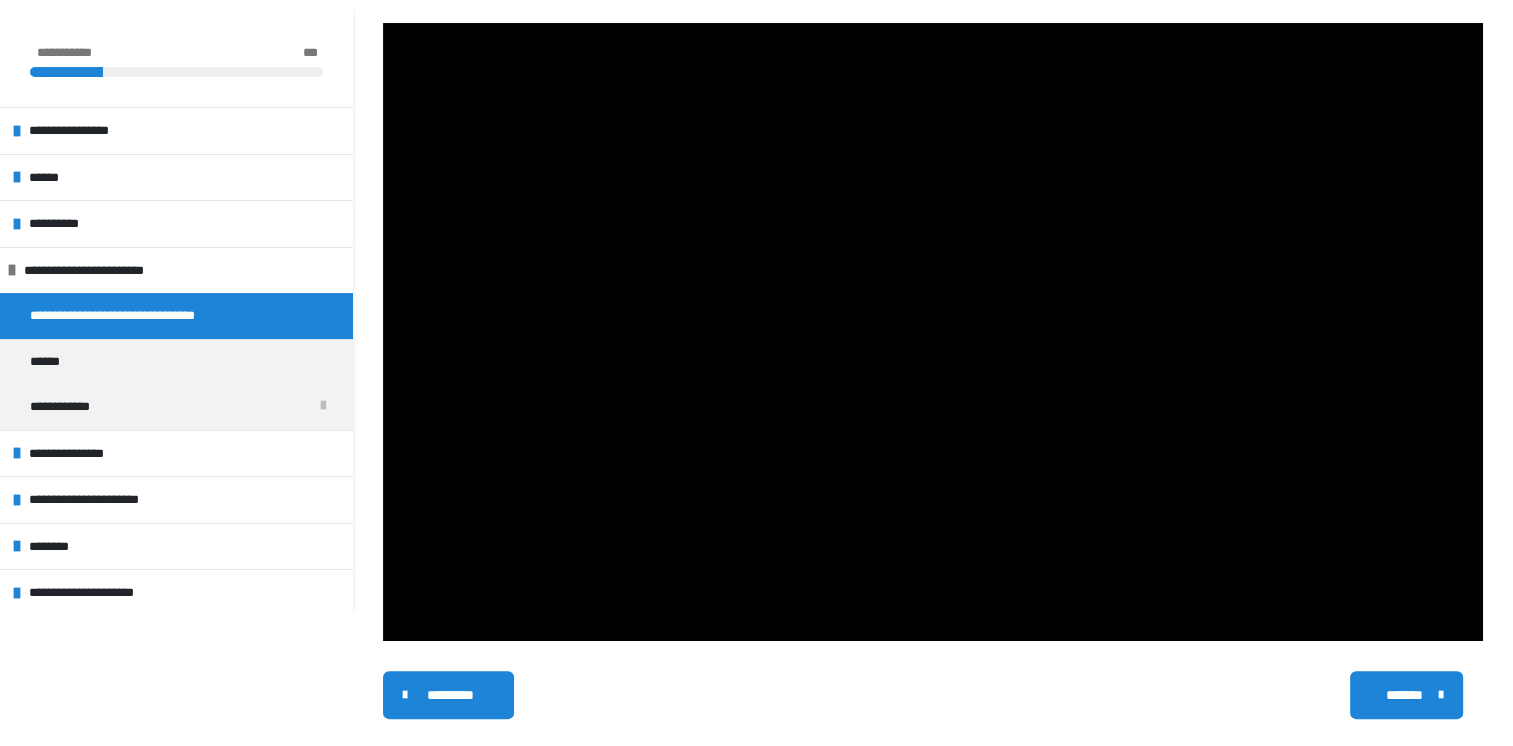 click on "*******" at bounding box center [1404, 695] 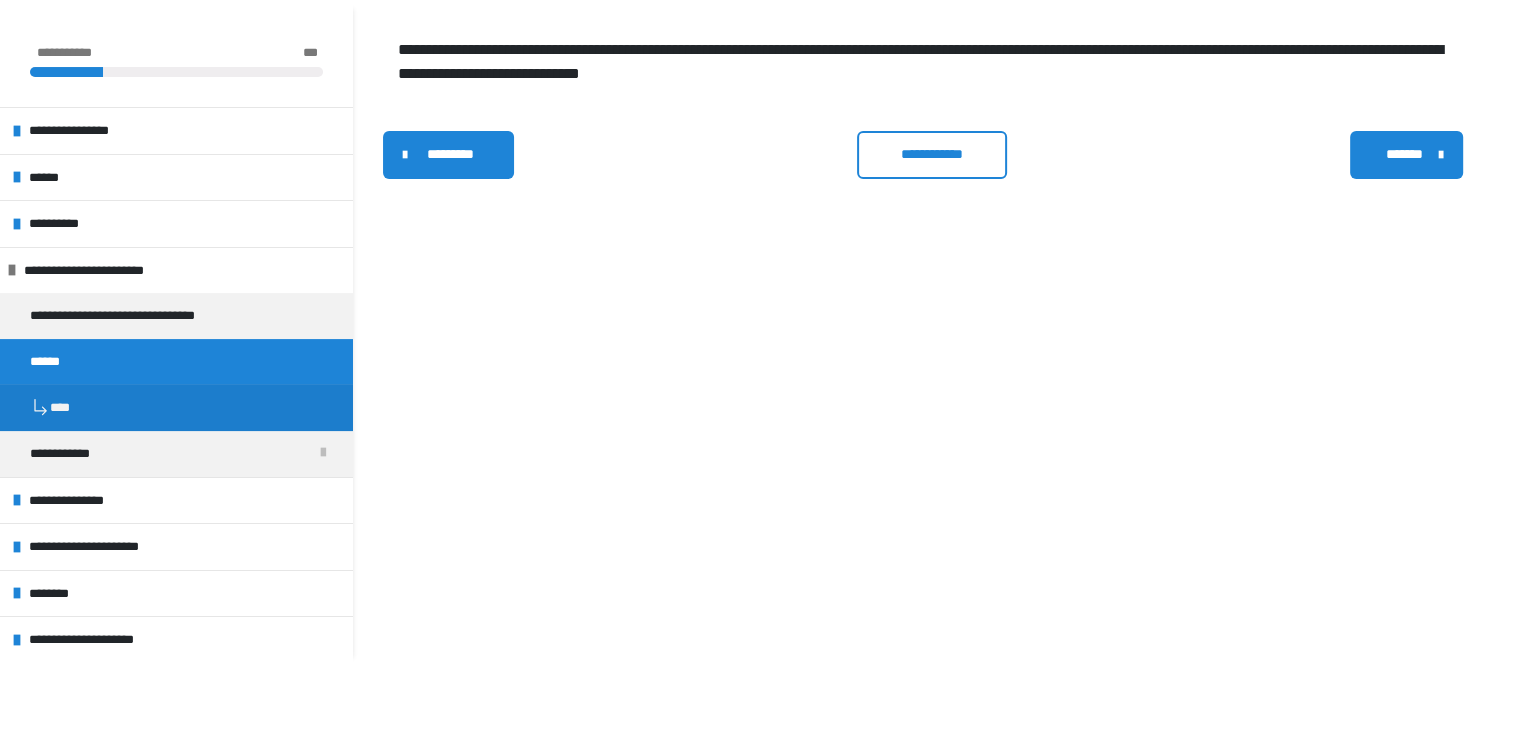 click on "**********" at bounding box center (932, 154) 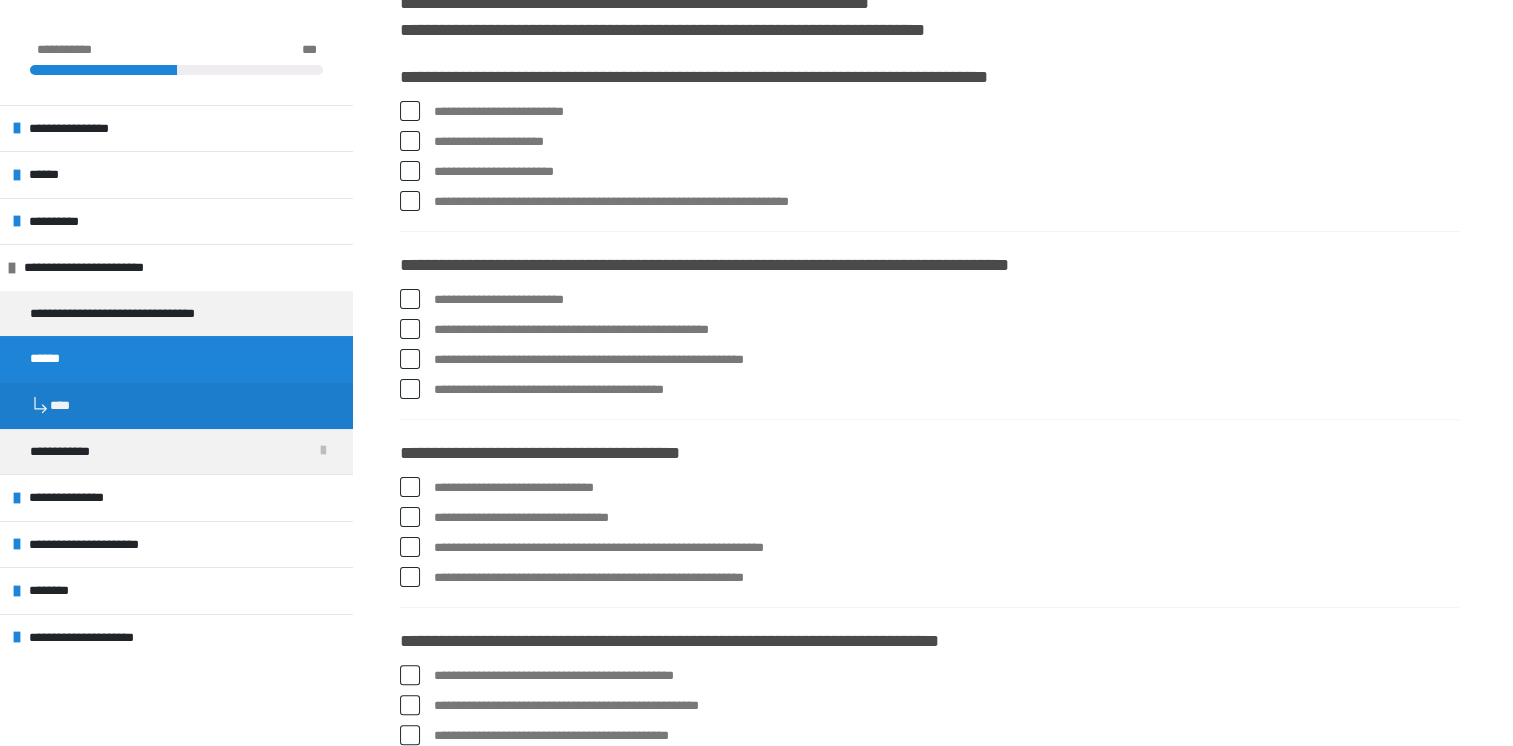 scroll, scrollTop: 343, scrollLeft: 0, axis: vertical 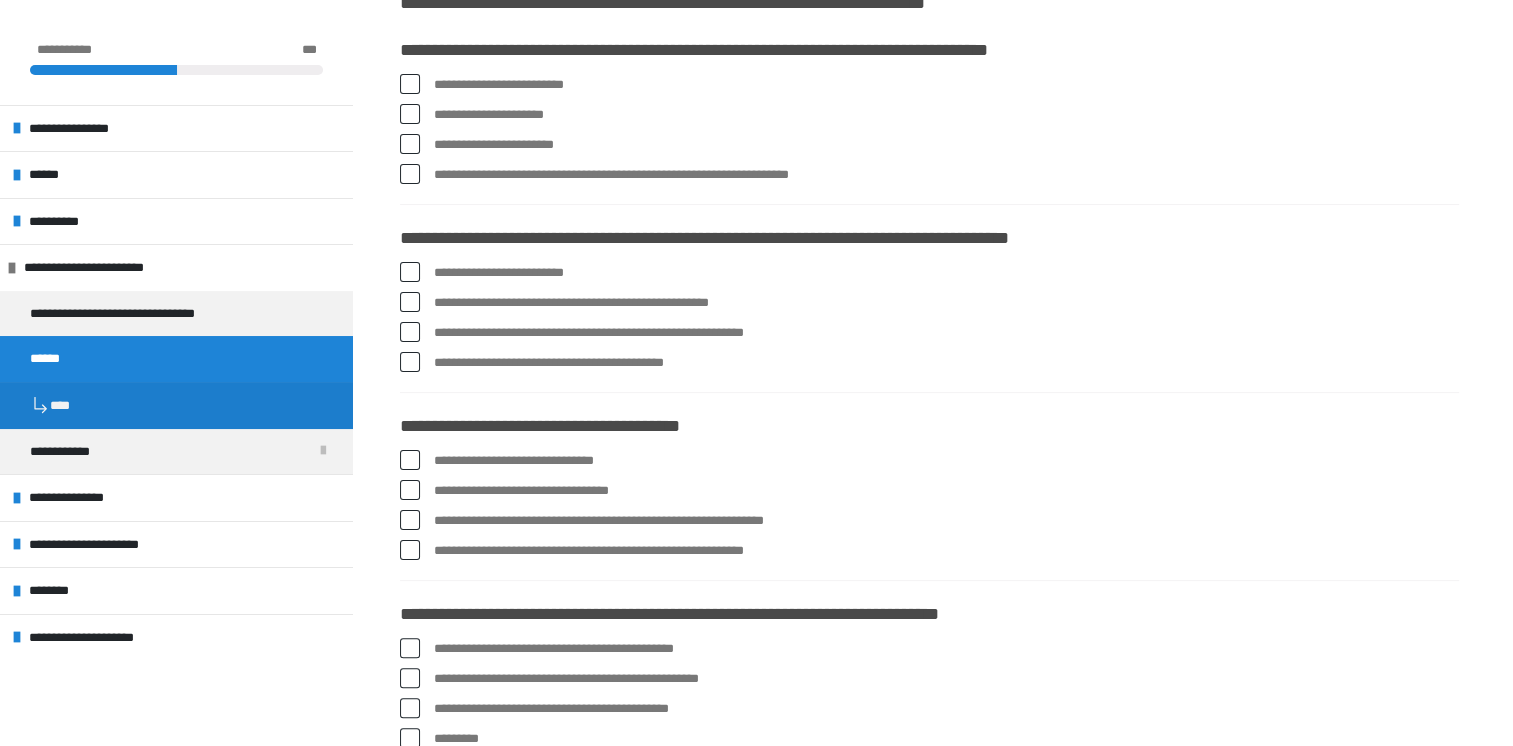 click at bounding box center [410, 174] 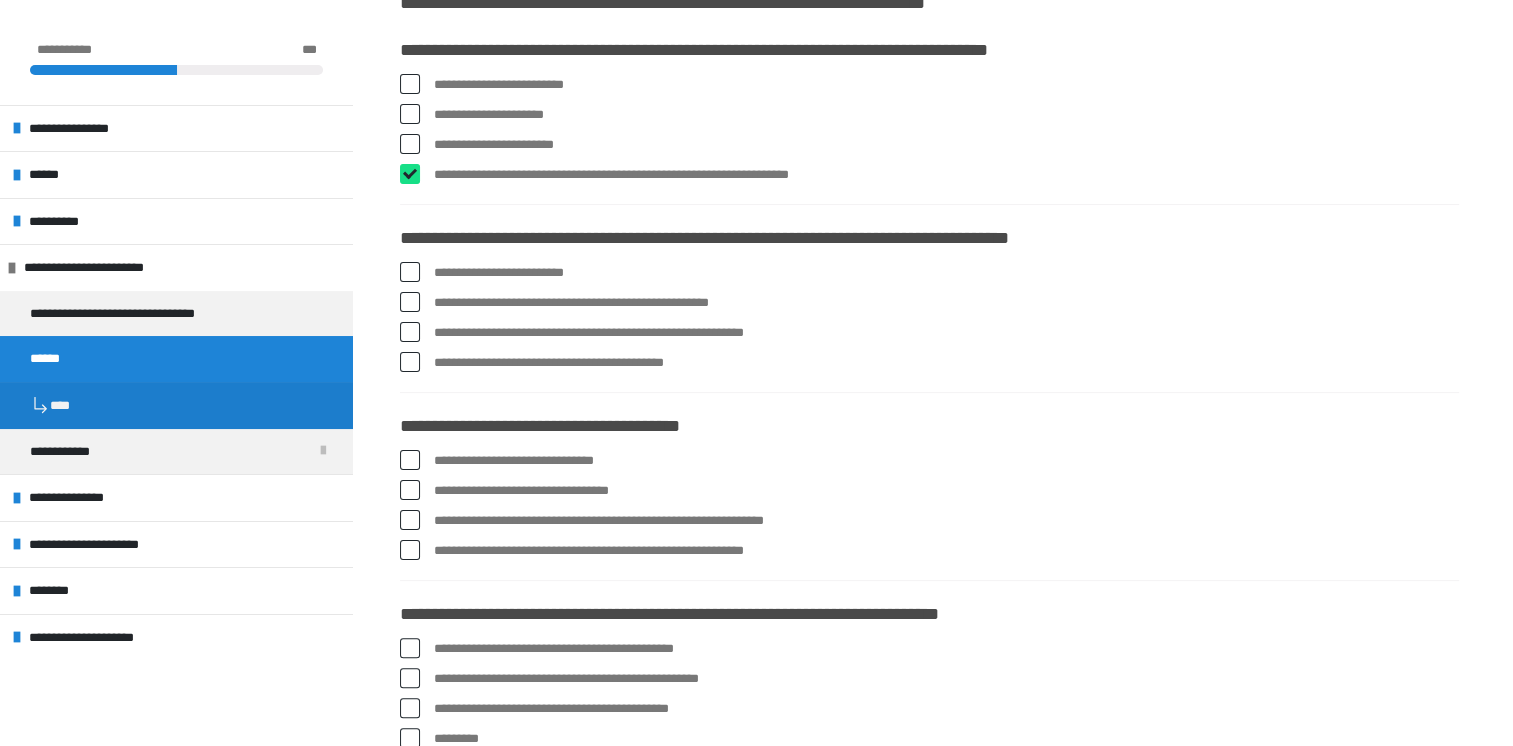 checkbox on "****" 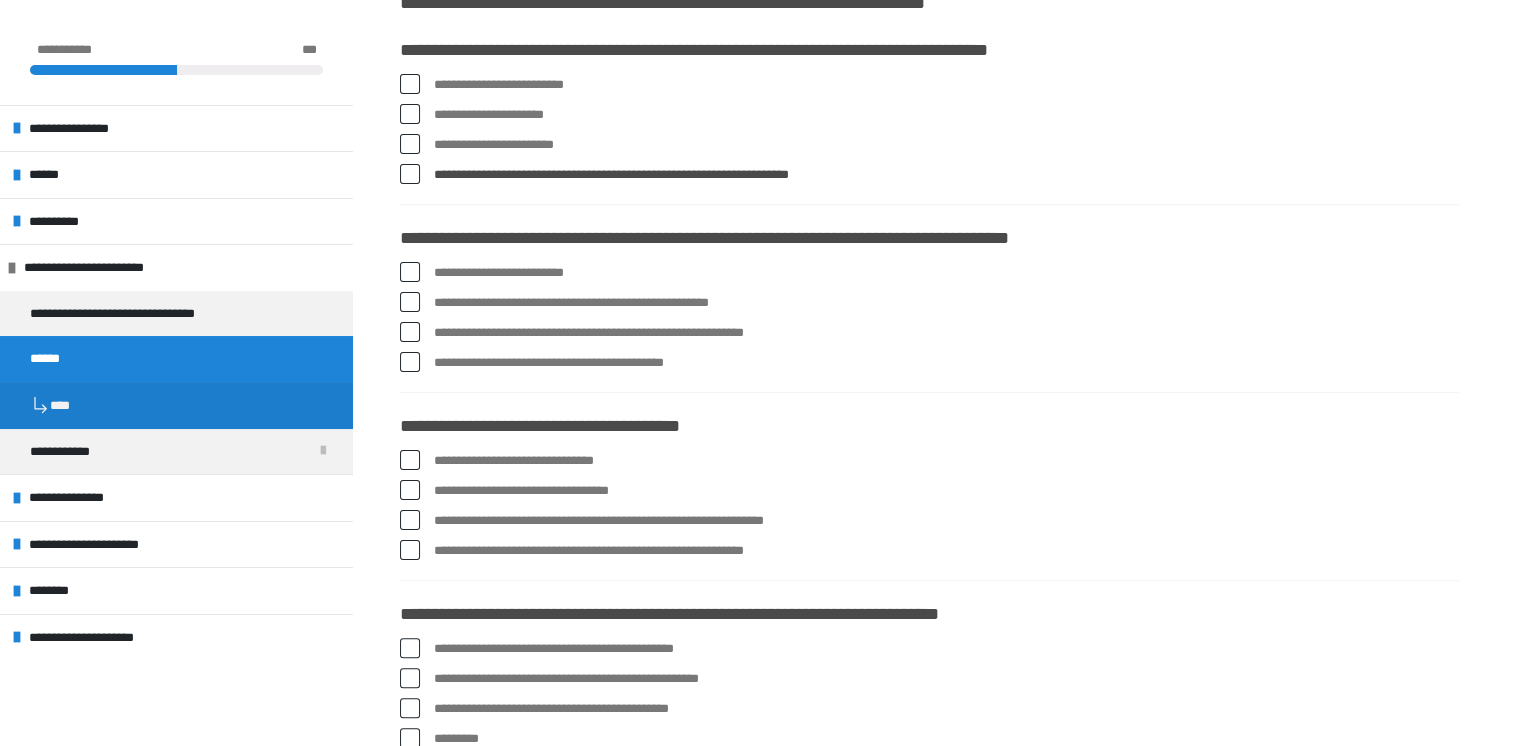 click at bounding box center [410, 272] 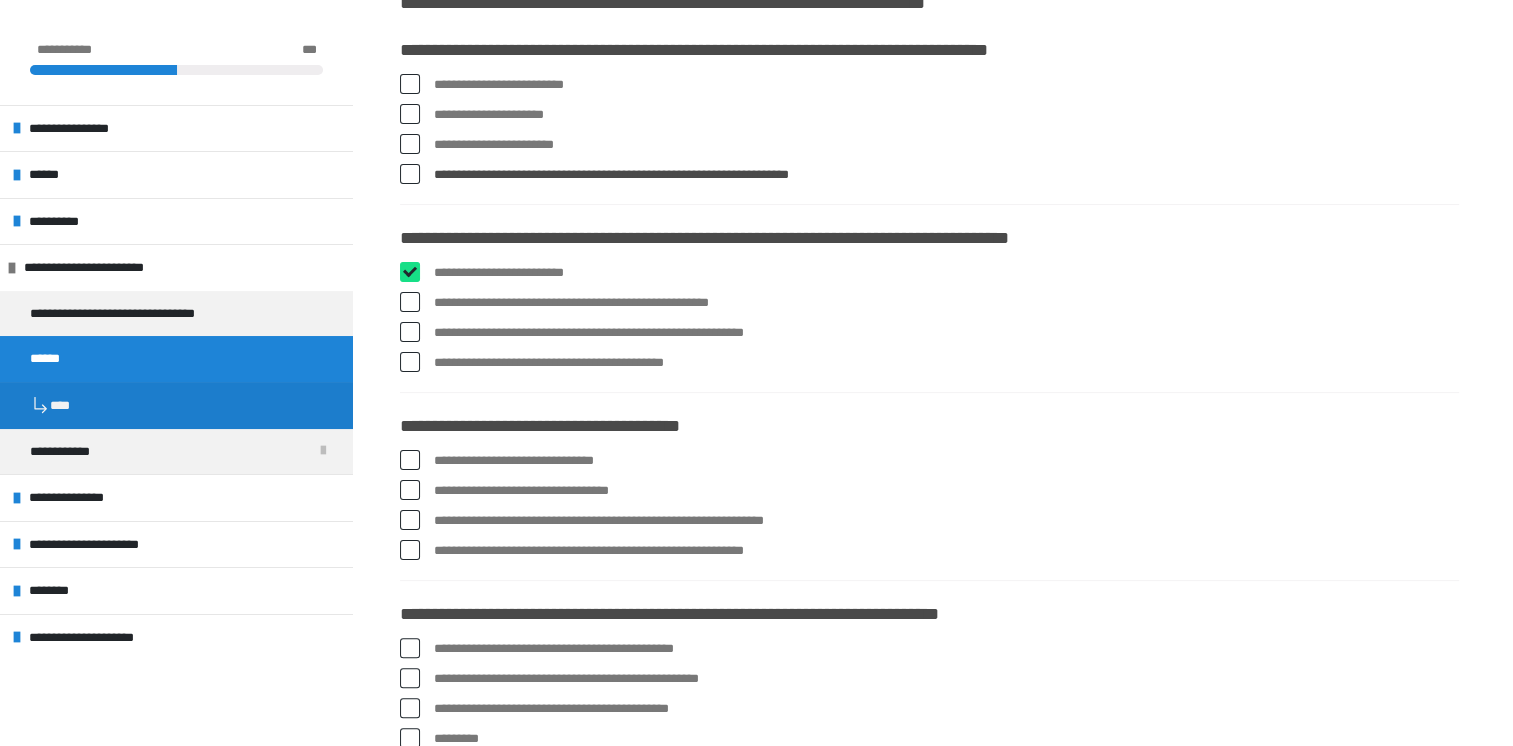 checkbox on "****" 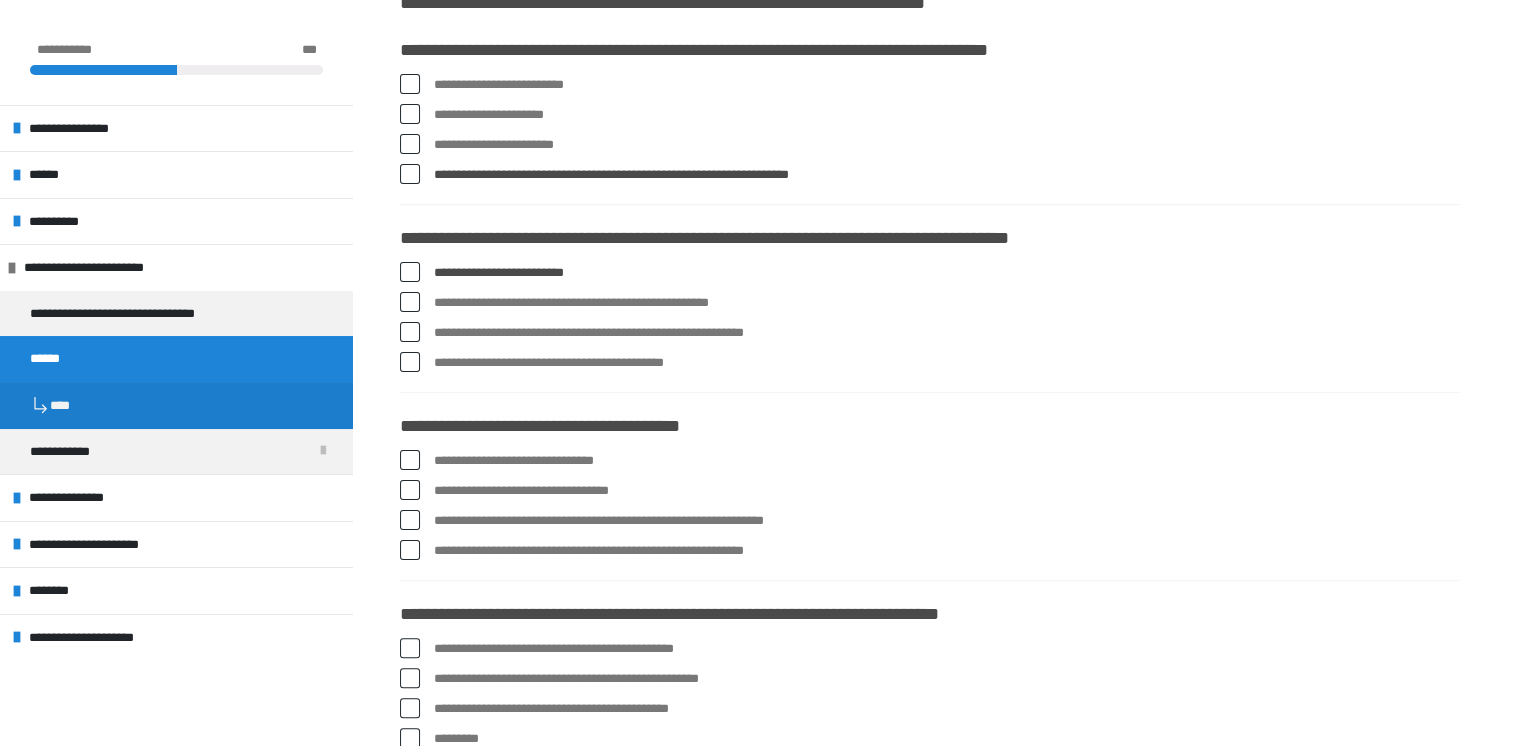 click at bounding box center [410, 302] 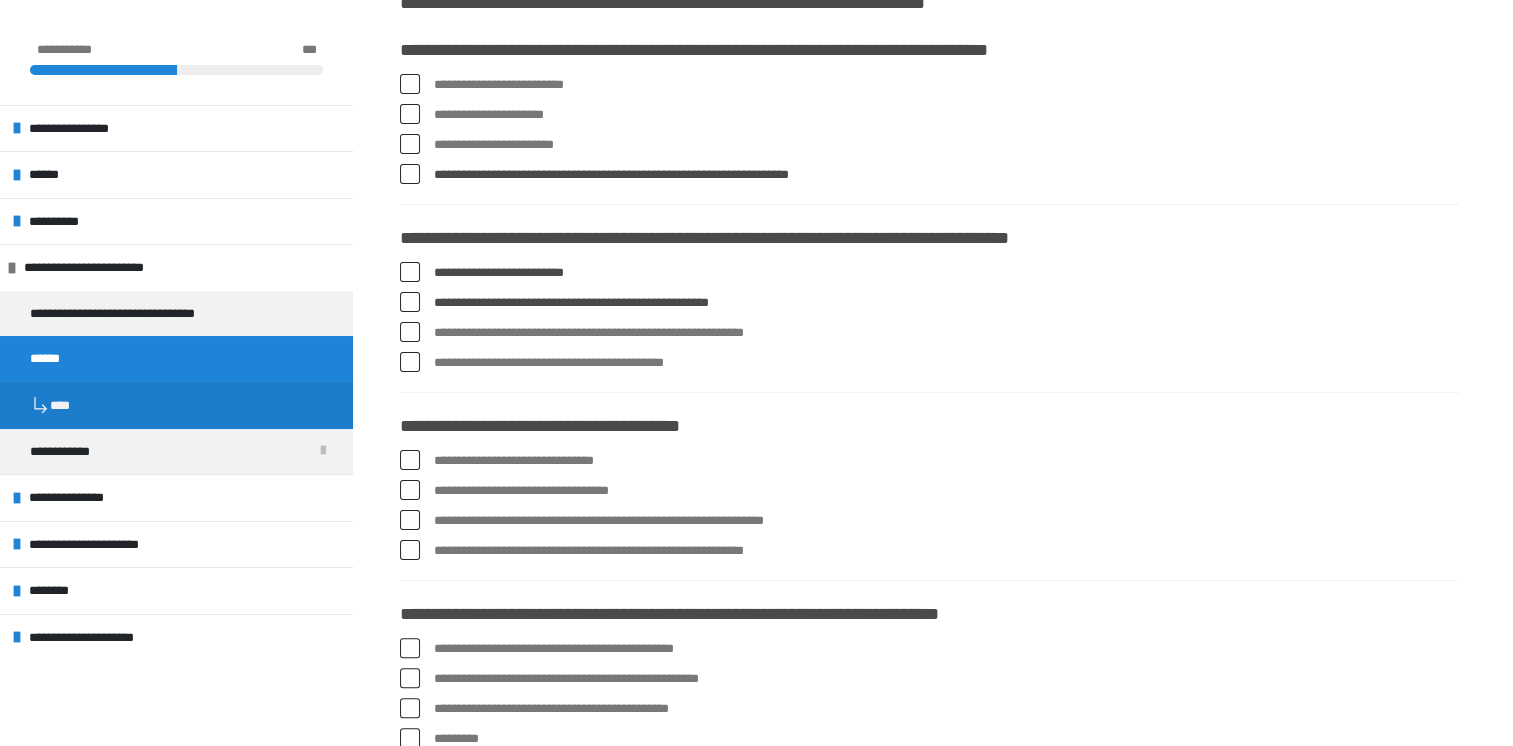 click at bounding box center [410, 332] 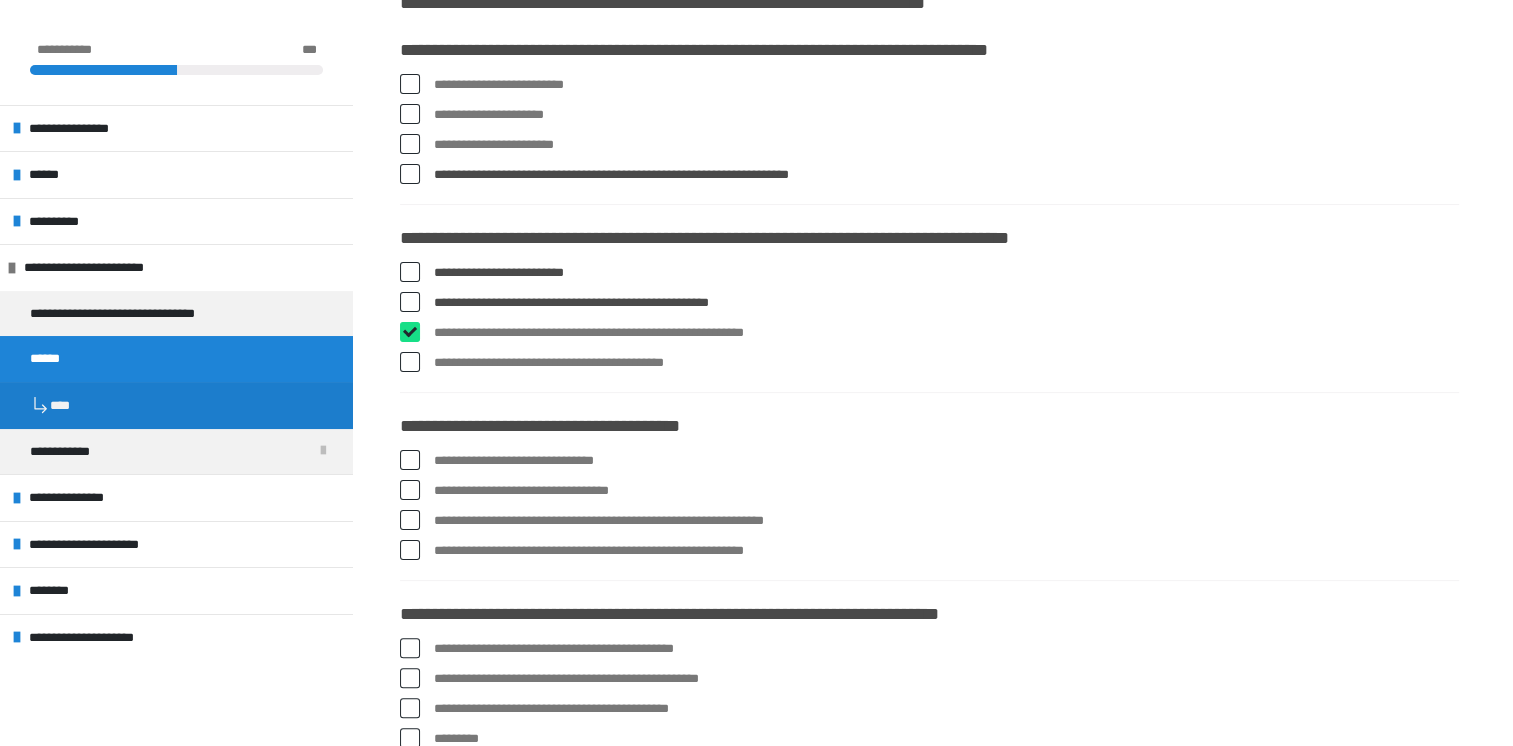 checkbox on "****" 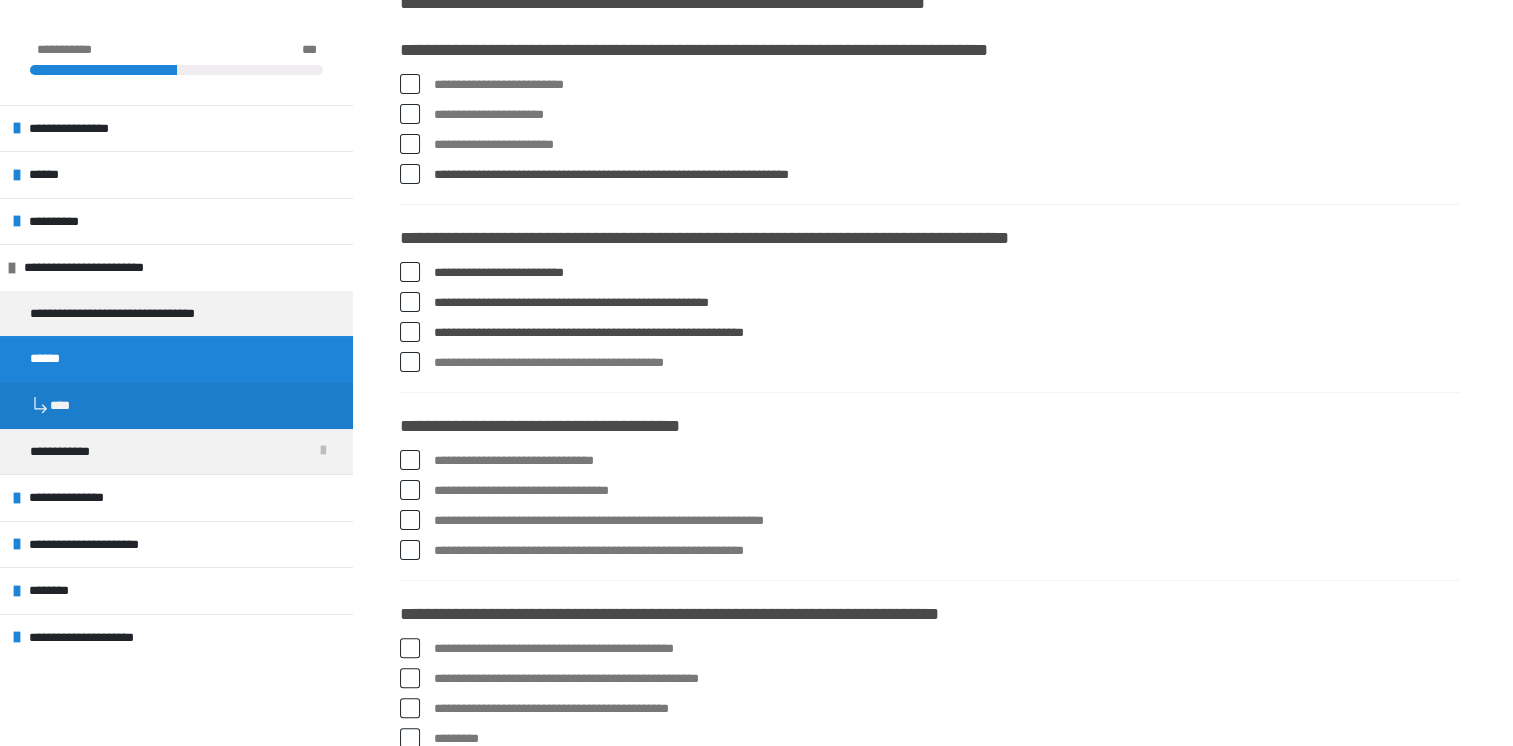 click at bounding box center (410, 362) 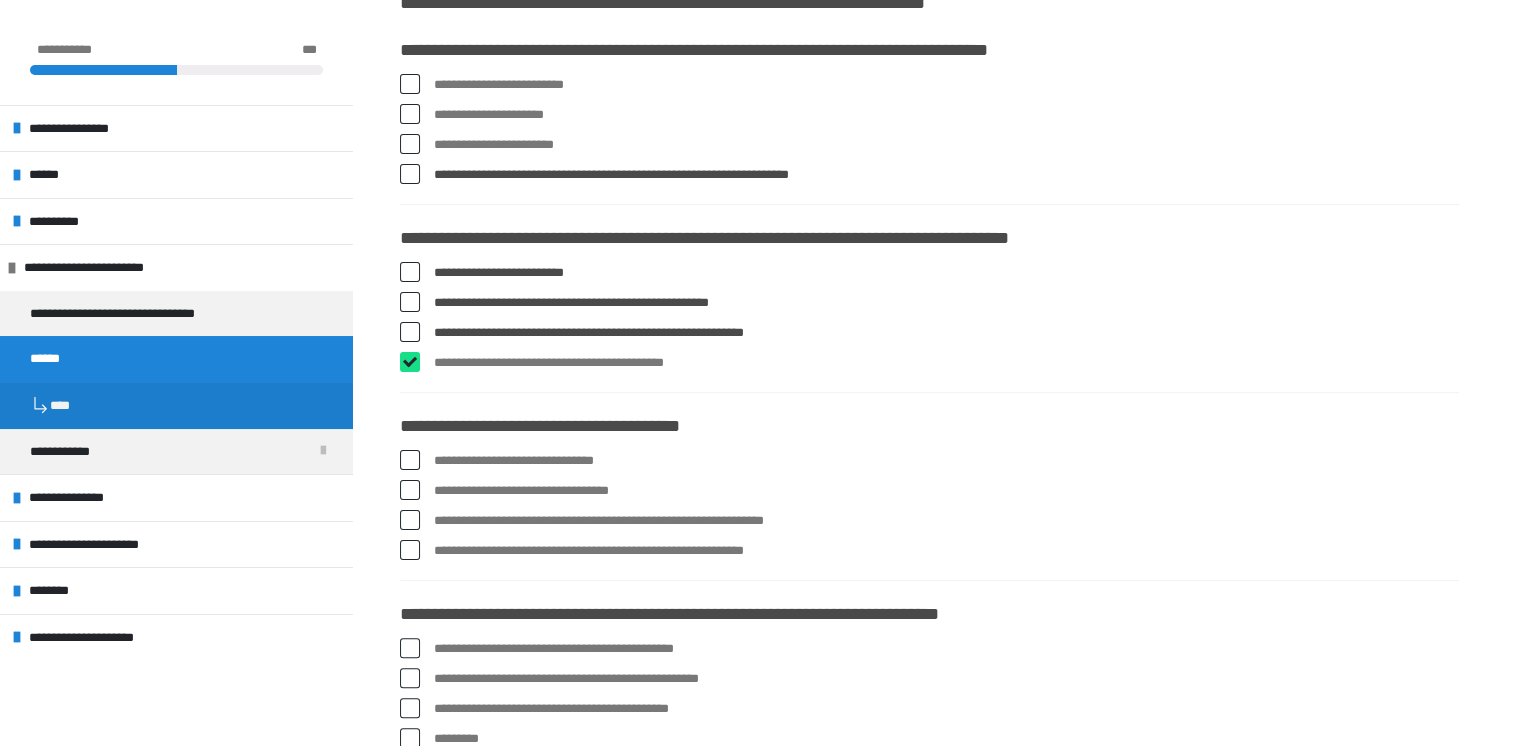 checkbox on "****" 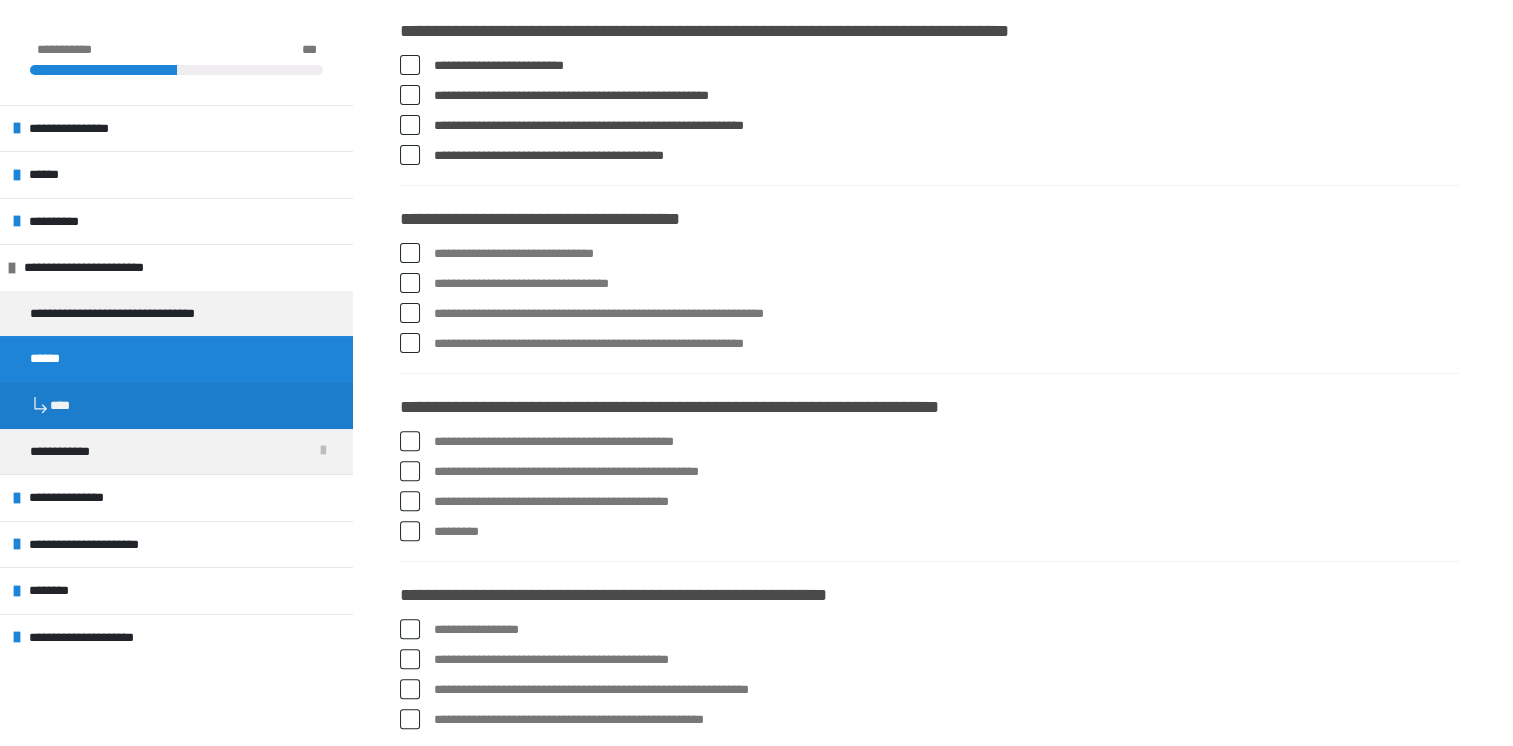 scroll, scrollTop: 580, scrollLeft: 0, axis: vertical 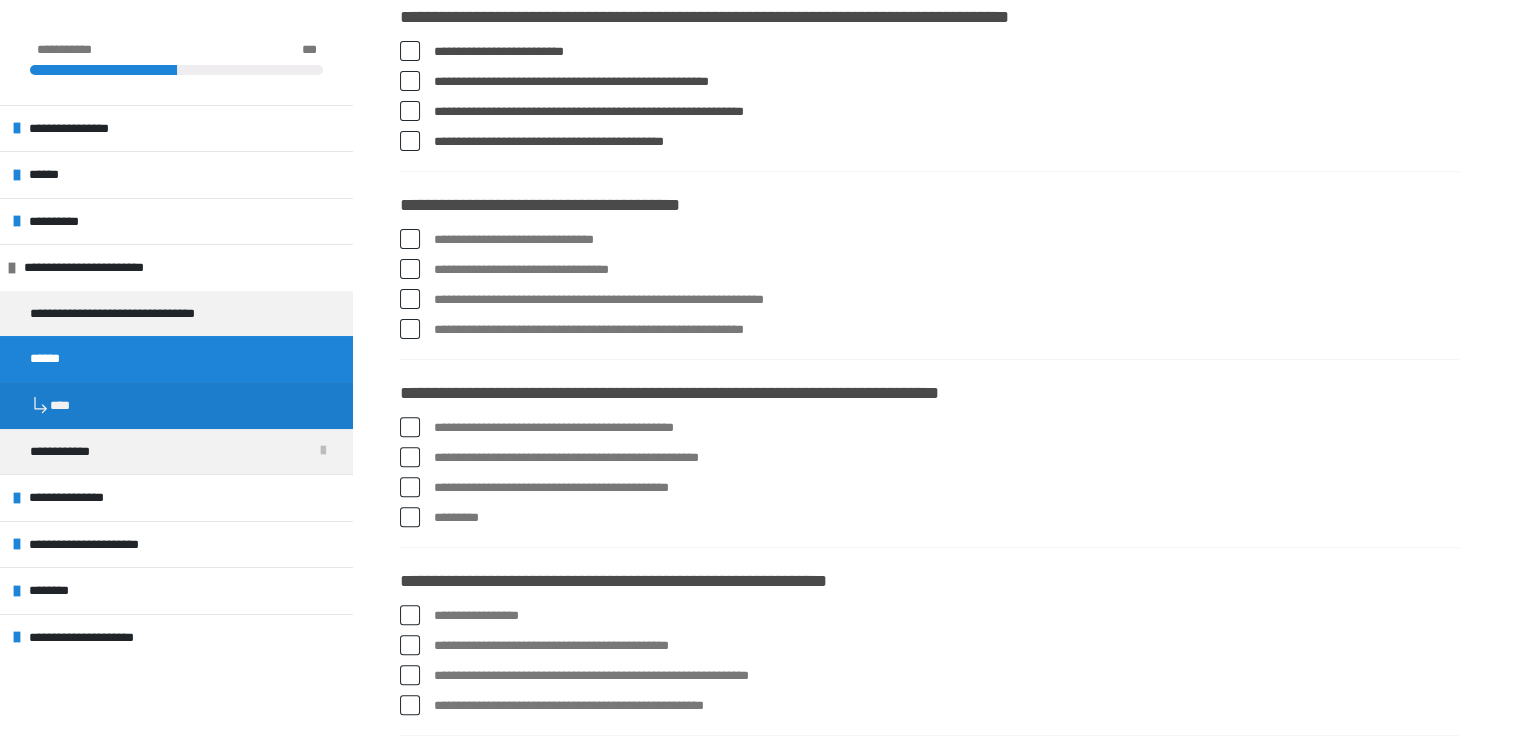 click at bounding box center (410, 299) 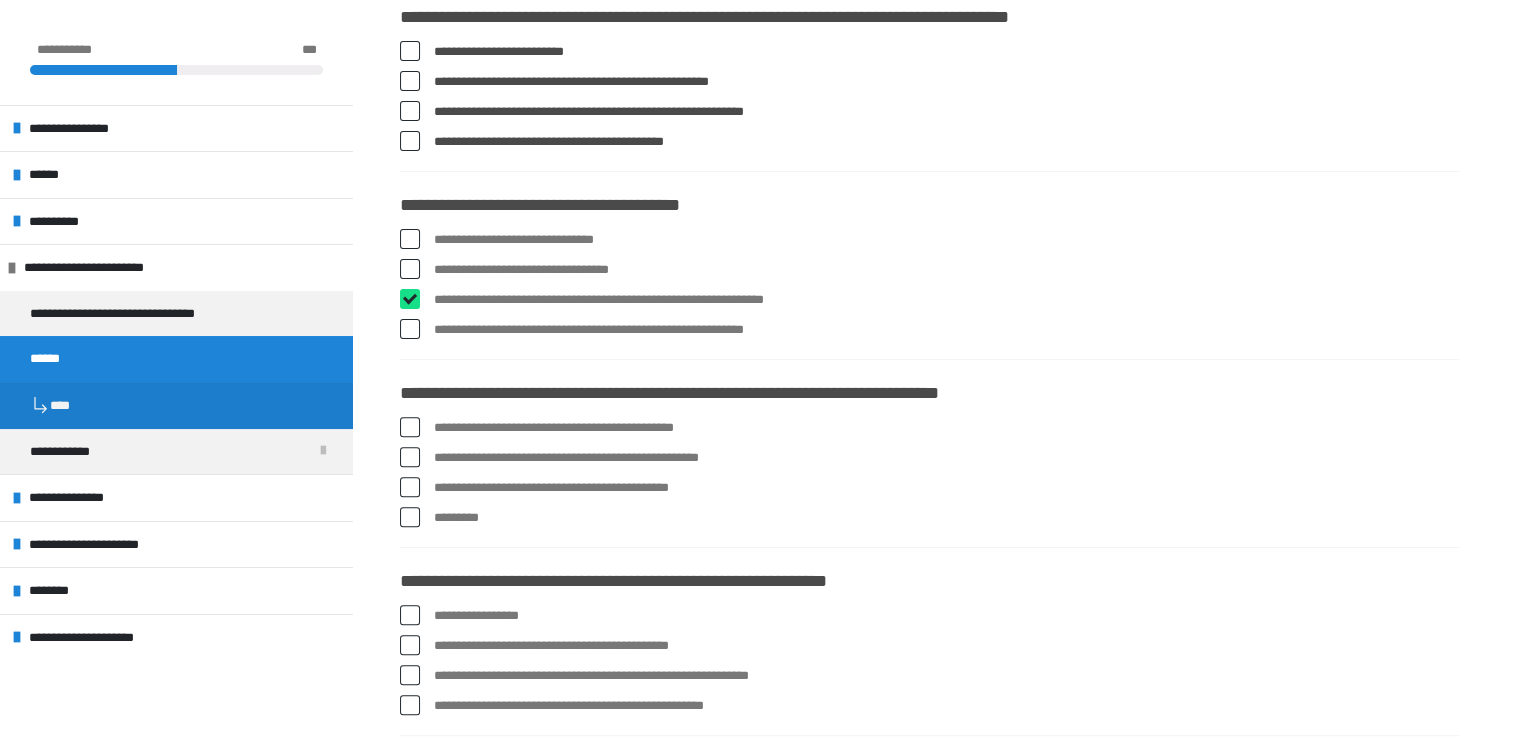 checkbox on "****" 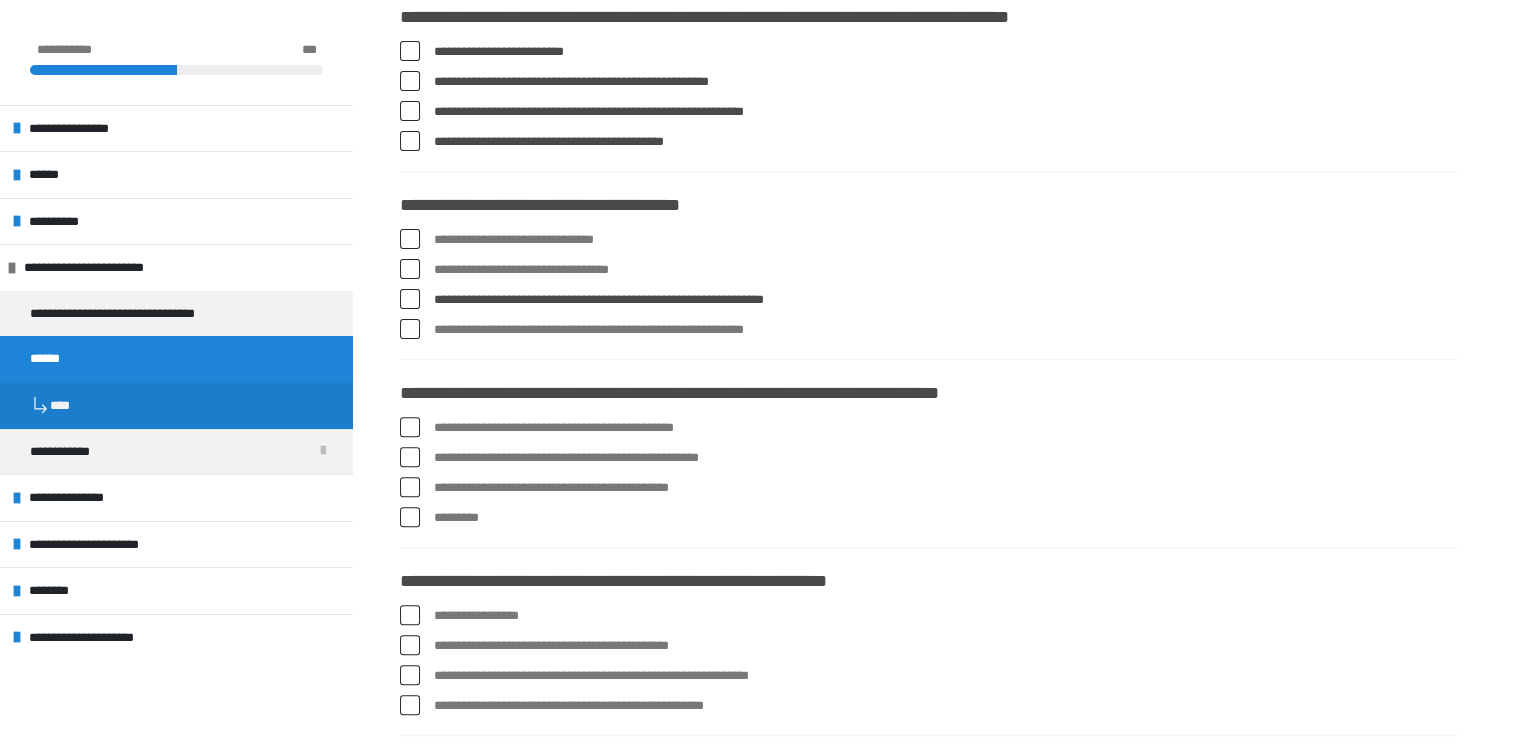 click at bounding box center (410, 517) 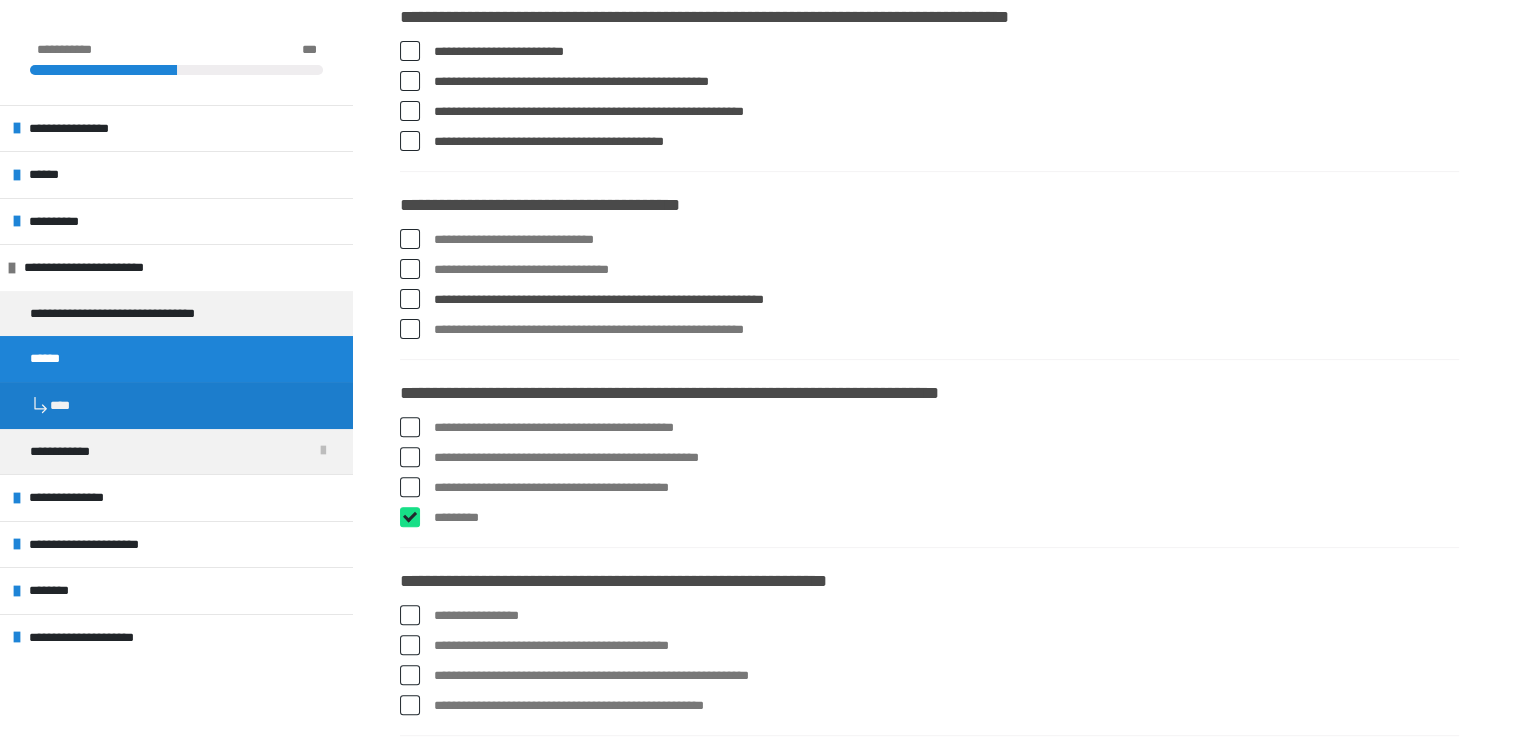 checkbox on "****" 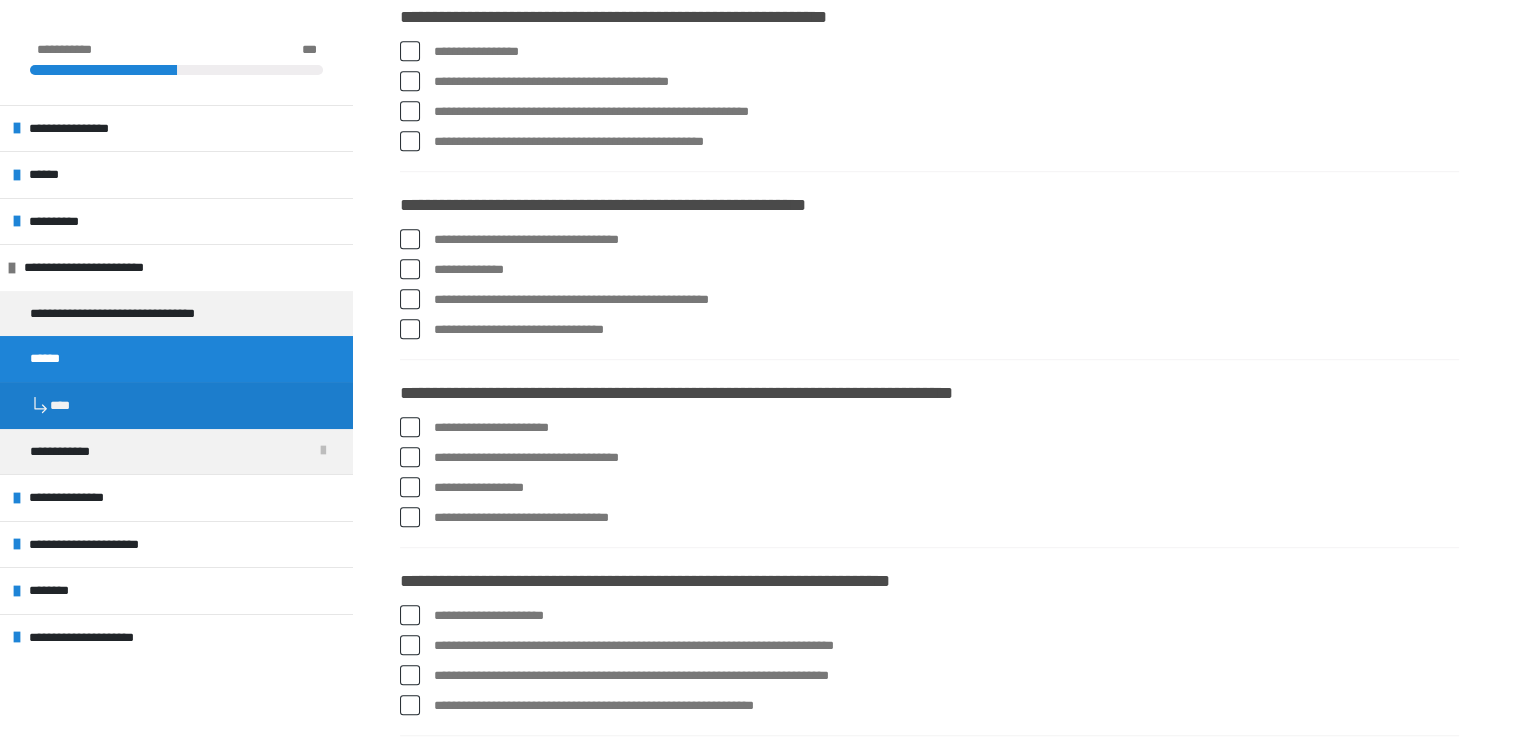 scroll, scrollTop: 1120, scrollLeft: 0, axis: vertical 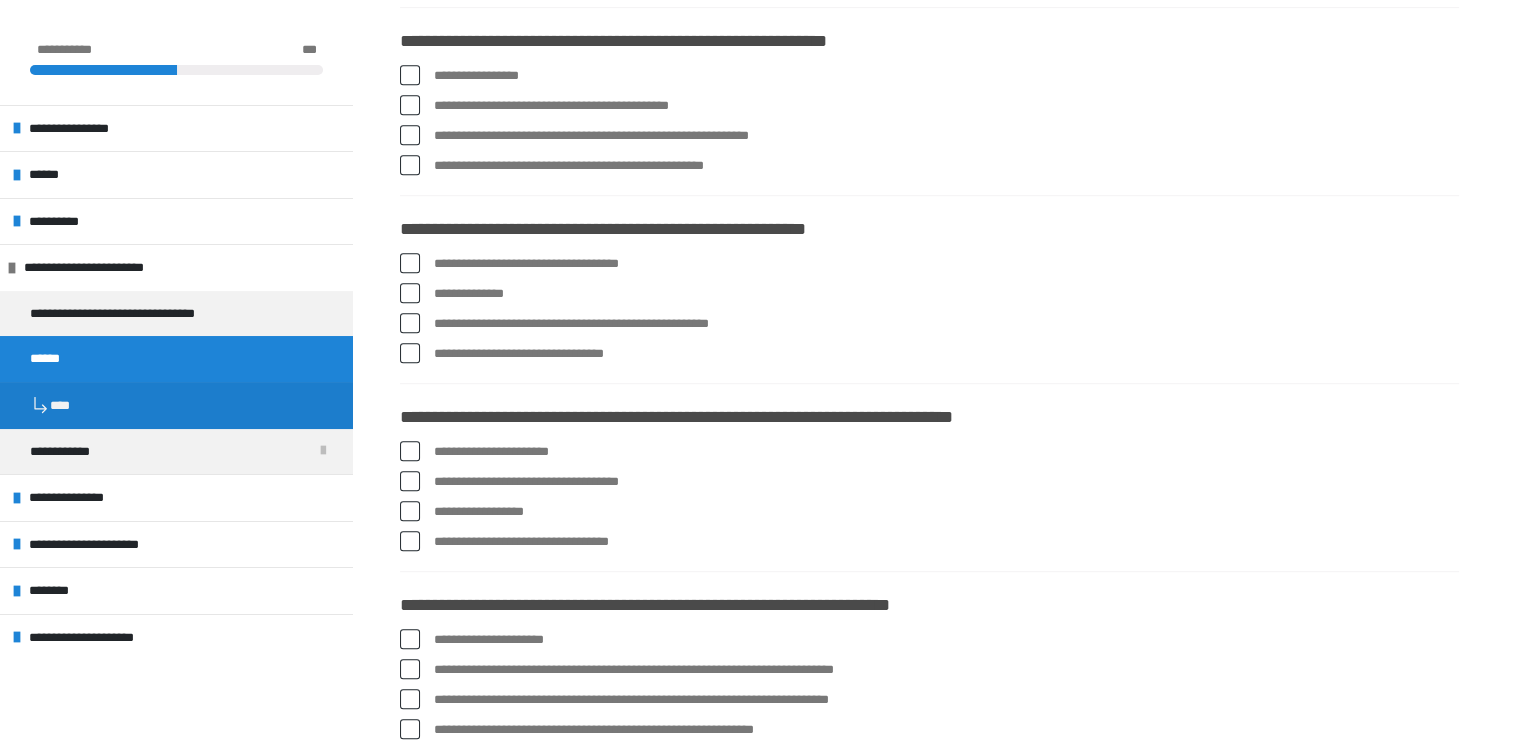 click at bounding box center [410, 75] 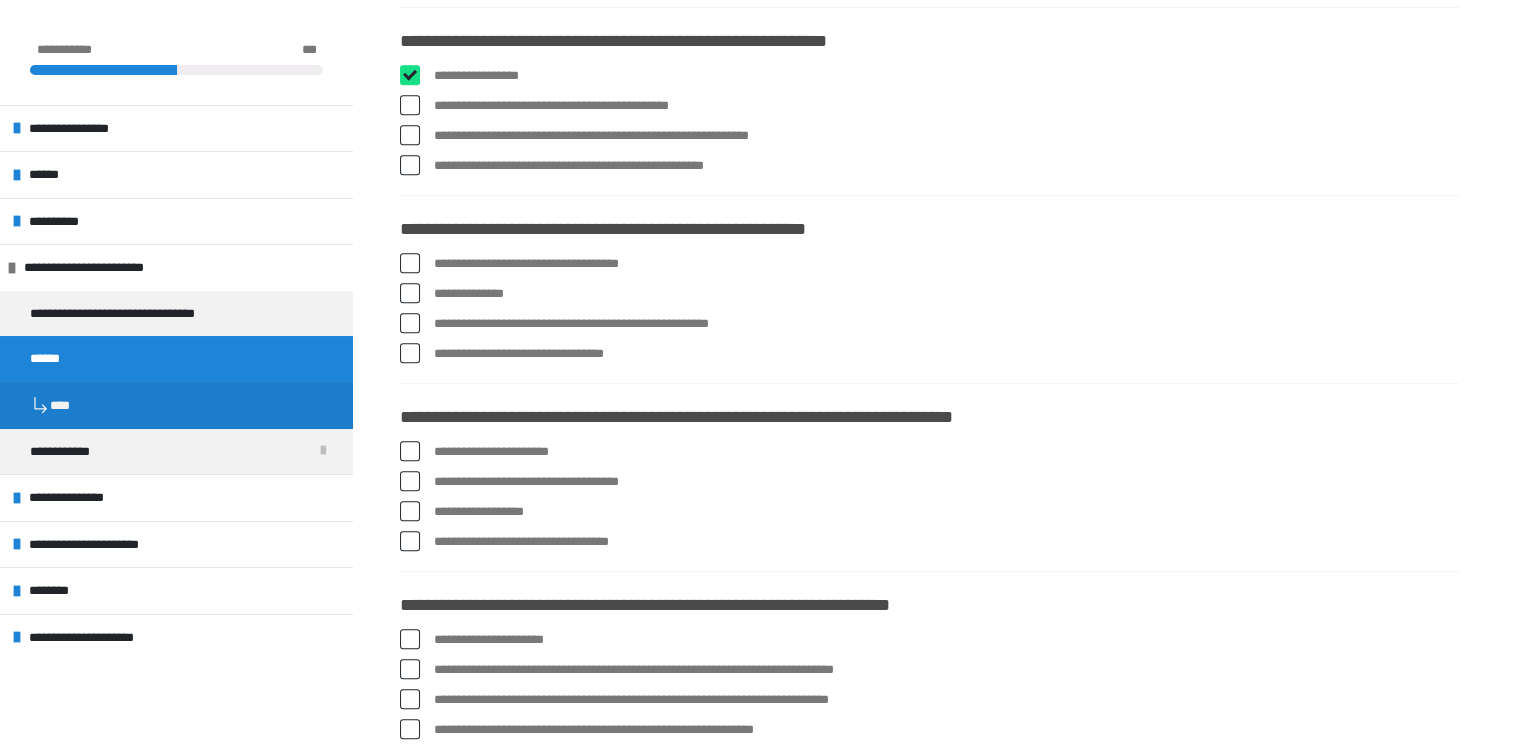 checkbox on "****" 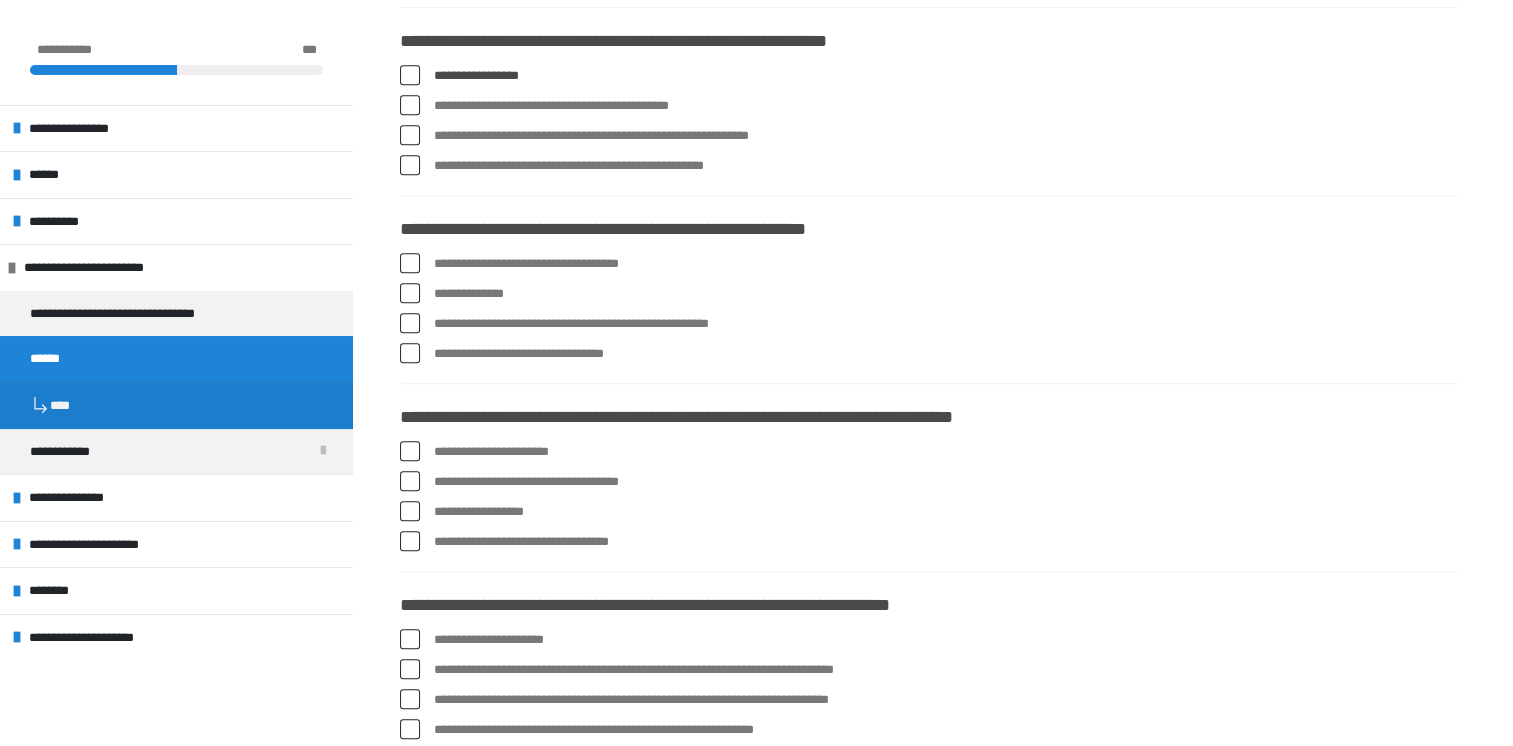 click at bounding box center [410, 105] 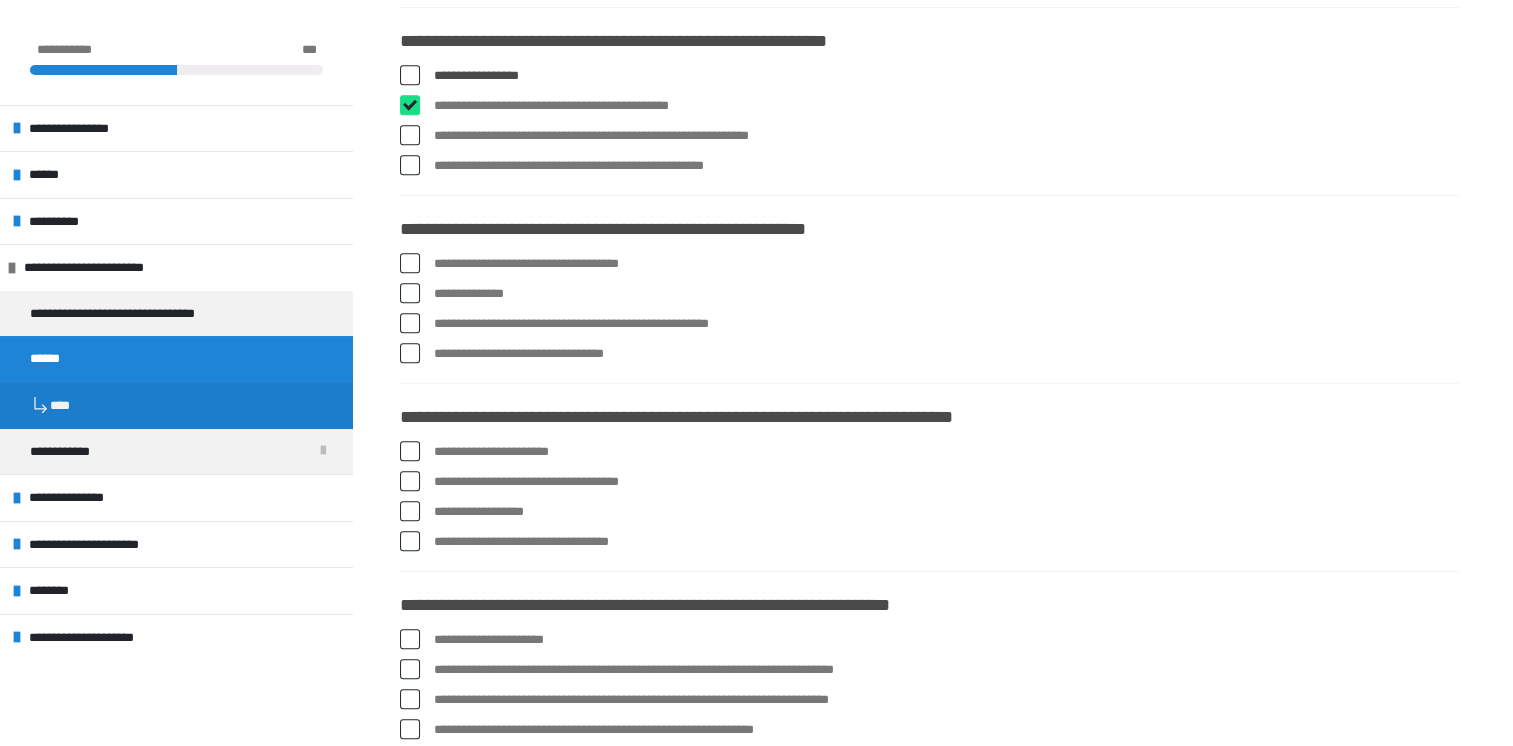 checkbox on "****" 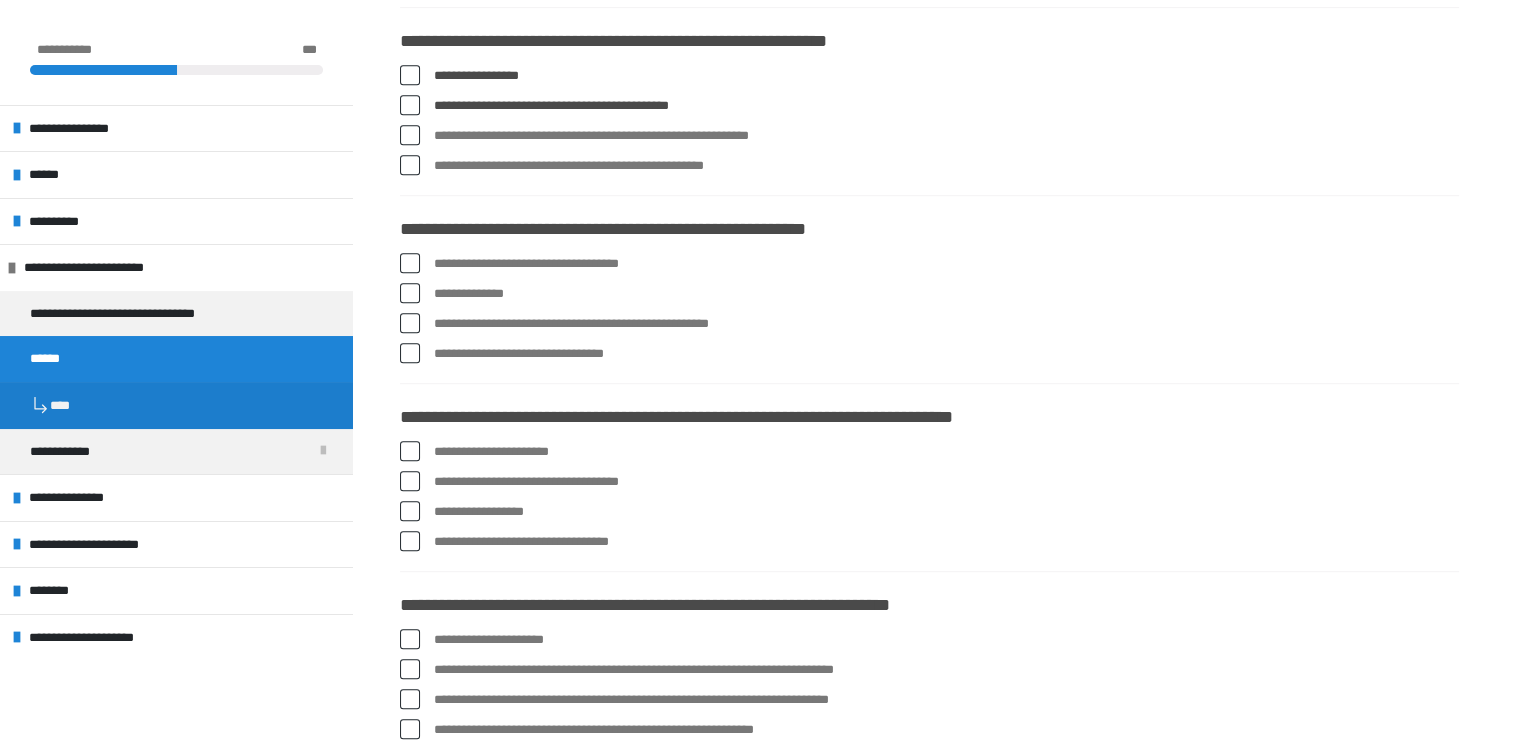 click at bounding box center [410, 323] 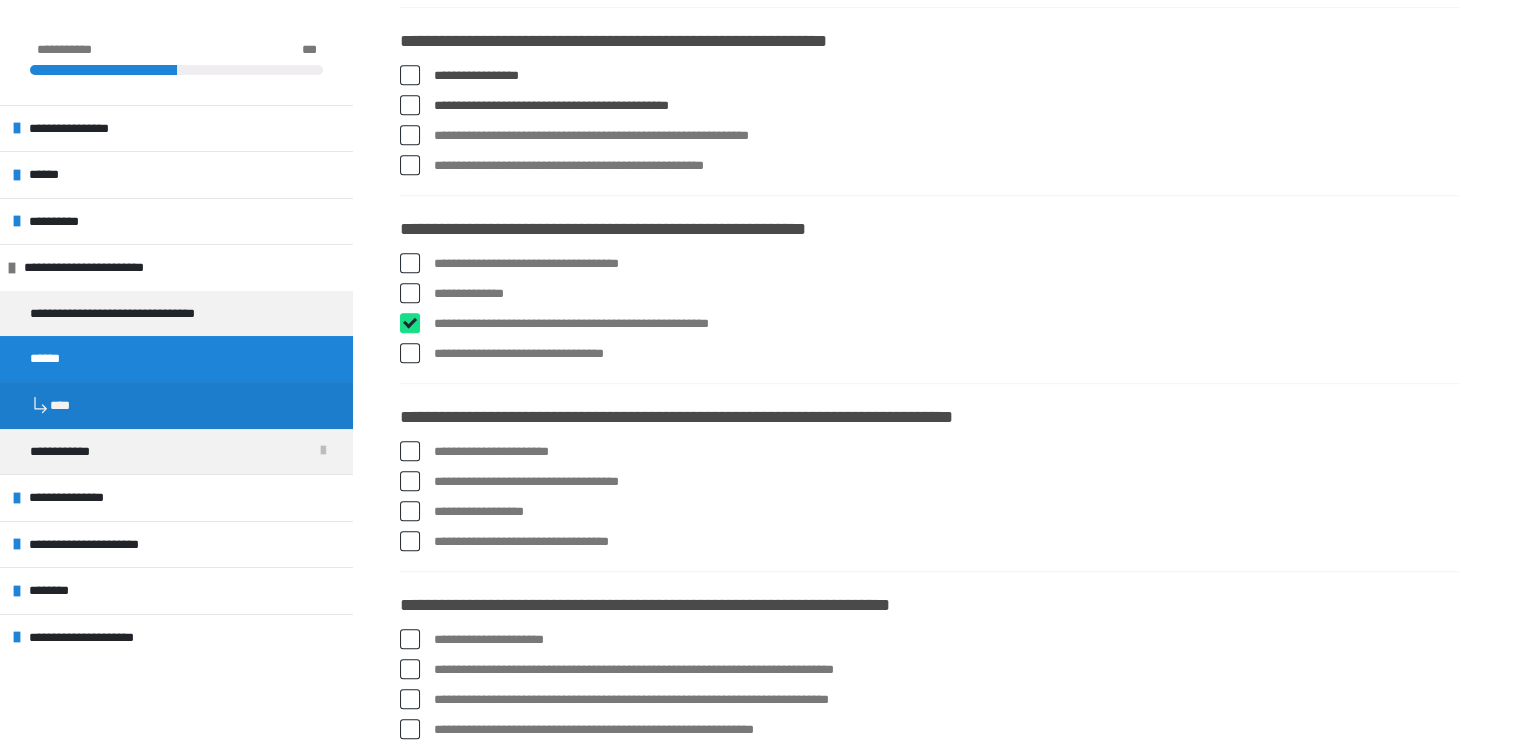 checkbox on "****" 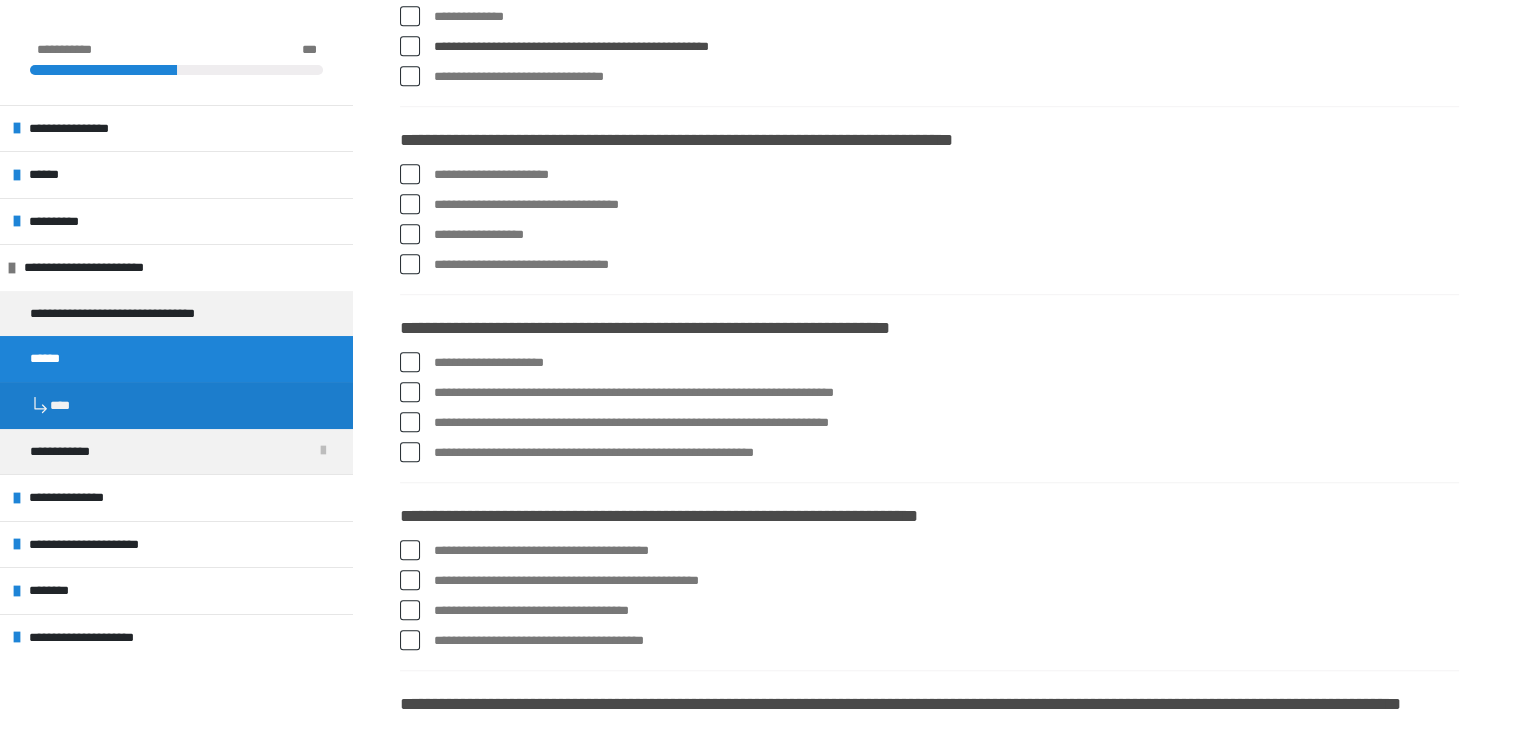 scroll, scrollTop: 1406, scrollLeft: 0, axis: vertical 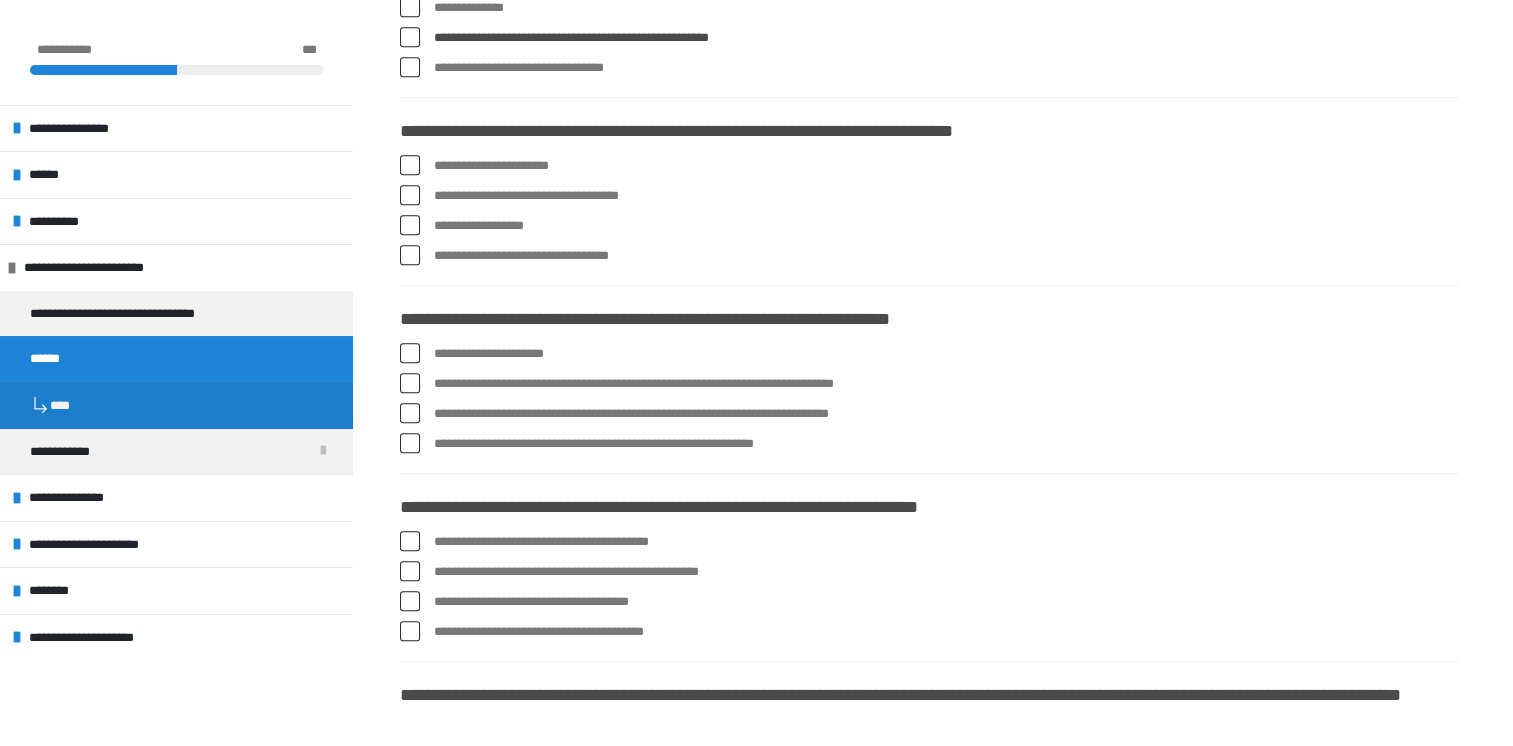 click at bounding box center (410, 165) 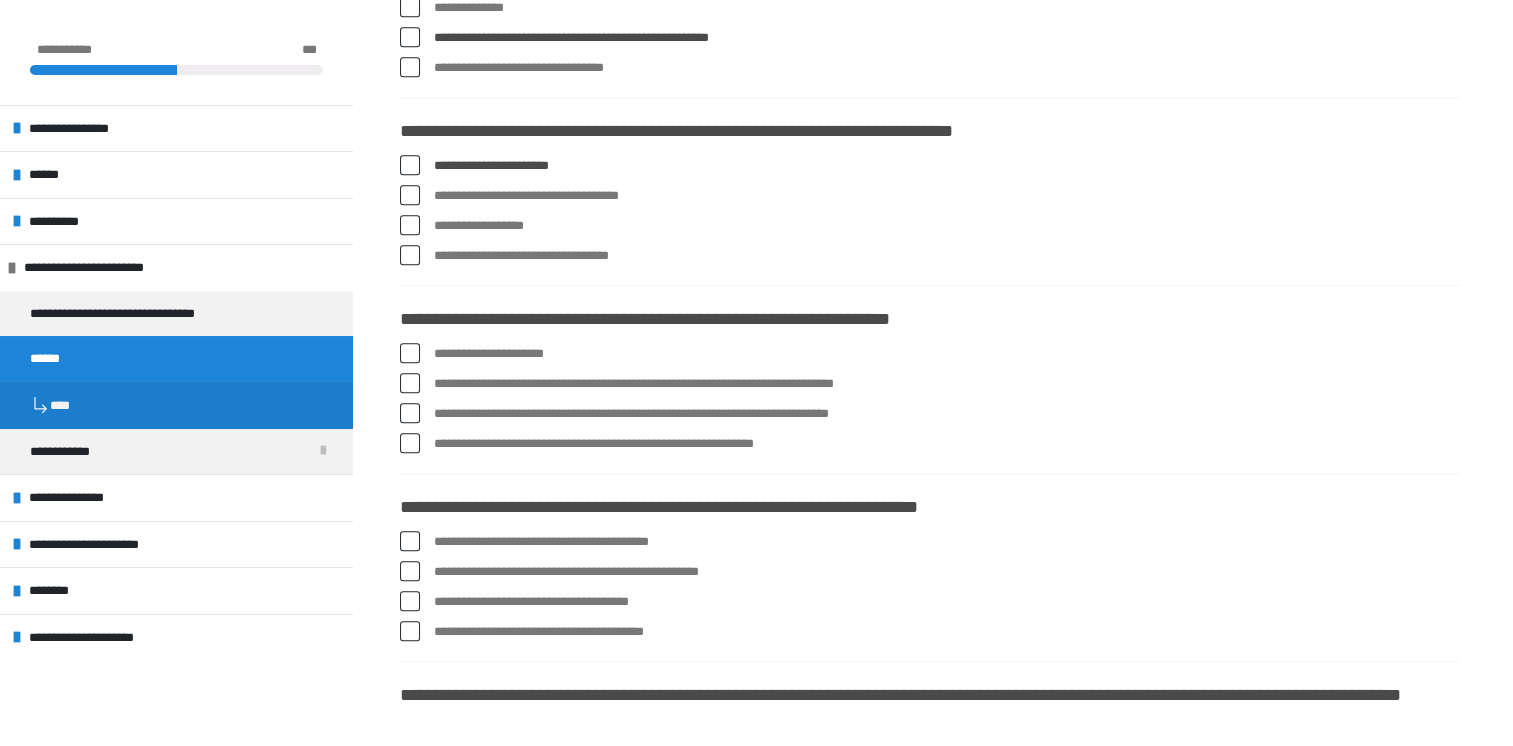 click at bounding box center [410, 195] 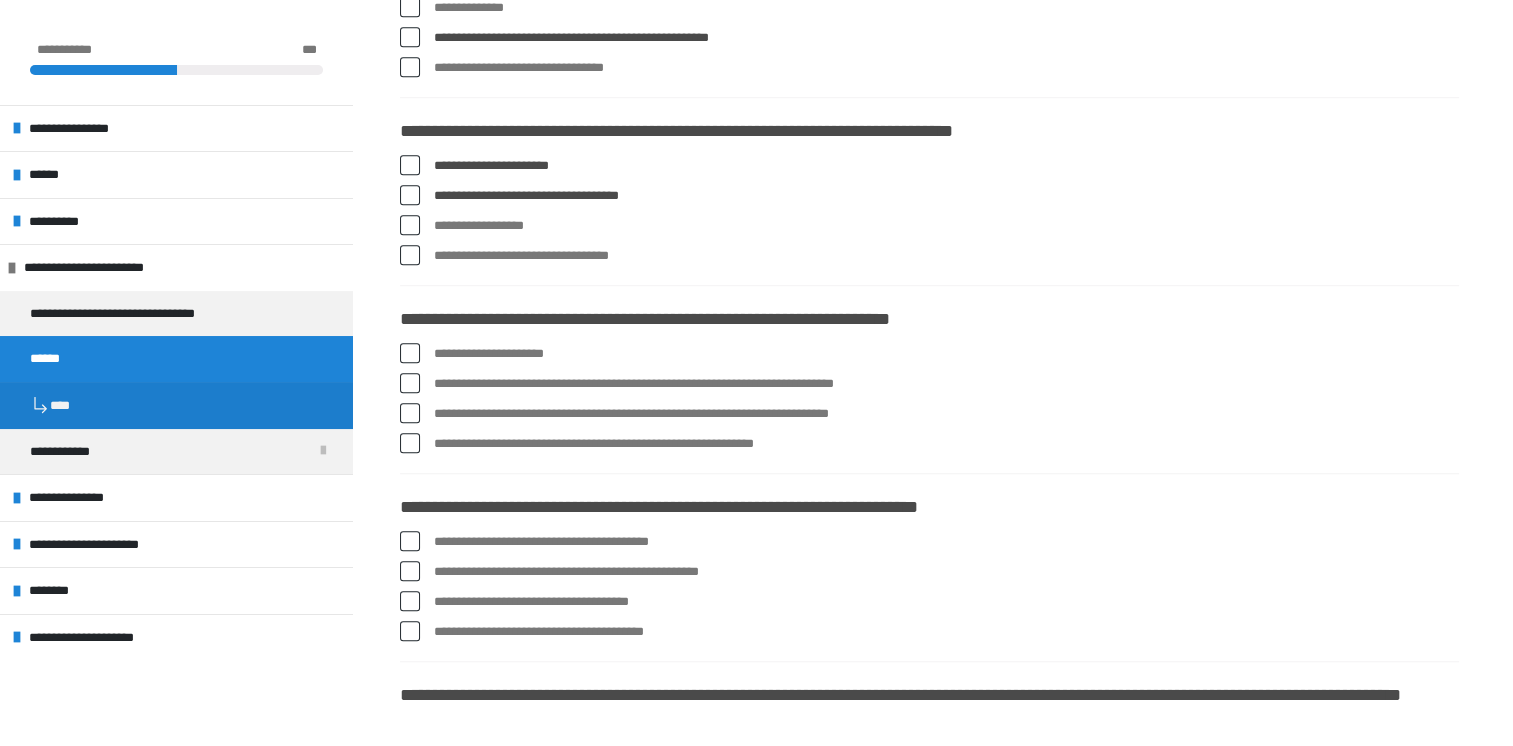 click at bounding box center [410, 225] 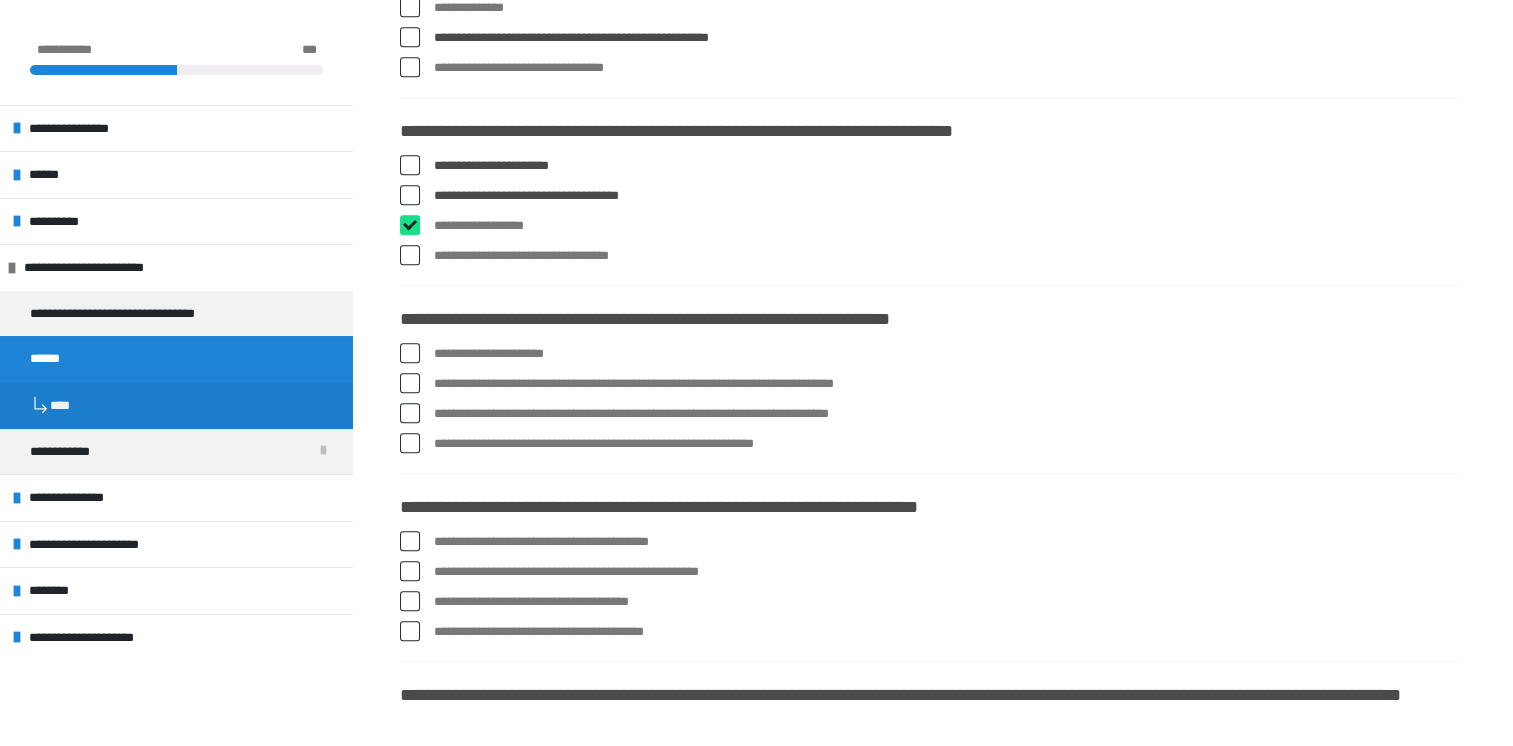 checkbox on "****" 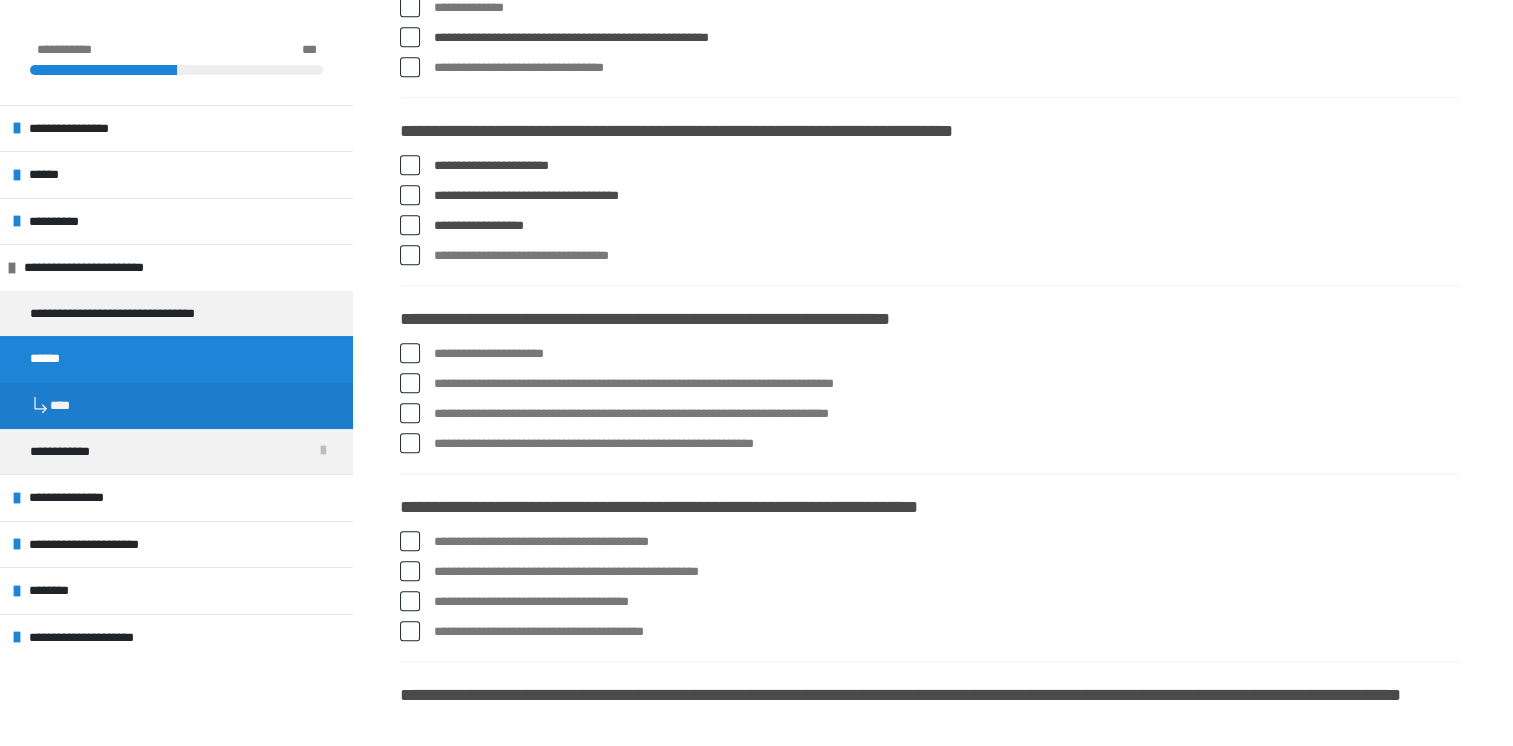 click at bounding box center (410, 255) 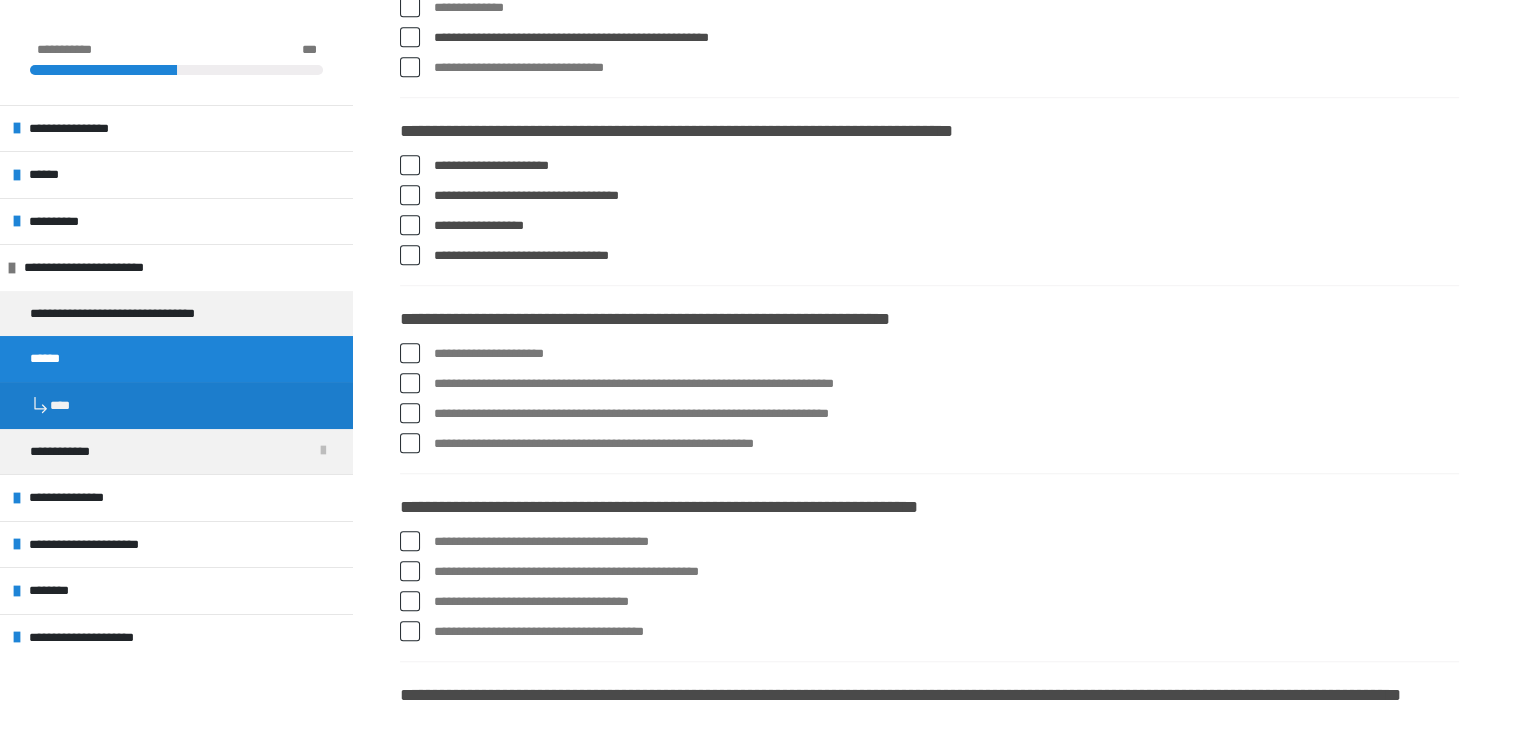 click at bounding box center [410, 353] 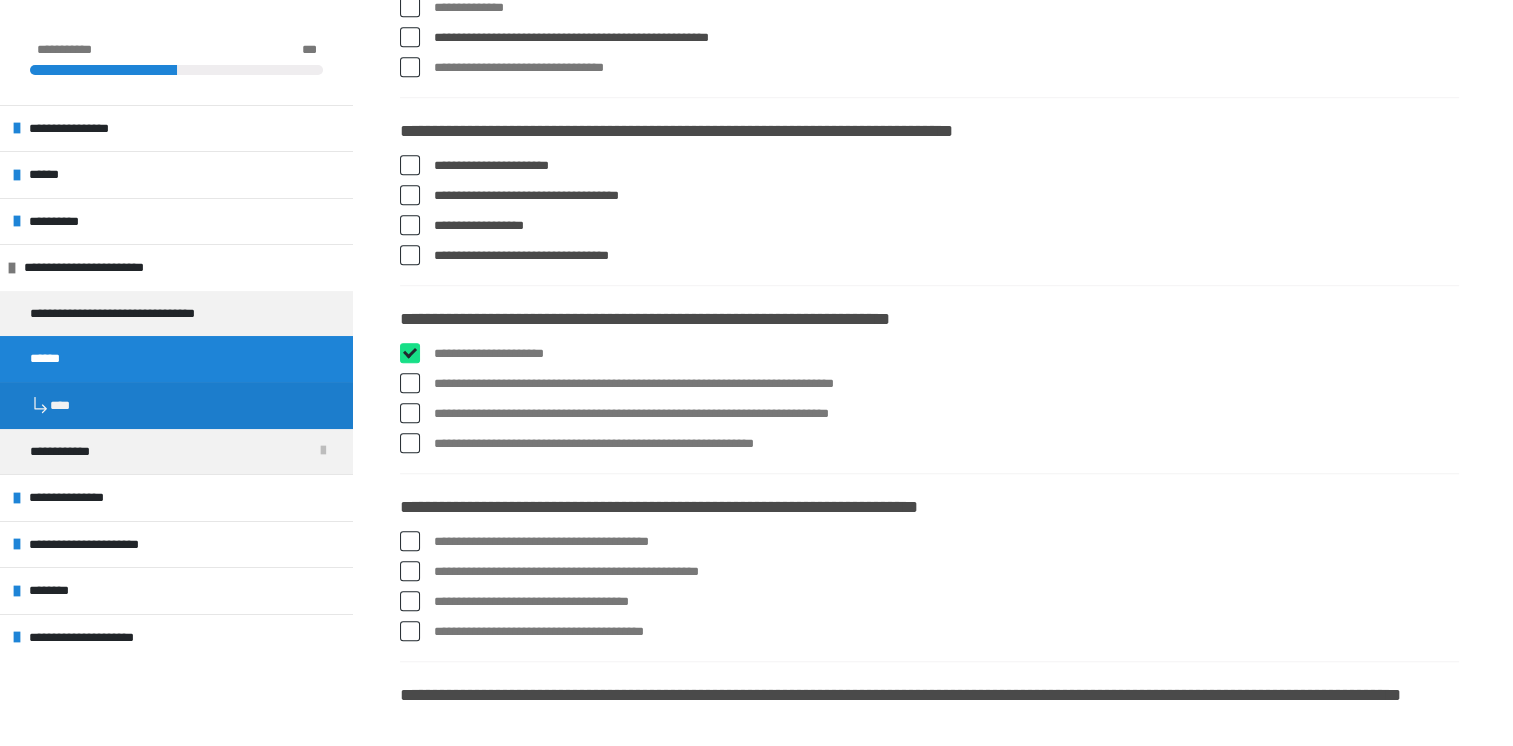 checkbox on "****" 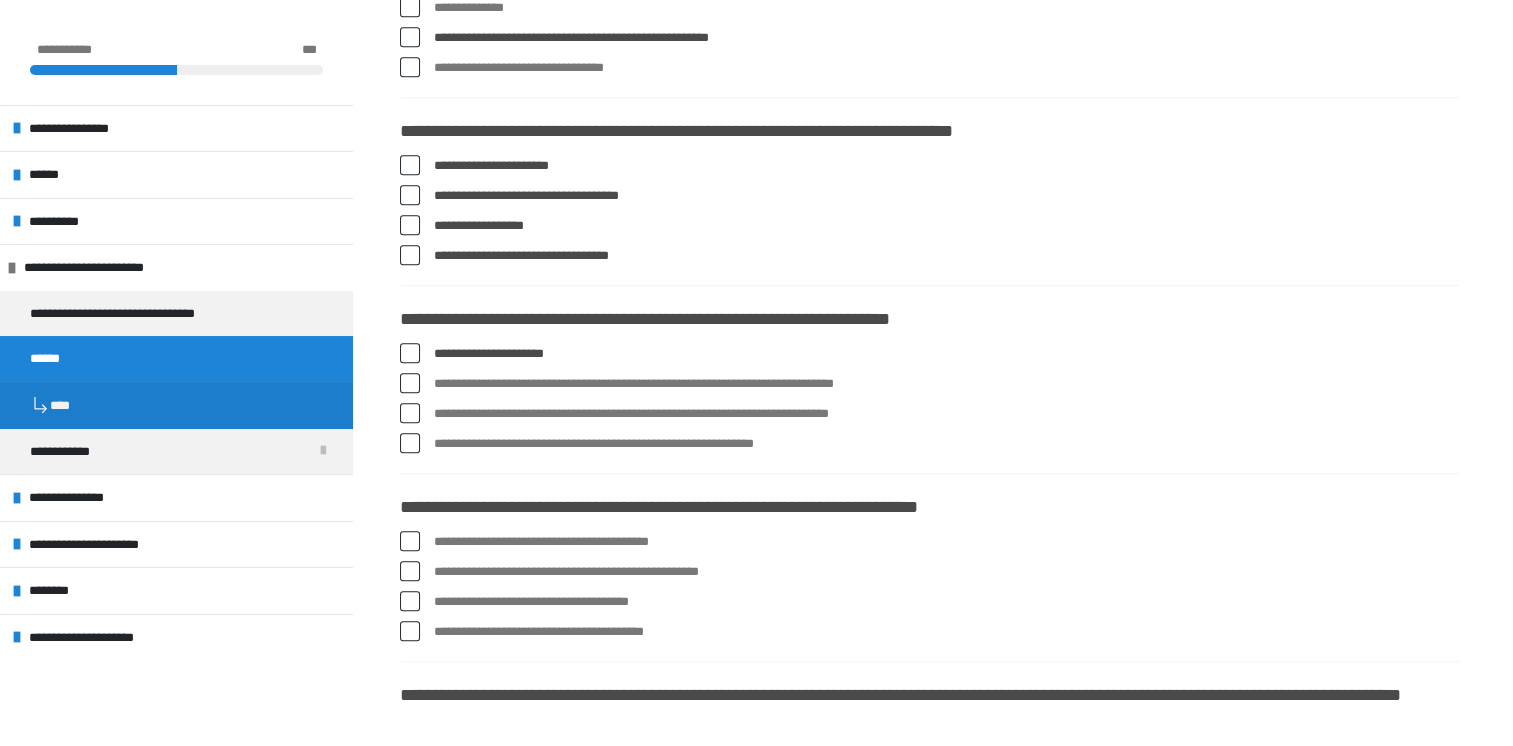 click at bounding box center [410, 383] 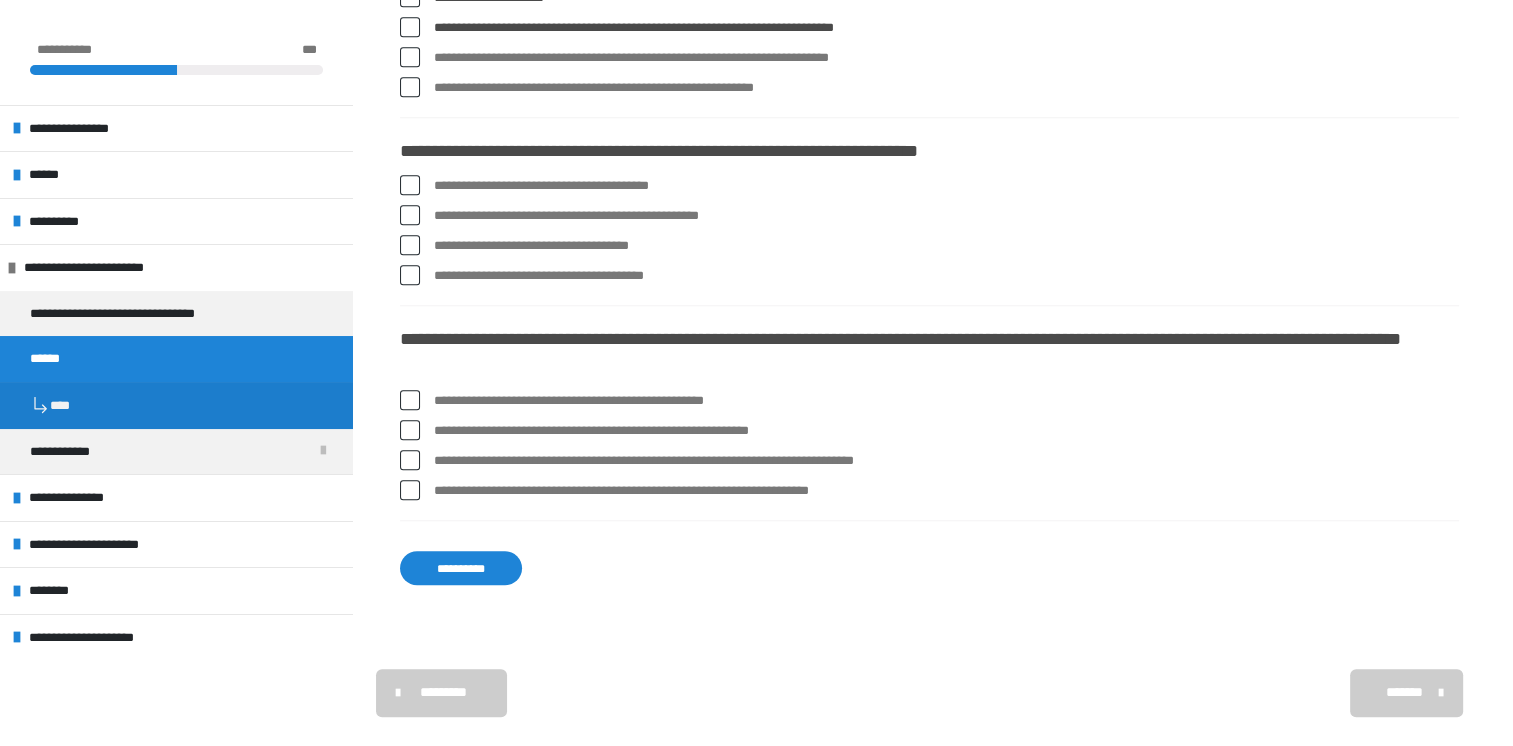 scroll, scrollTop: 1790, scrollLeft: 0, axis: vertical 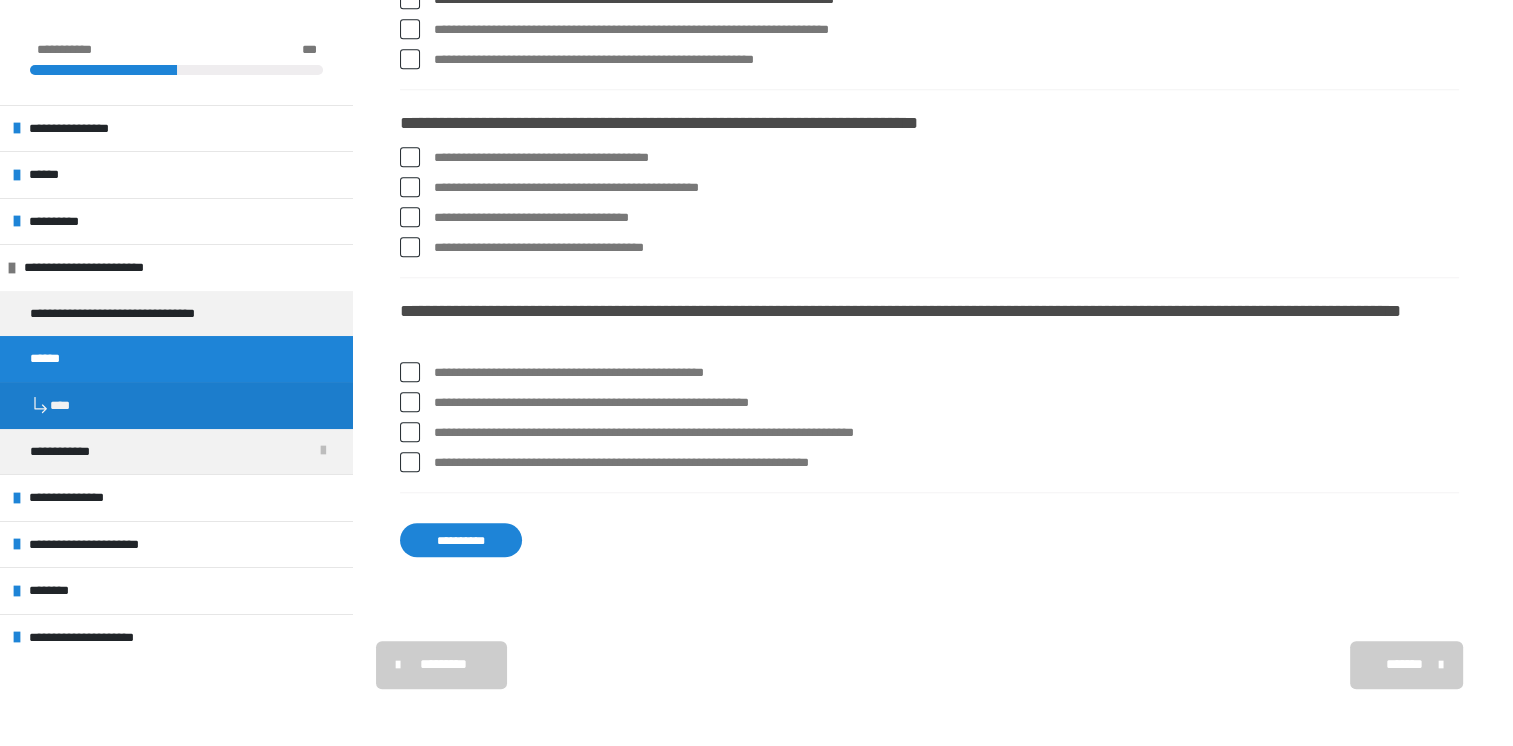 click at bounding box center [410, 157] 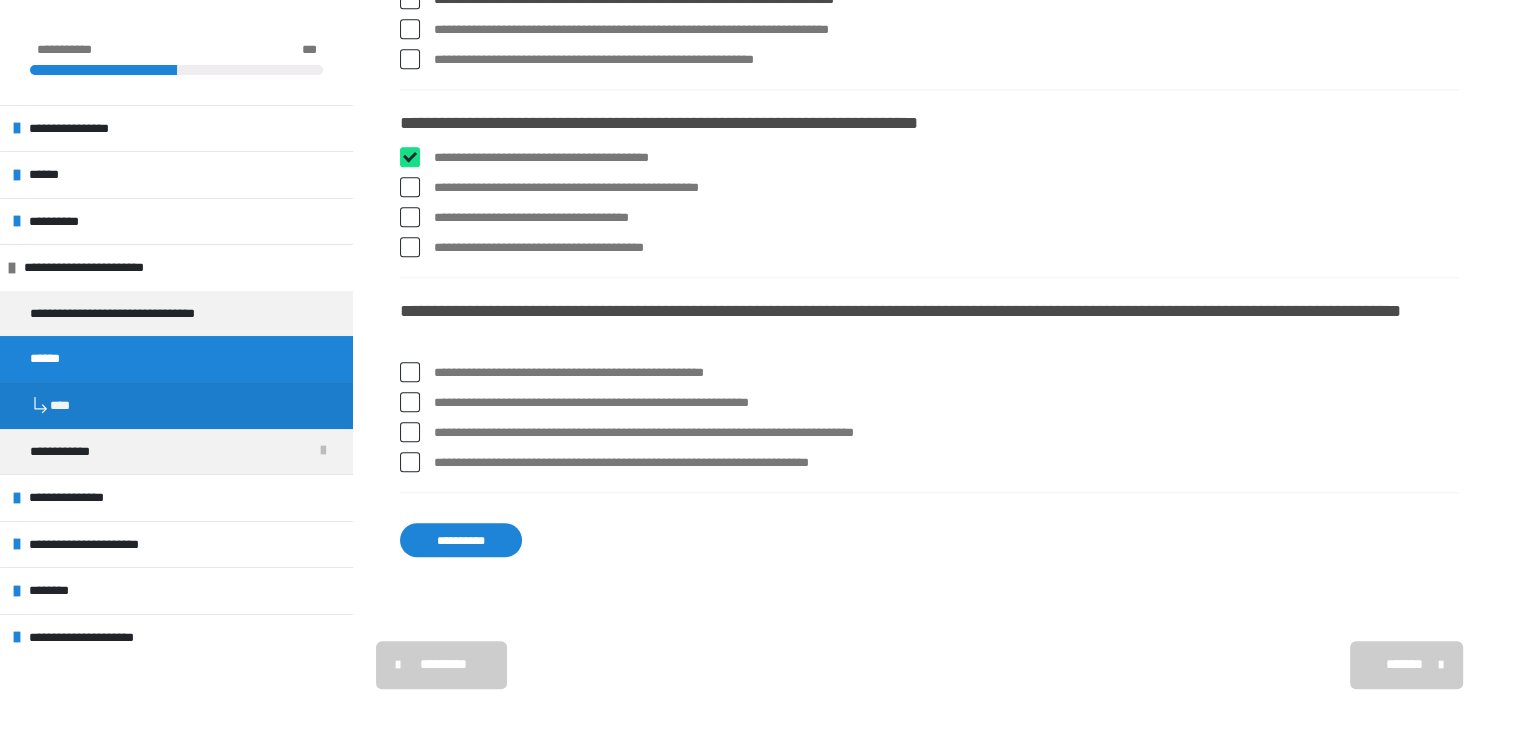 checkbox on "****" 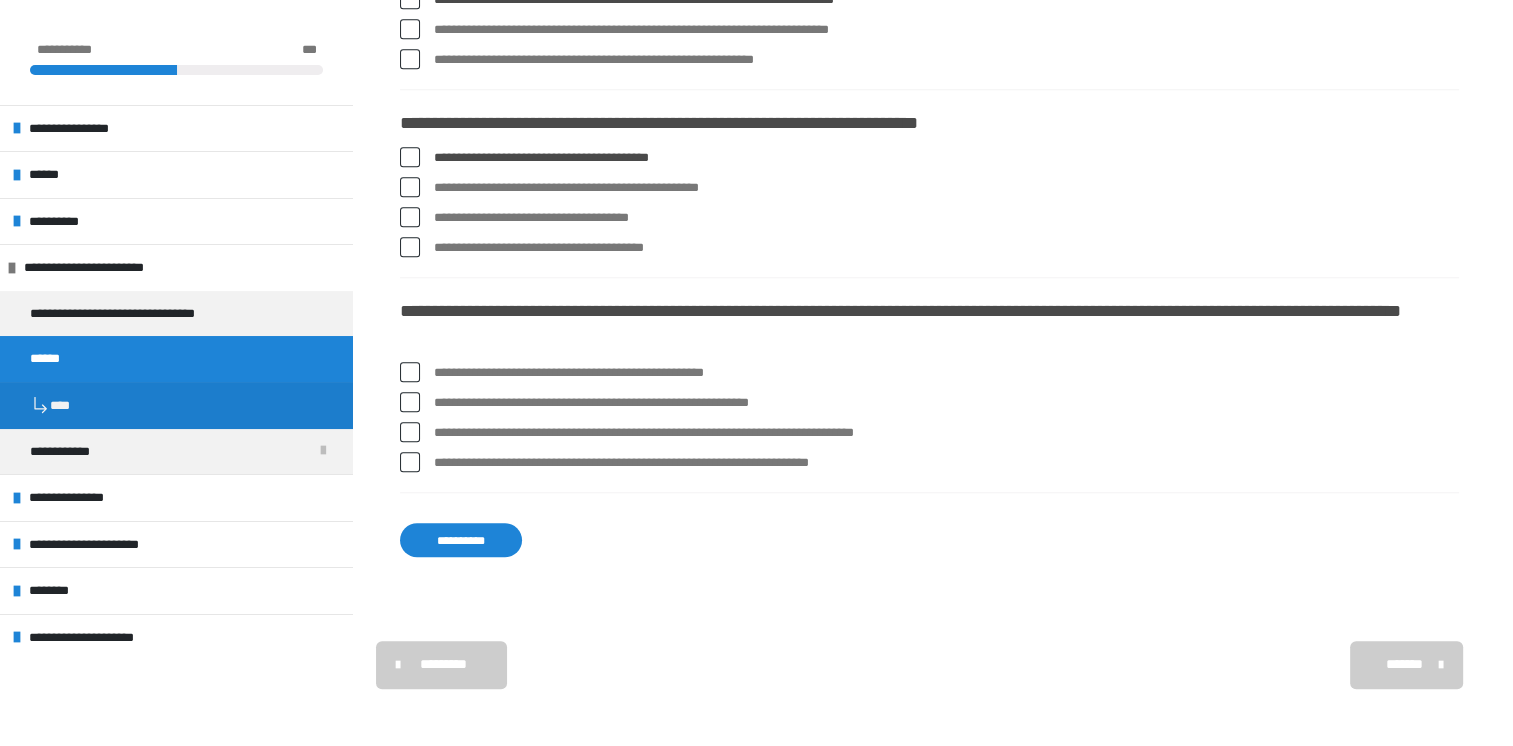 click at bounding box center [410, 187] 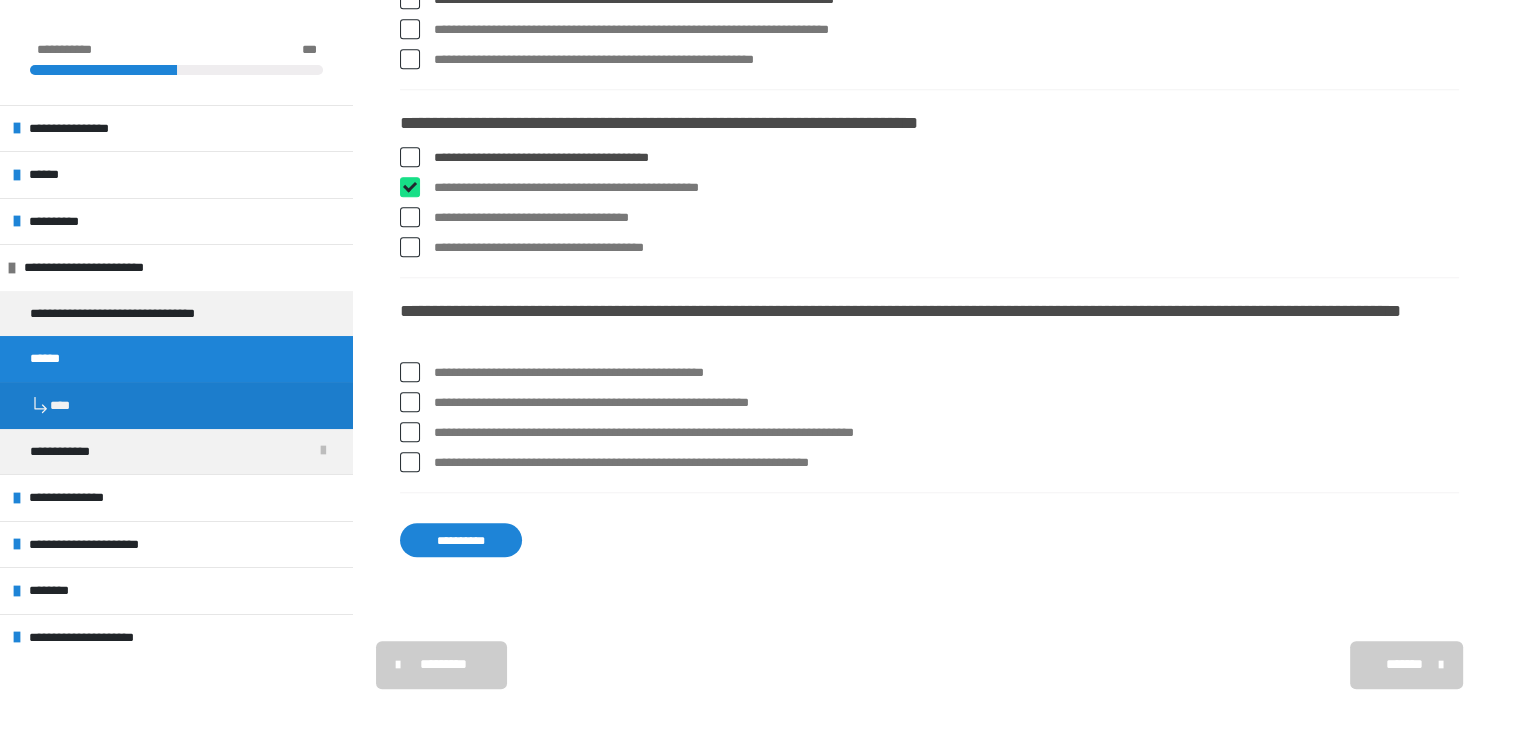 checkbox on "****" 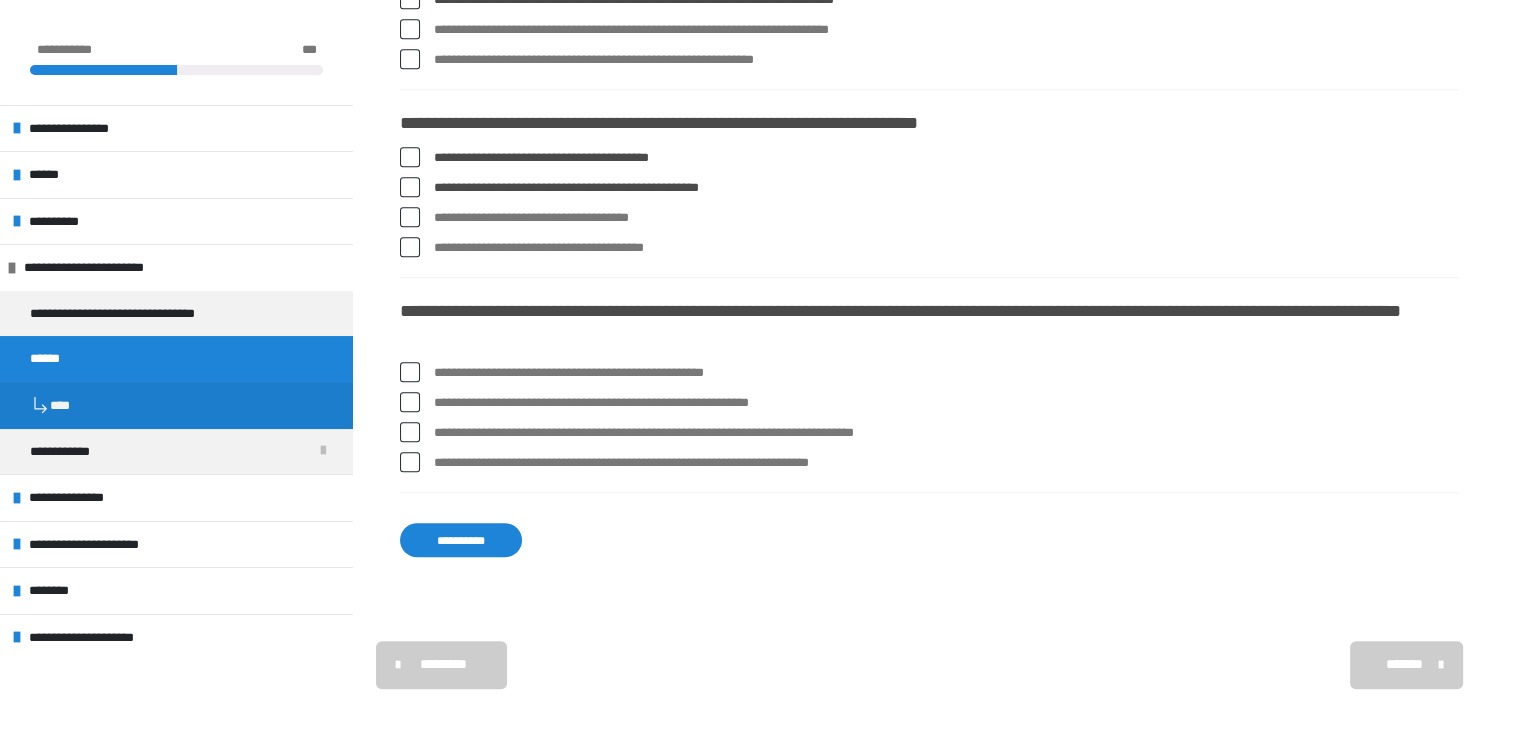 click at bounding box center (410, 217) 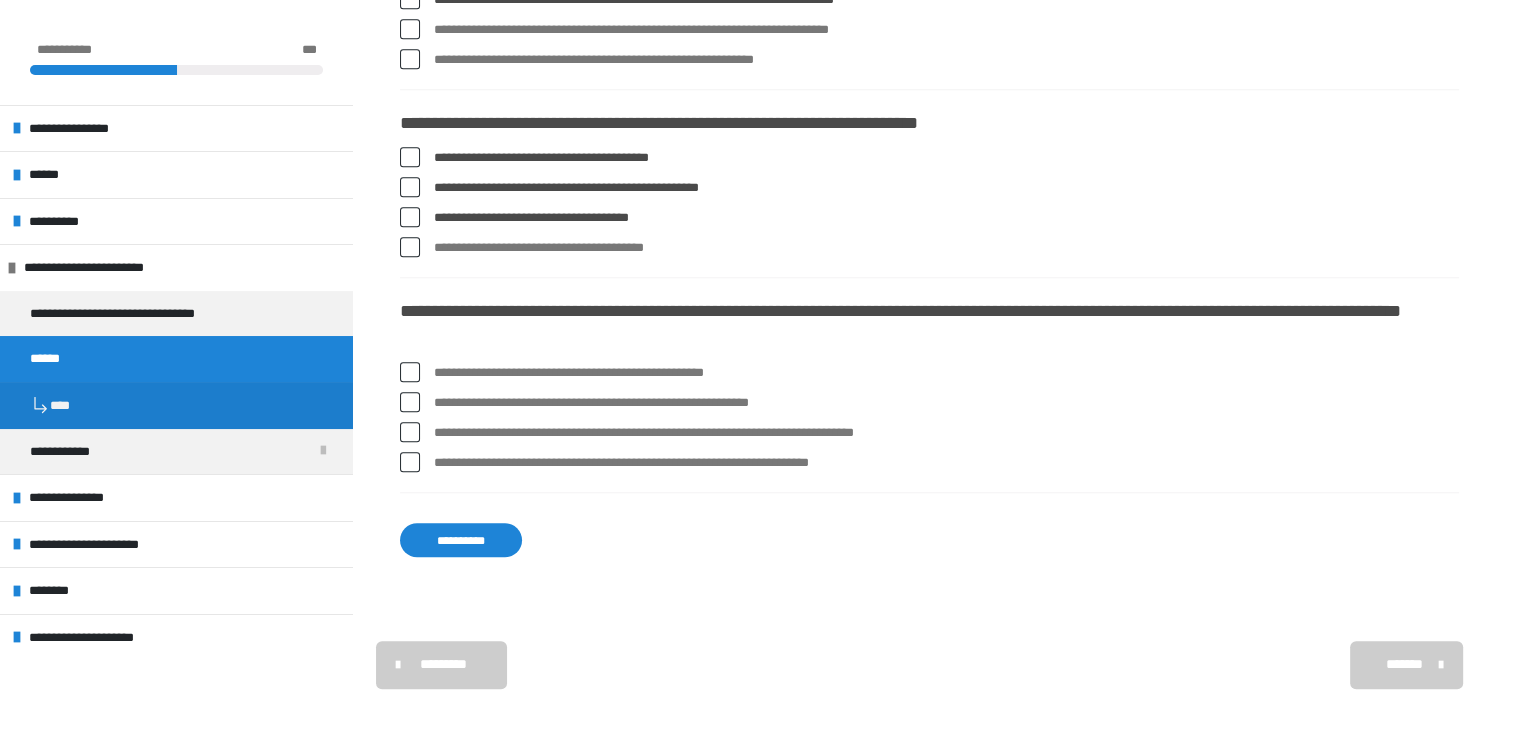 click at bounding box center (410, 372) 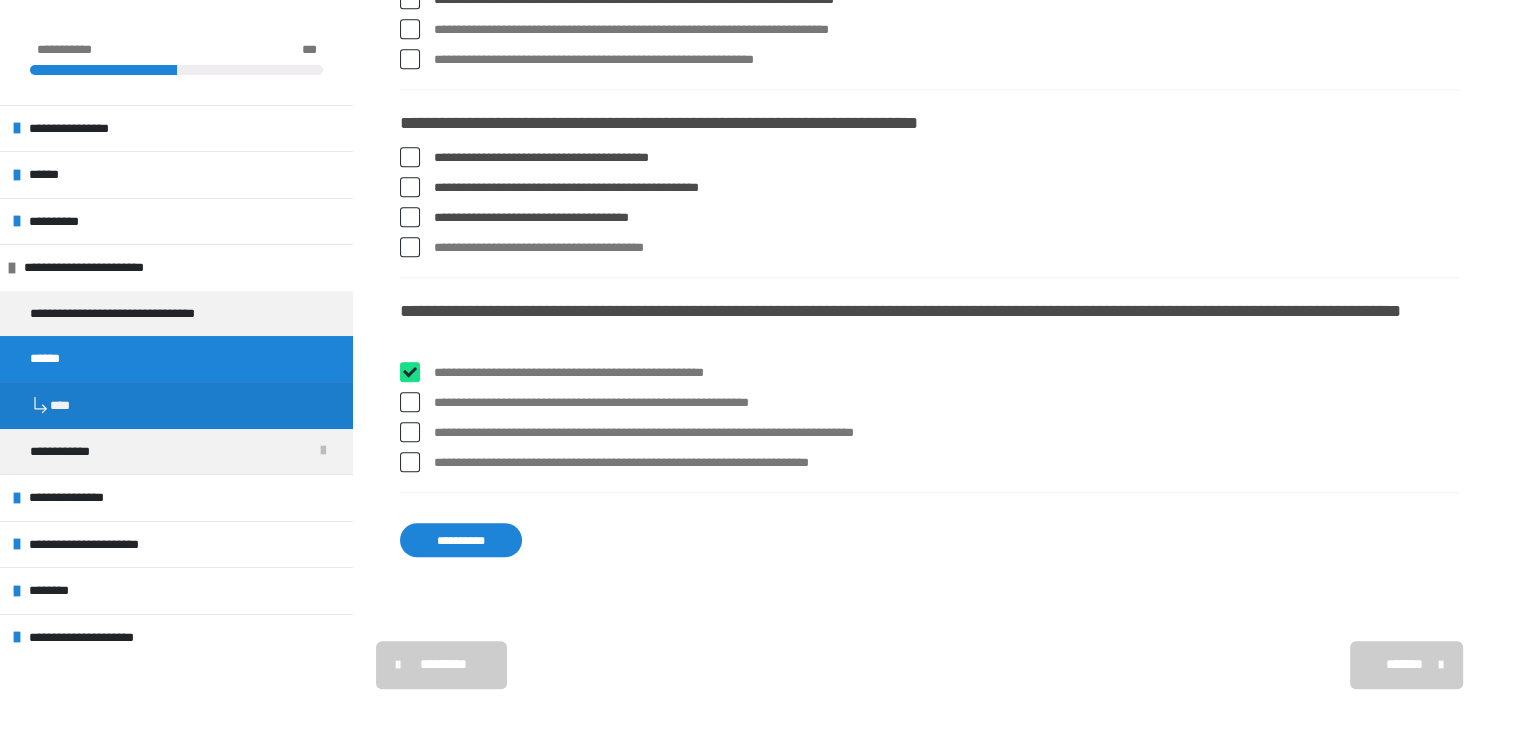 checkbox on "****" 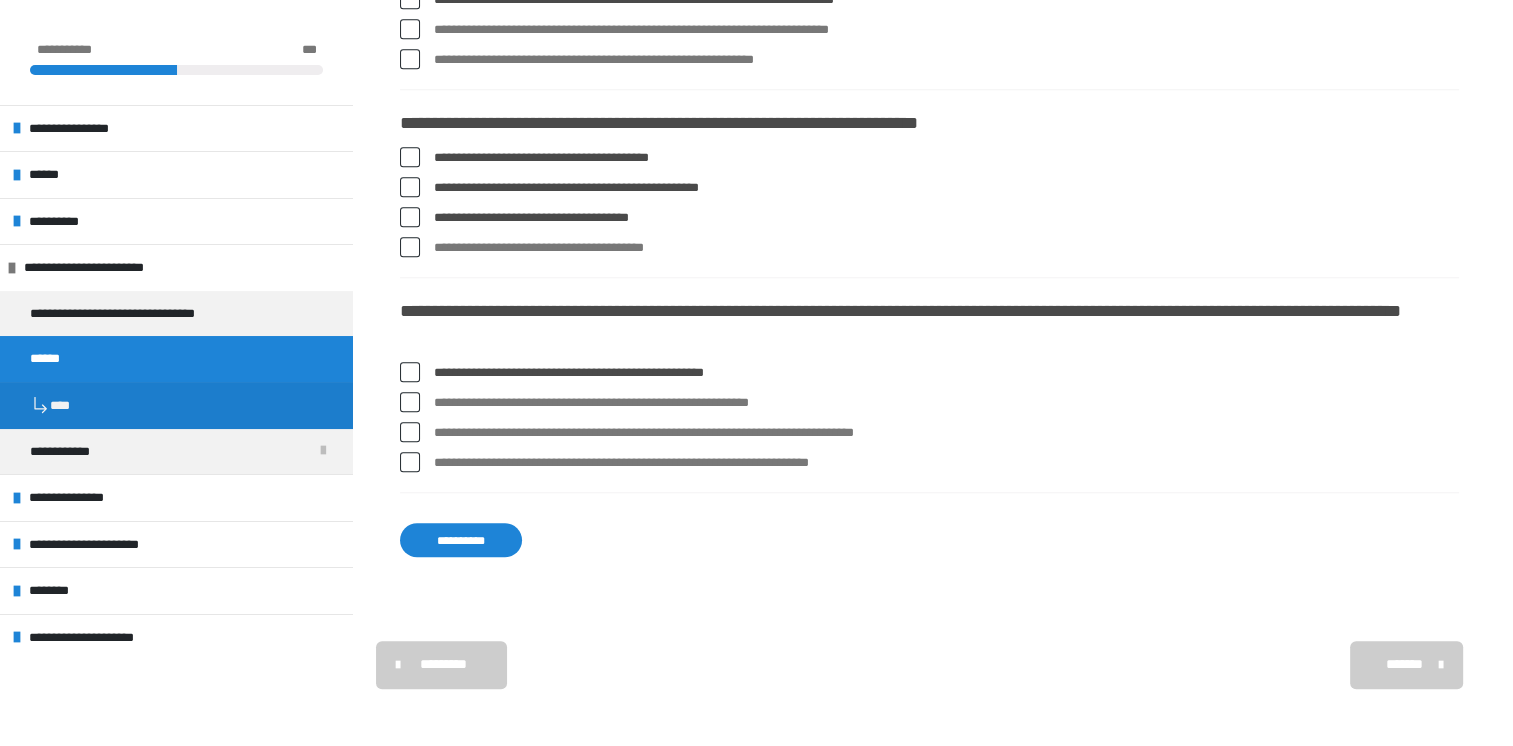 click on "**********" at bounding box center (461, 540) 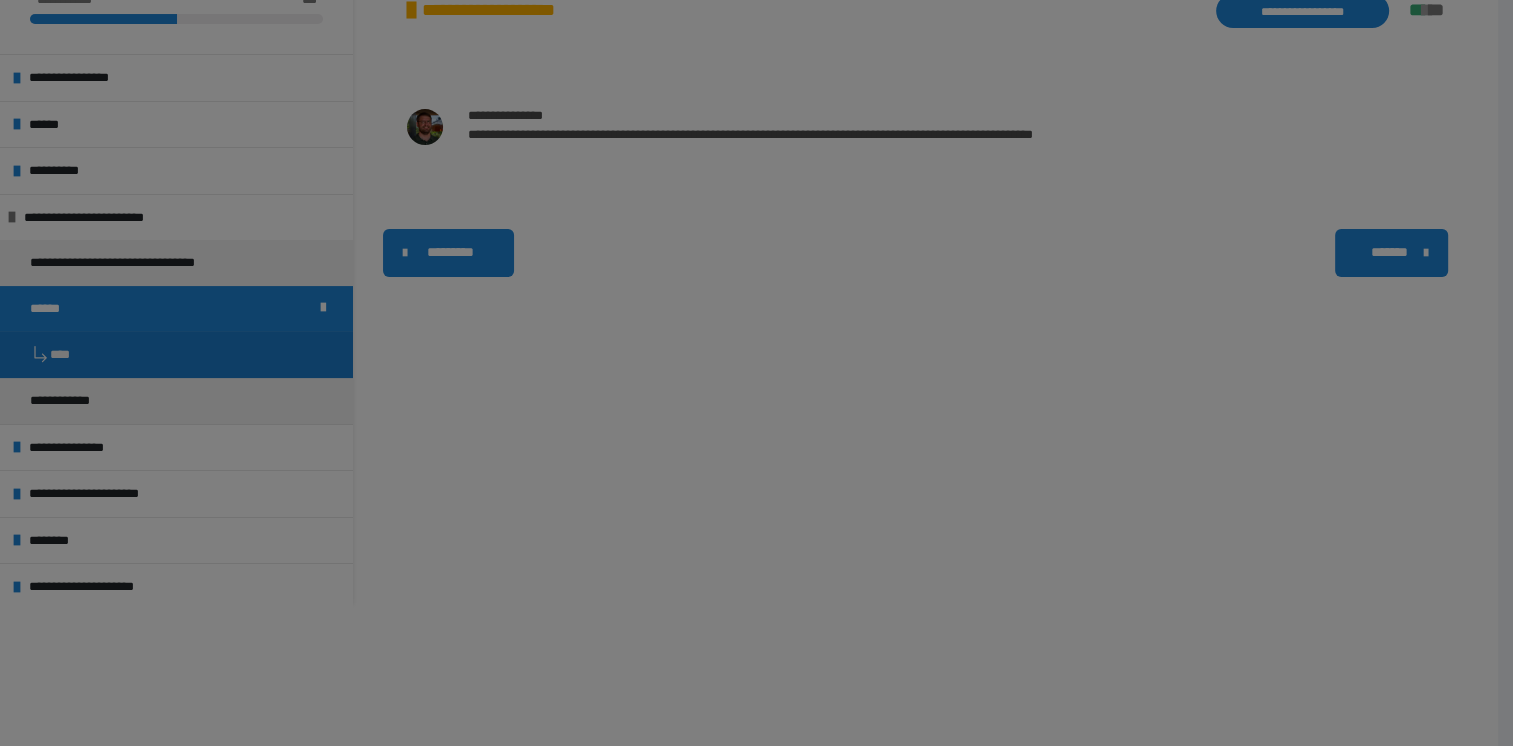scroll, scrollTop: 0, scrollLeft: 0, axis: both 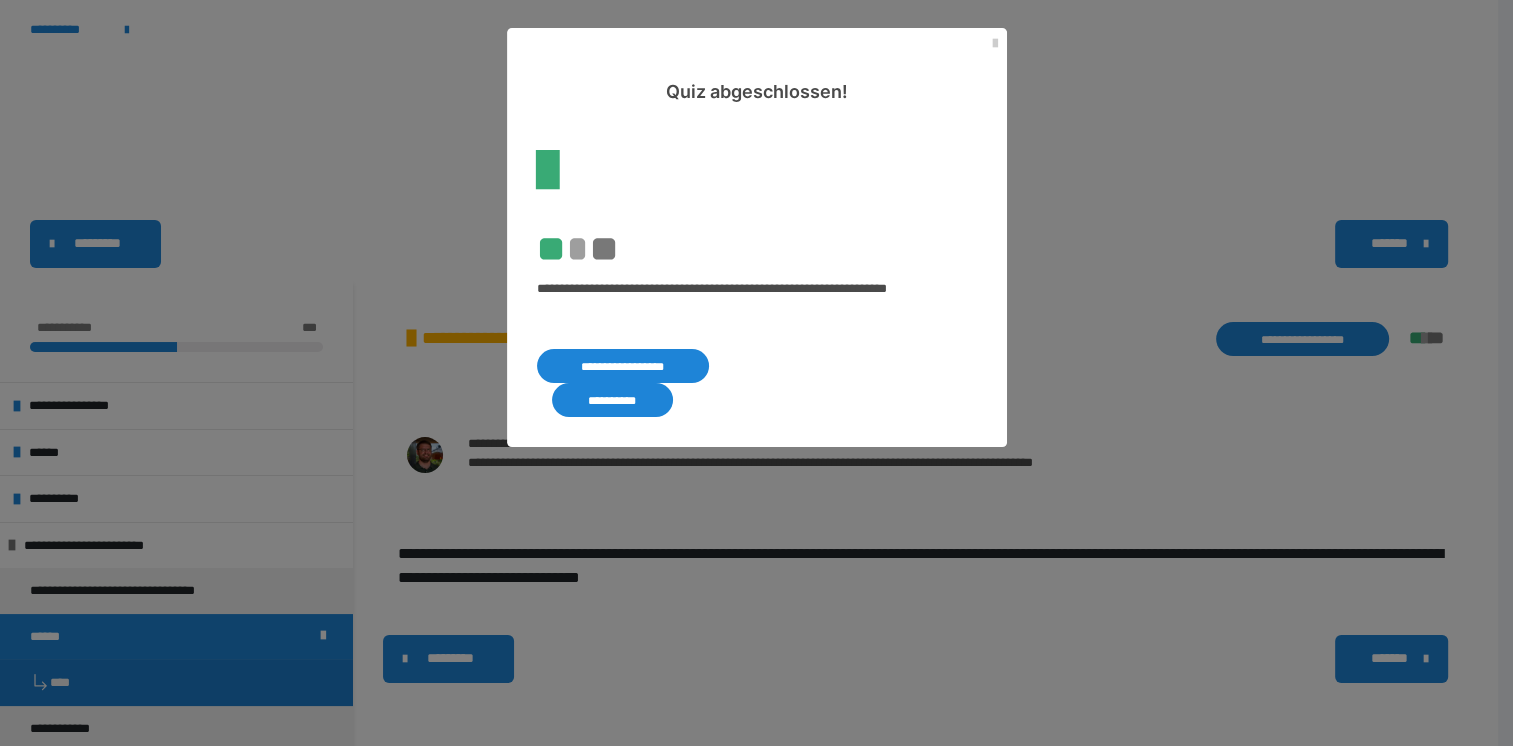 click on "**********" at bounding box center [623, 366] 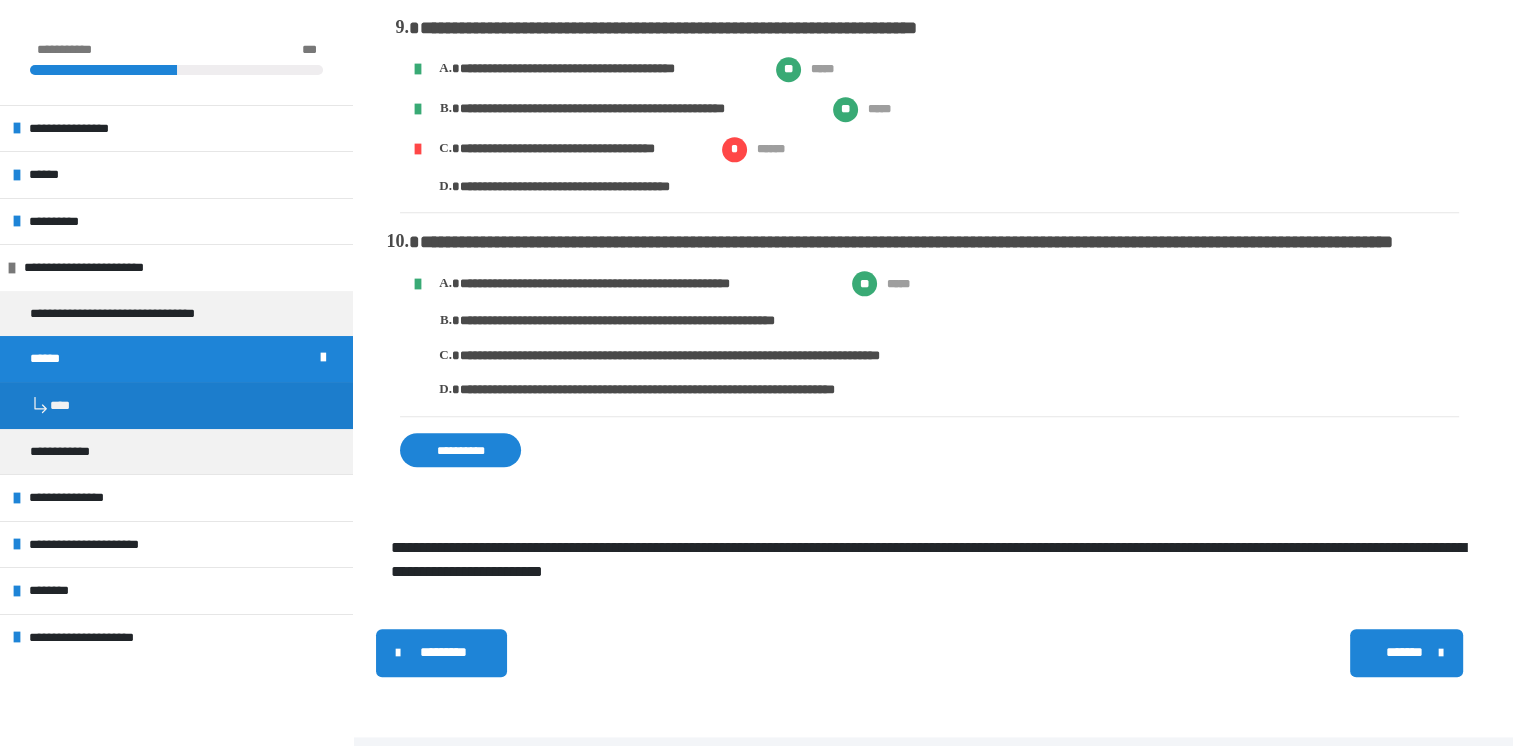 scroll, scrollTop: 2032, scrollLeft: 0, axis: vertical 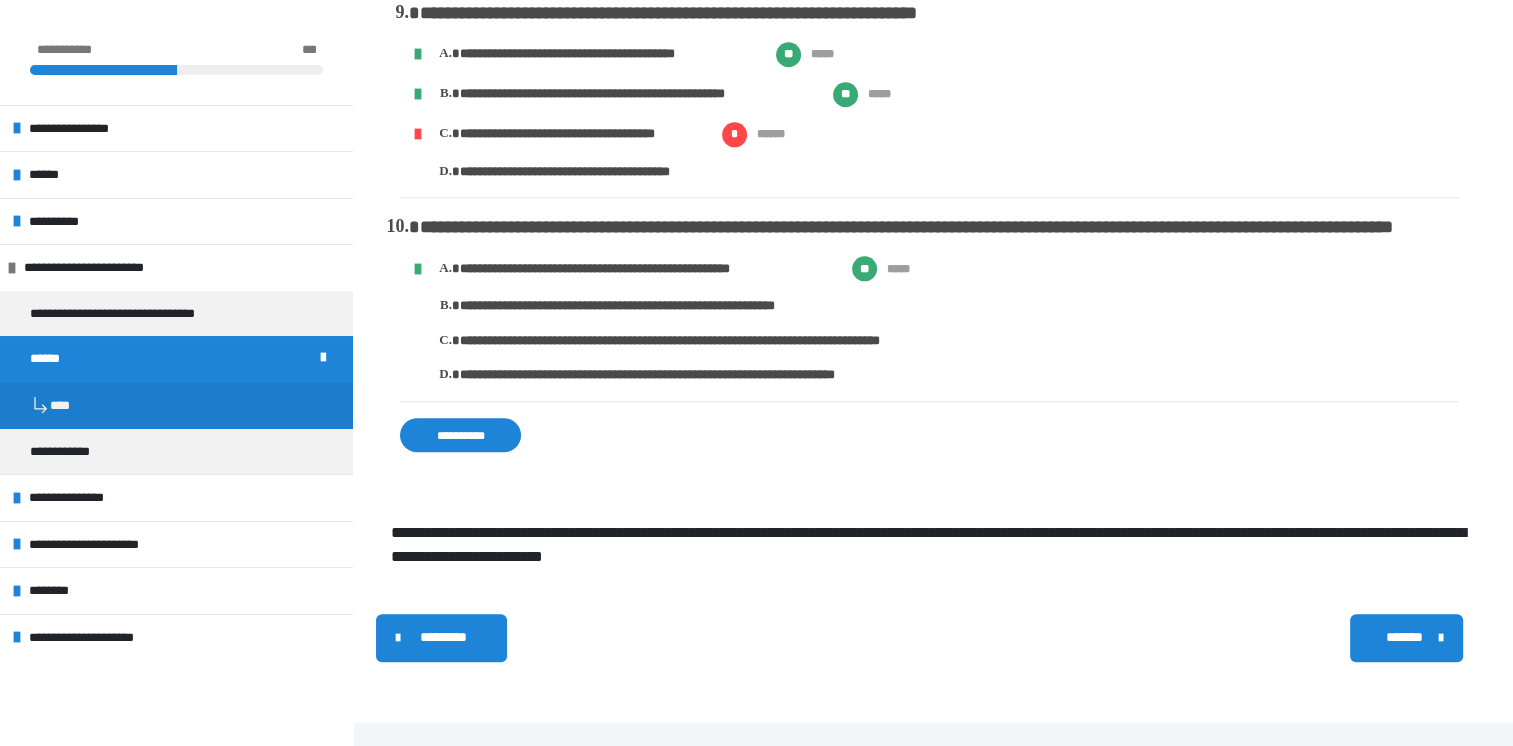 click on "**********" at bounding box center (460, 435) 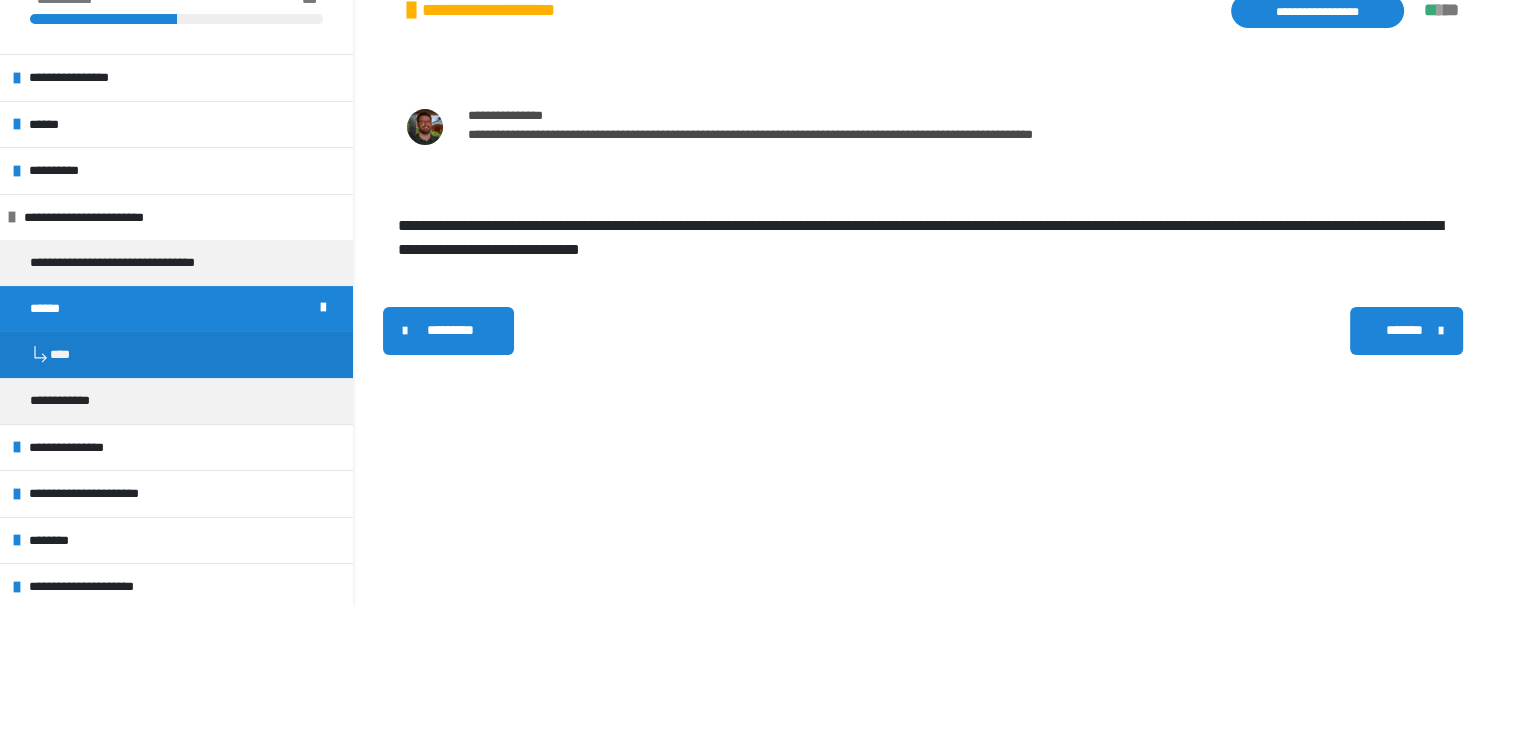 scroll, scrollTop: 0, scrollLeft: 0, axis: both 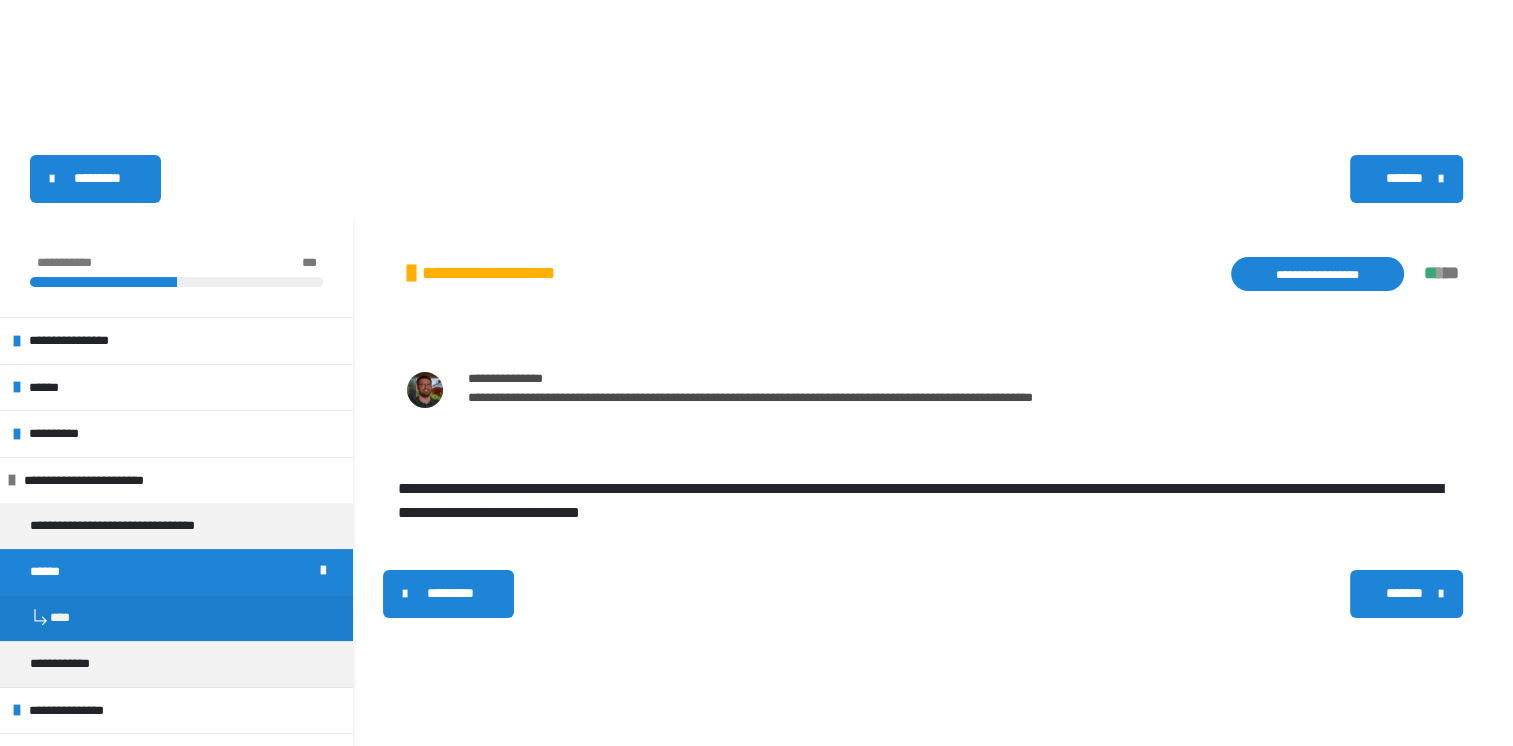 click on "*******" at bounding box center (1404, 593) 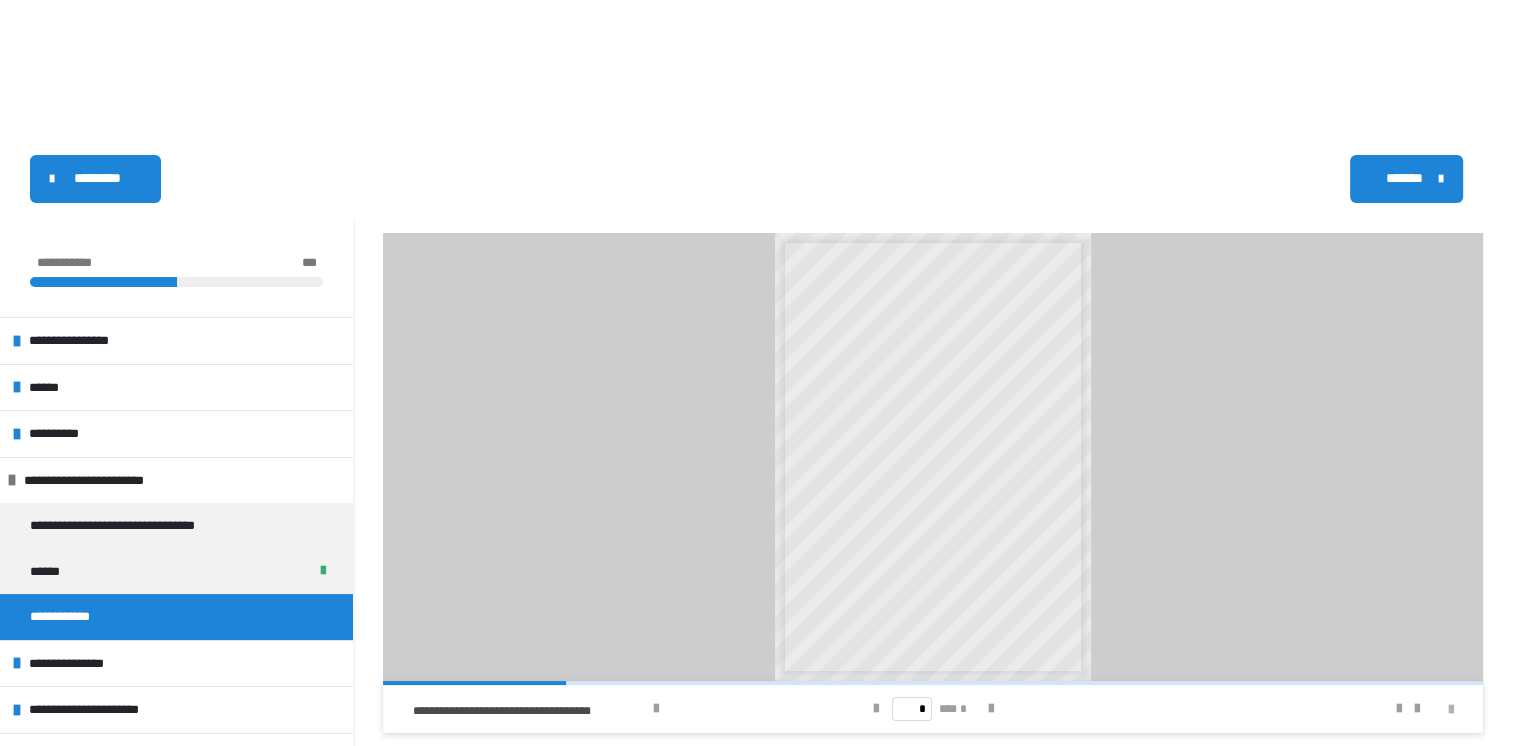 click at bounding box center [1451, 710] 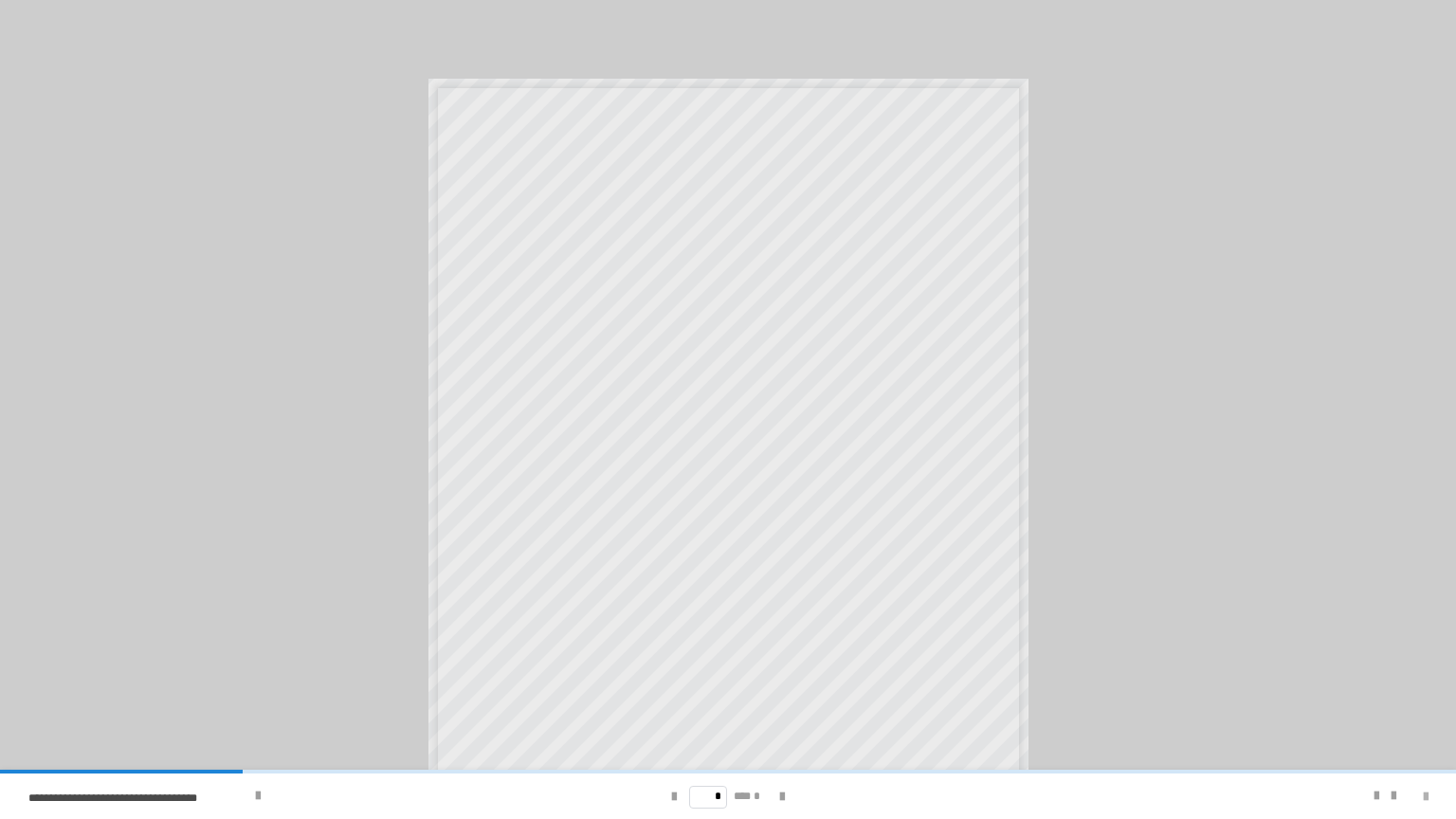 click at bounding box center (1426, 797) 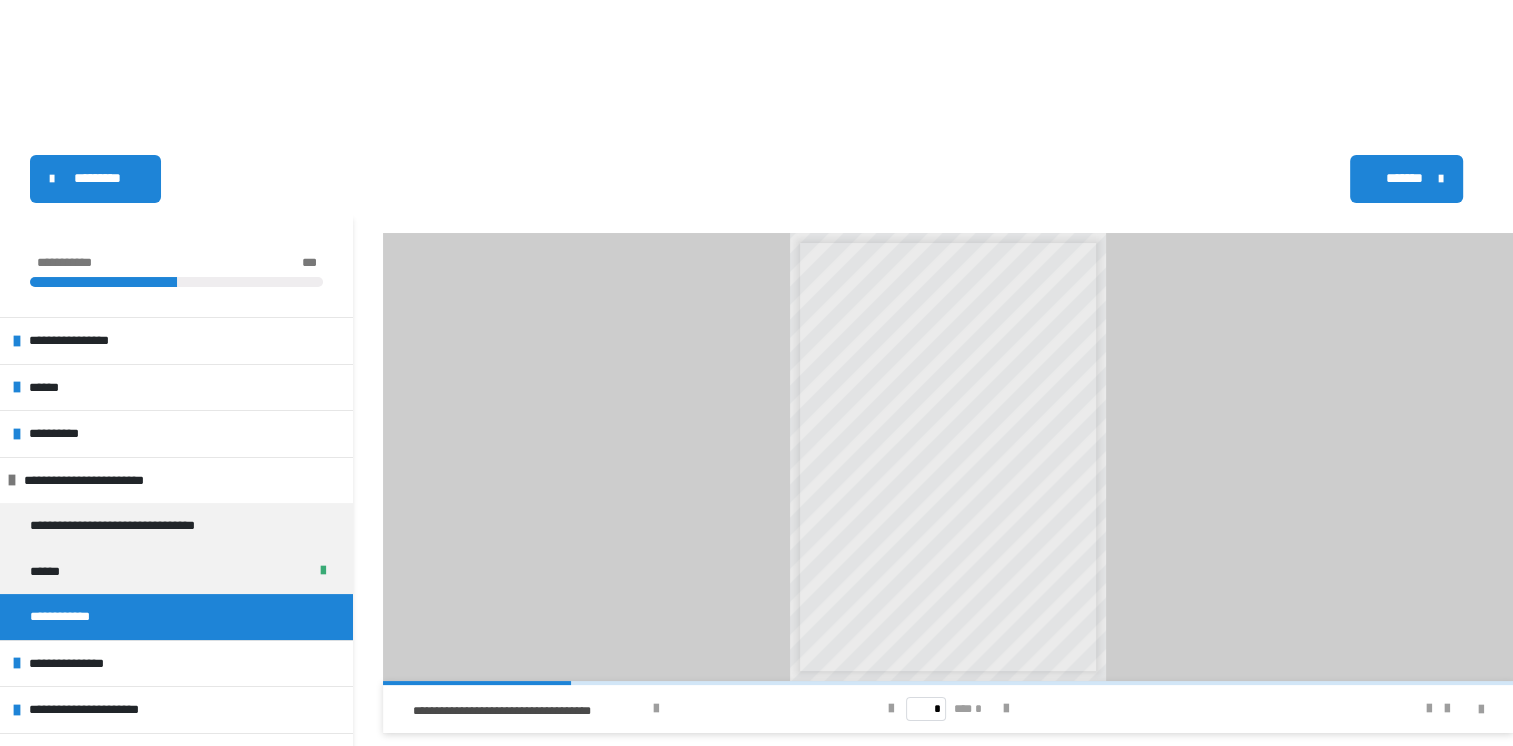 click on "**********" at bounding box center (68, 617) 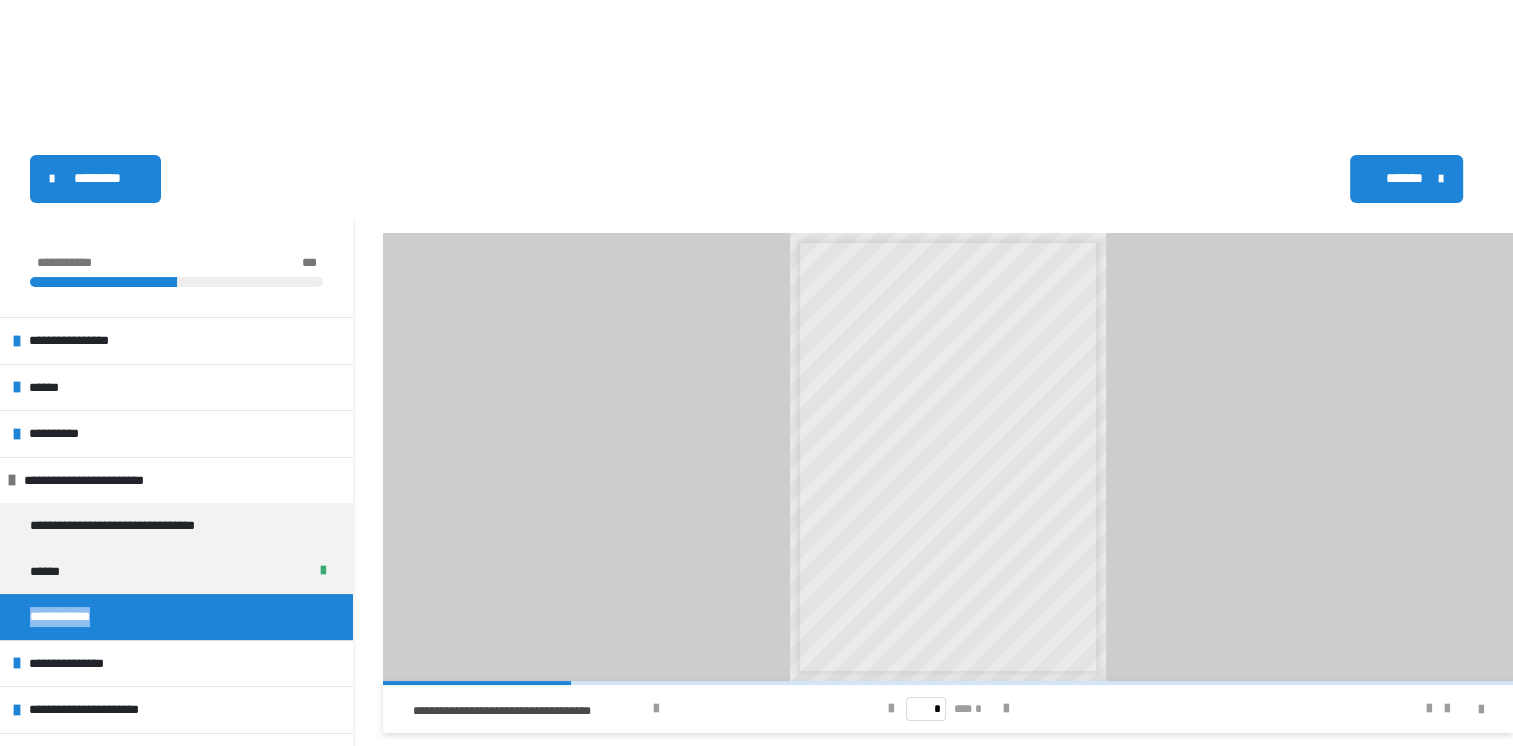 click on "**********" at bounding box center (68, 617) 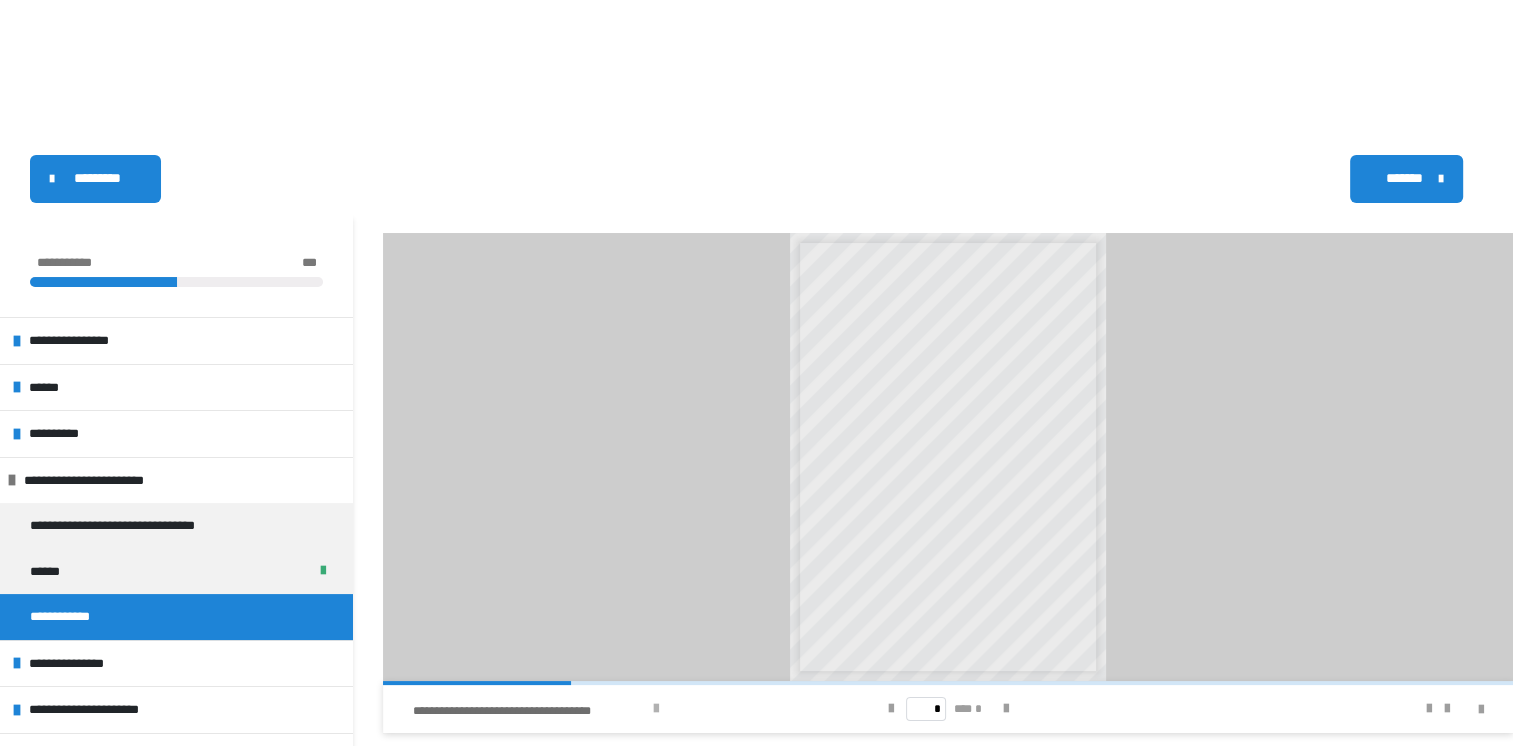 click at bounding box center [655, 709] 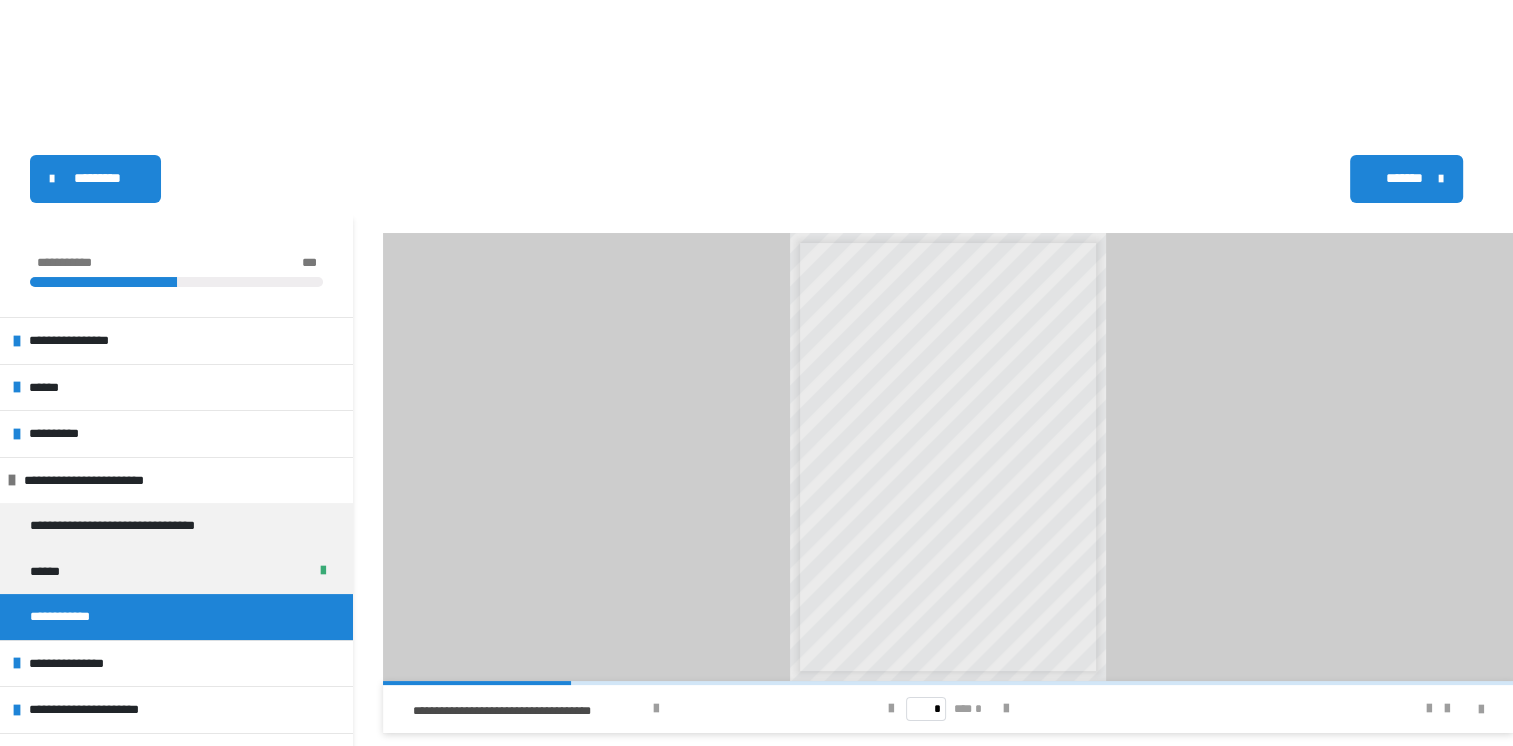 click on "**********" at bounding box center (176, 617) 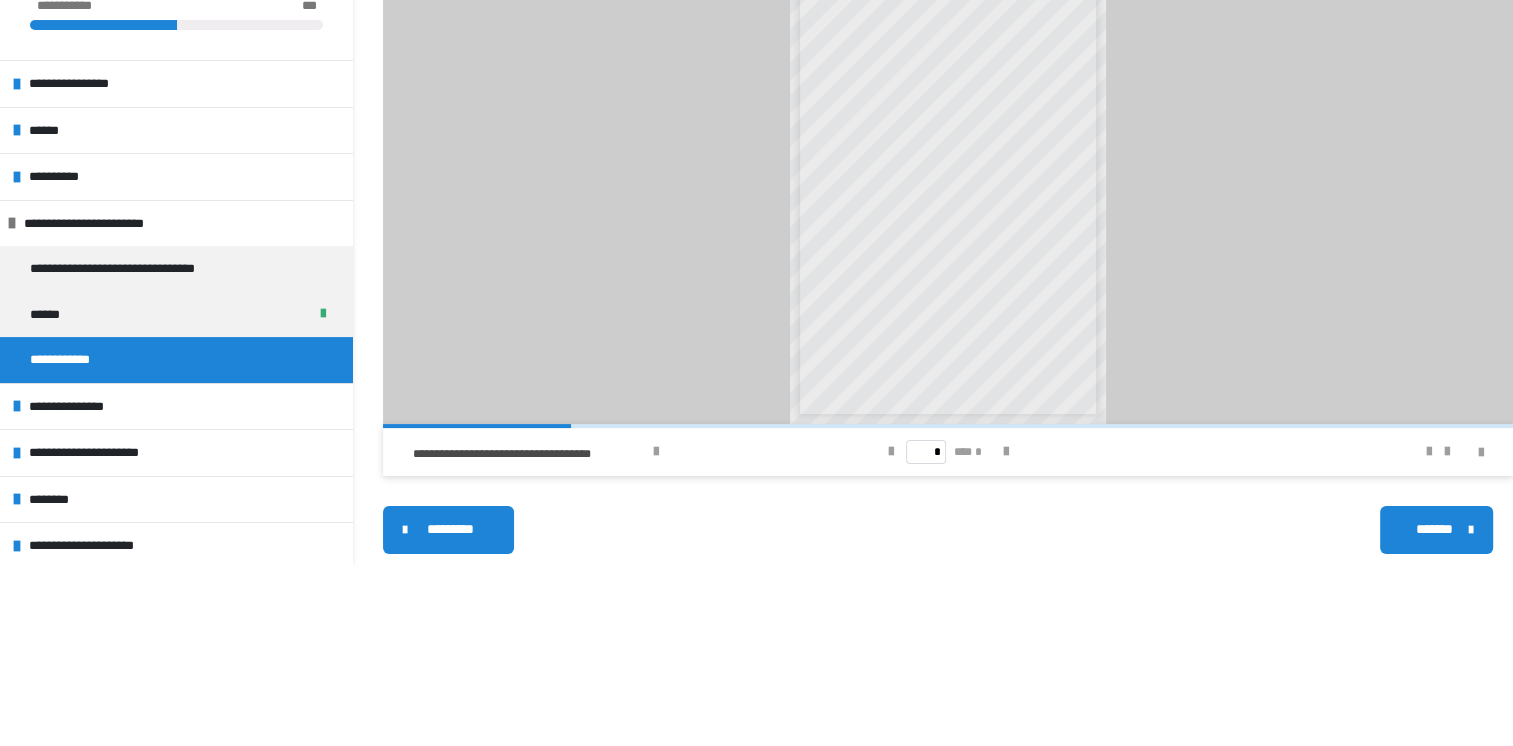 scroll, scrollTop: 327, scrollLeft: 0, axis: vertical 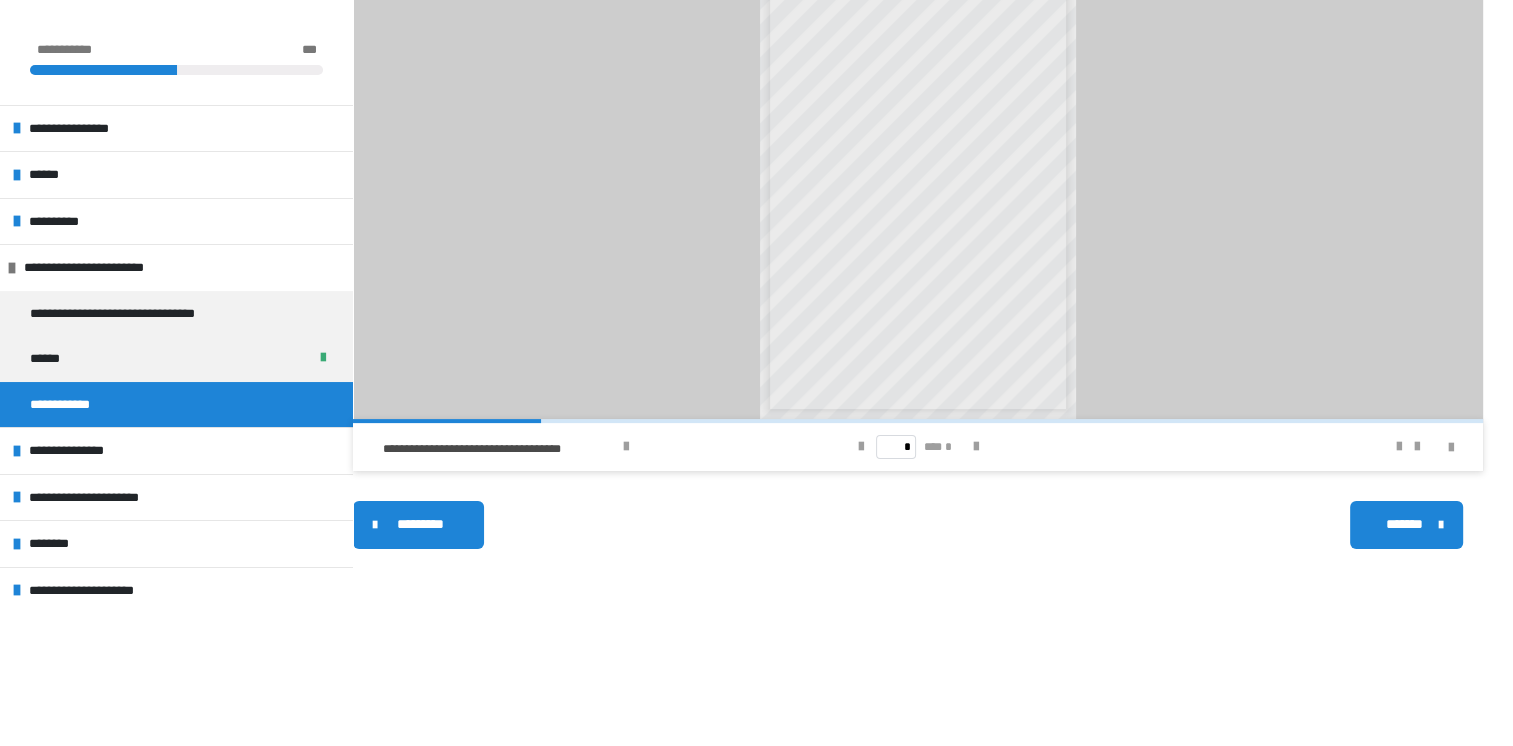 click on "*******" at bounding box center (1404, 524) 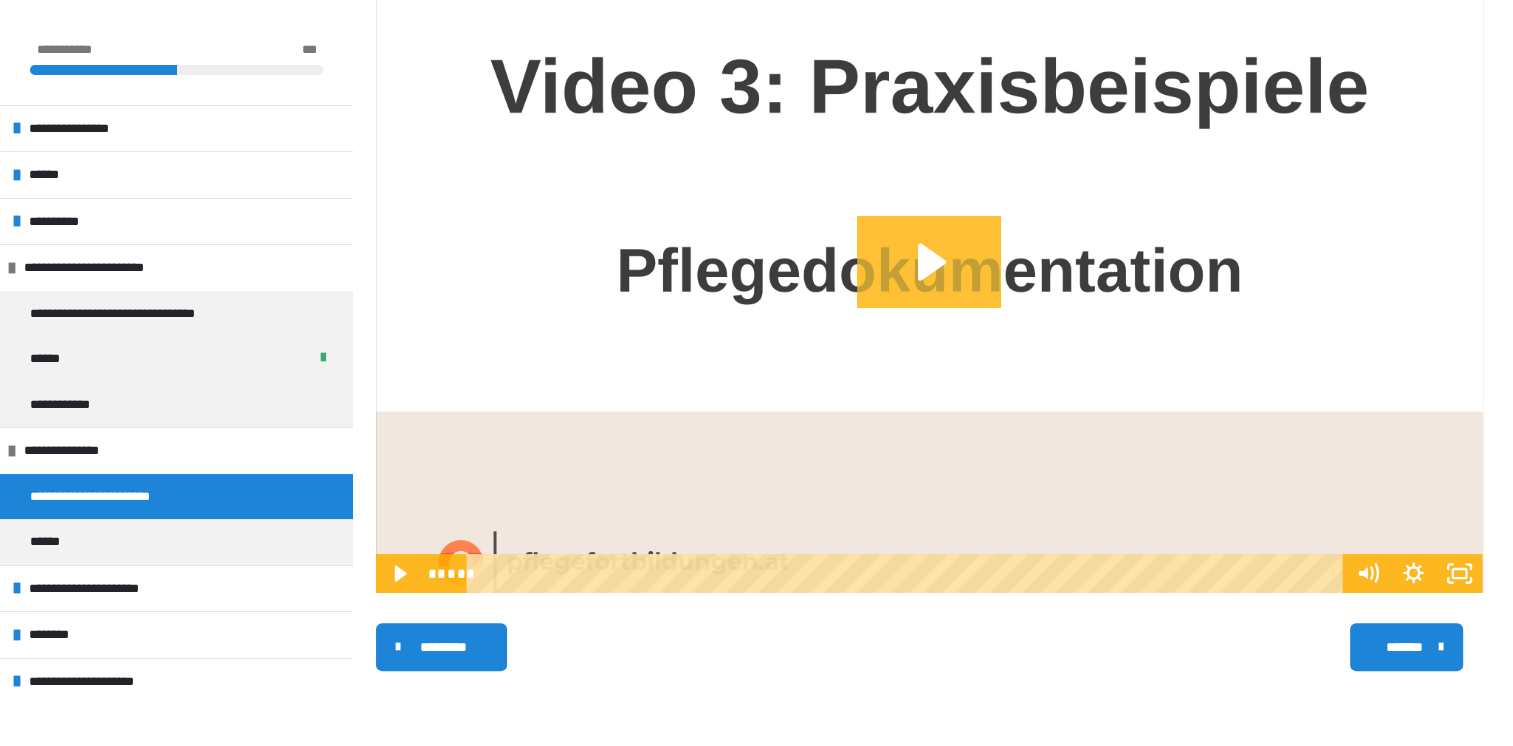 click 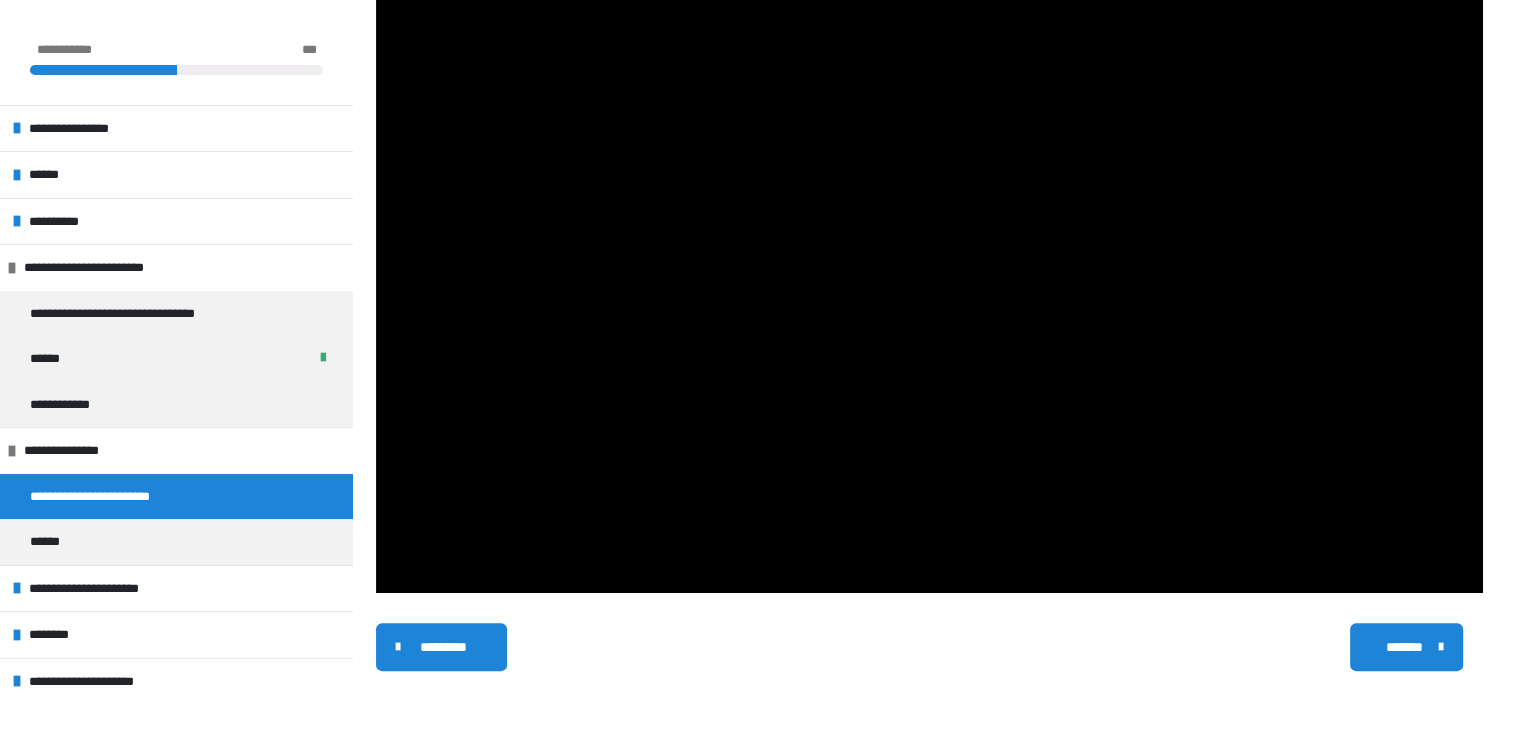 click on "*******" at bounding box center [1404, 647] 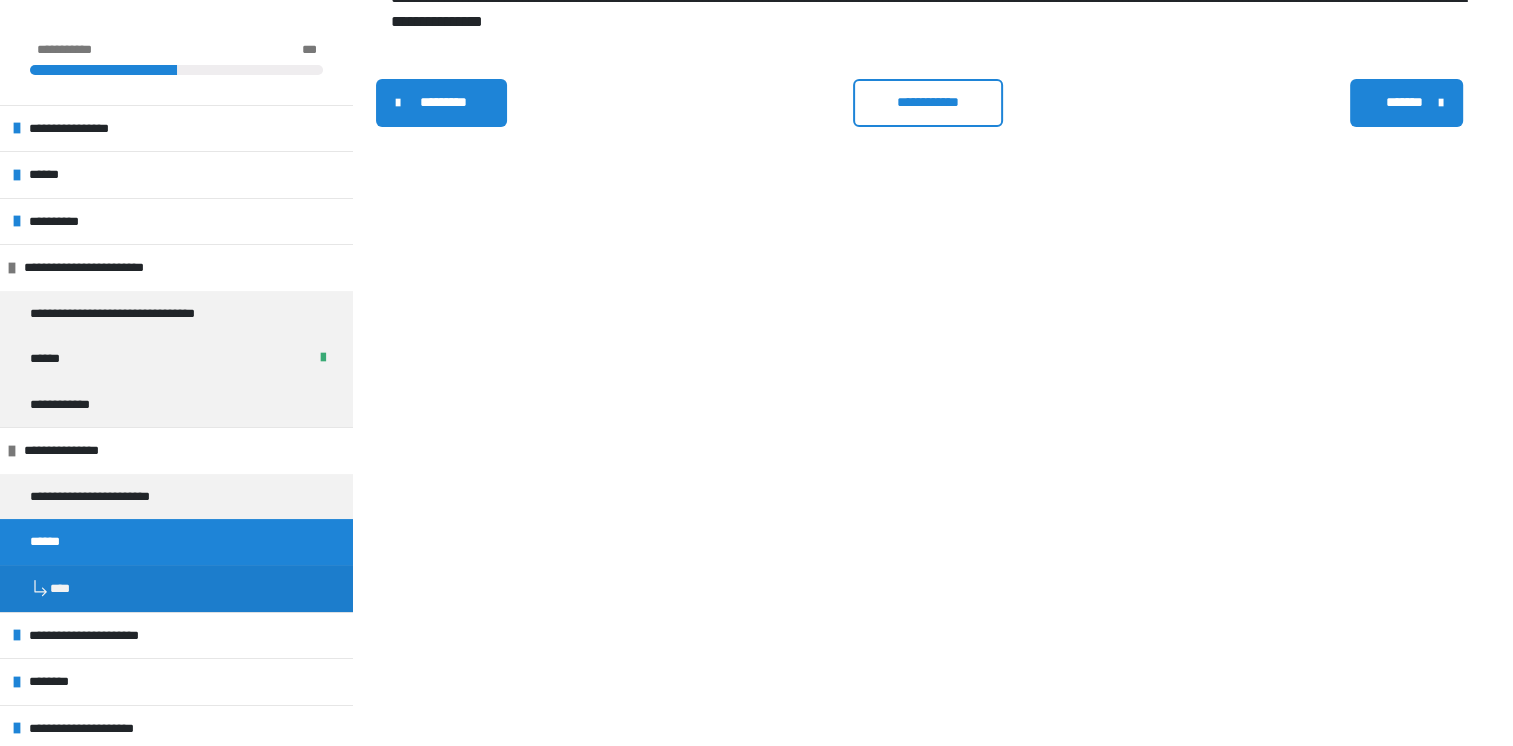 click on "**********" at bounding box center [928, 102] 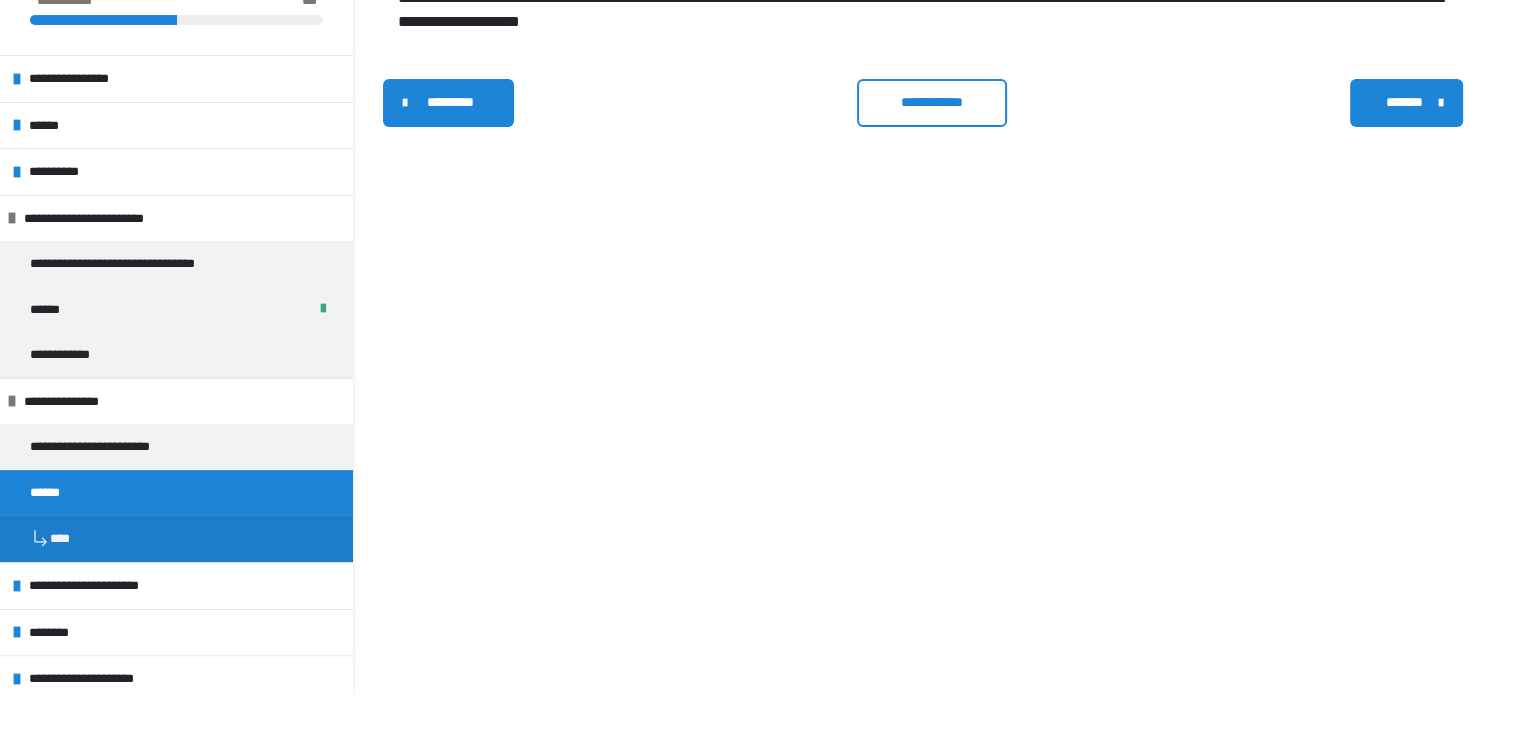 scroll, scrollTop: 0, scrollLeft: 0, axis: both 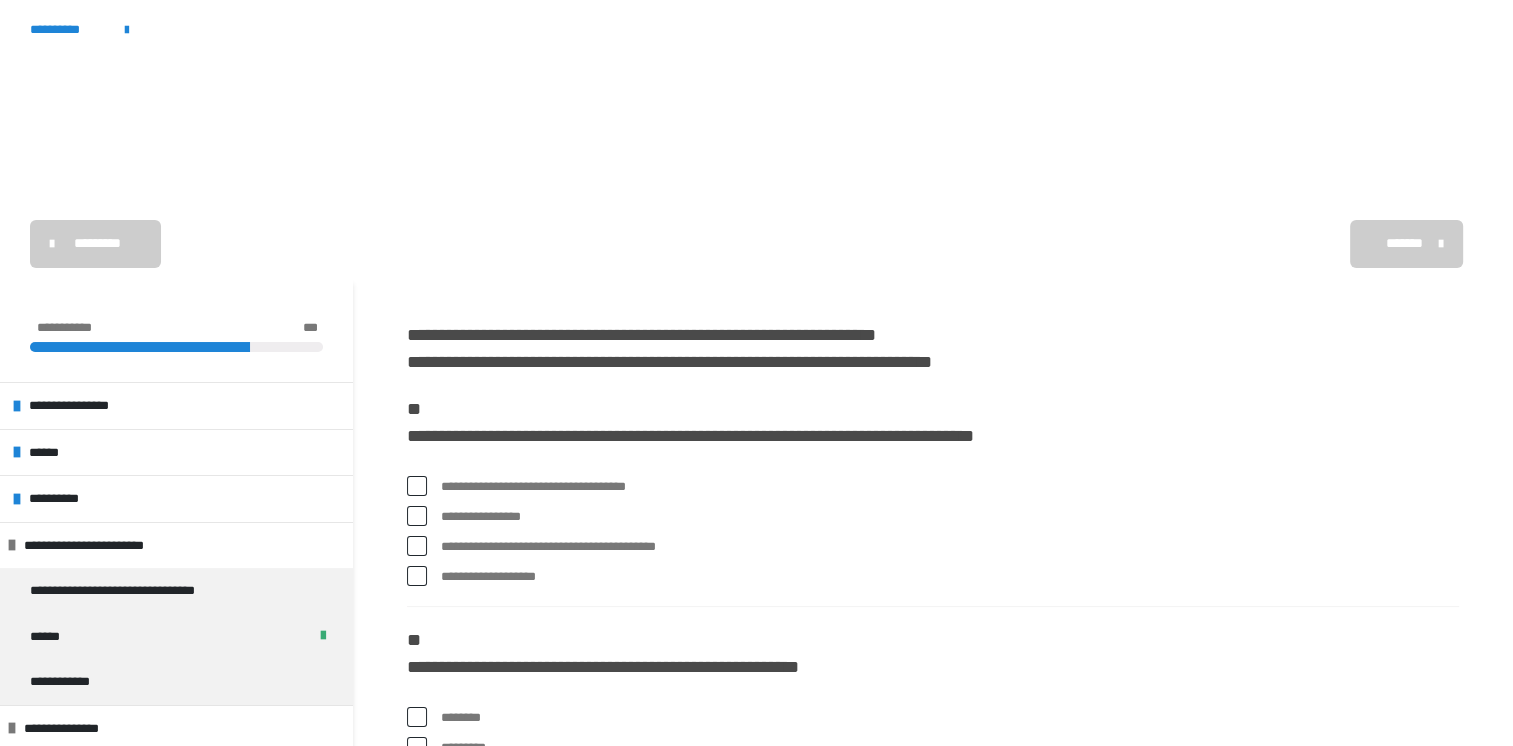click at bounding box center (417, 486) 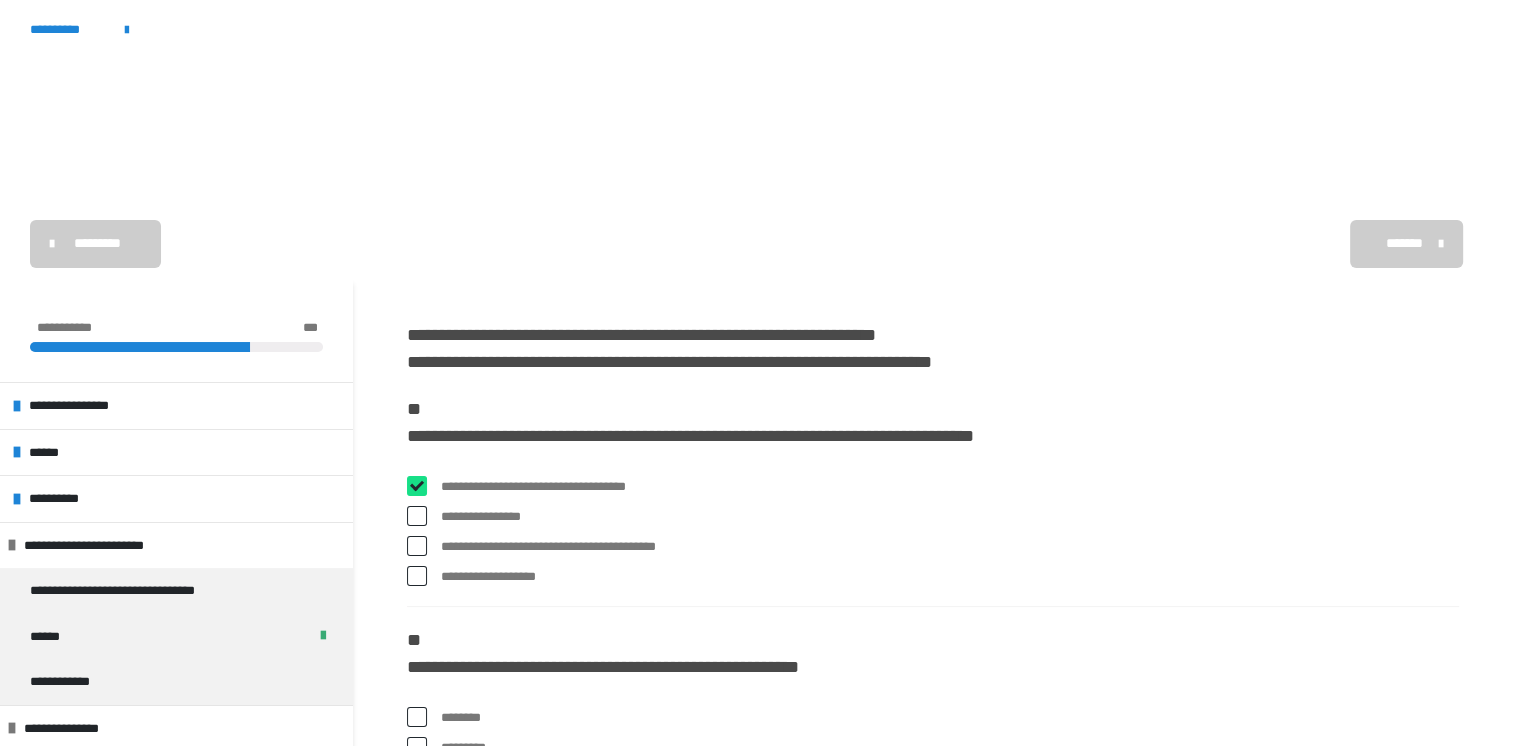 checkbox on "****" 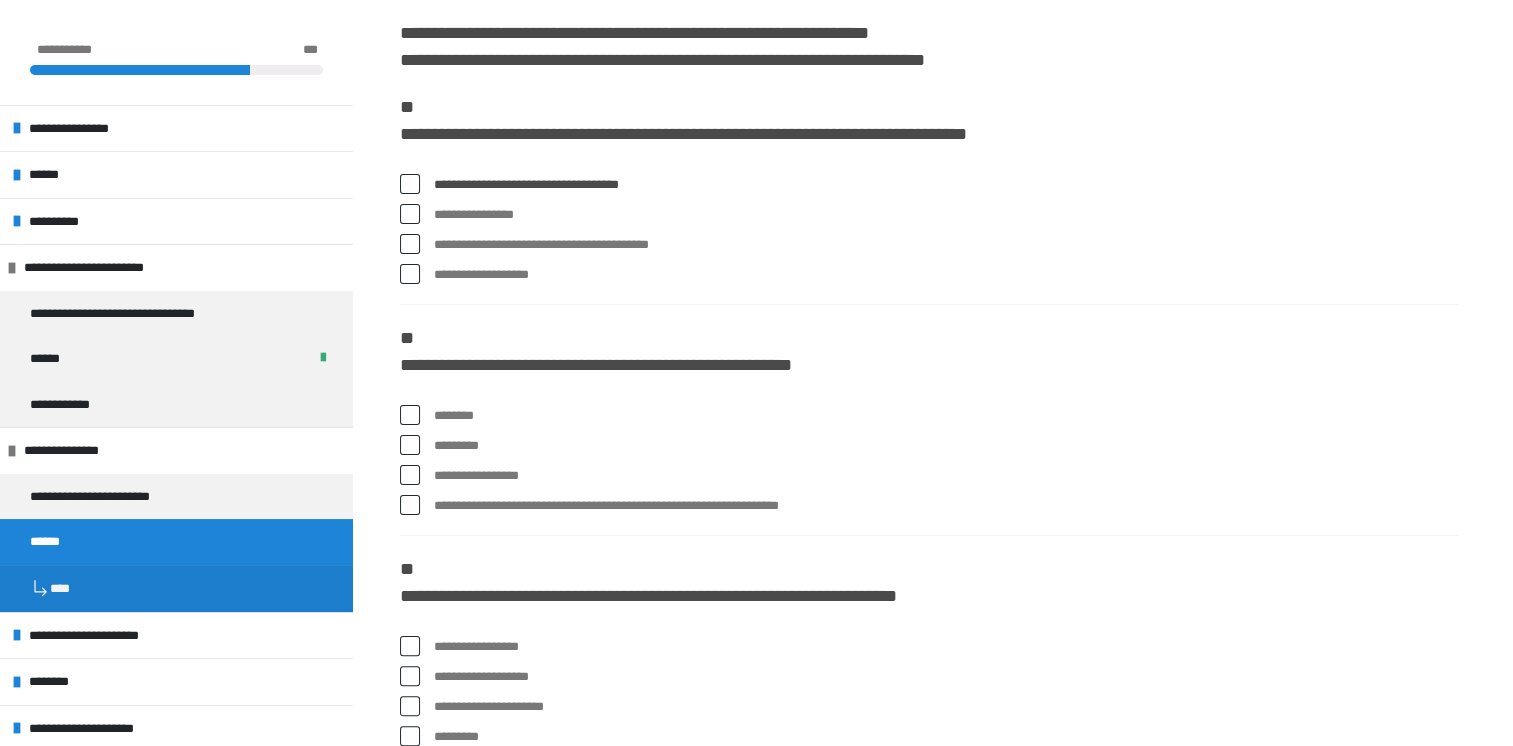 scroll, scrollTop: 320, scrollLeft: 0, axis: vertical 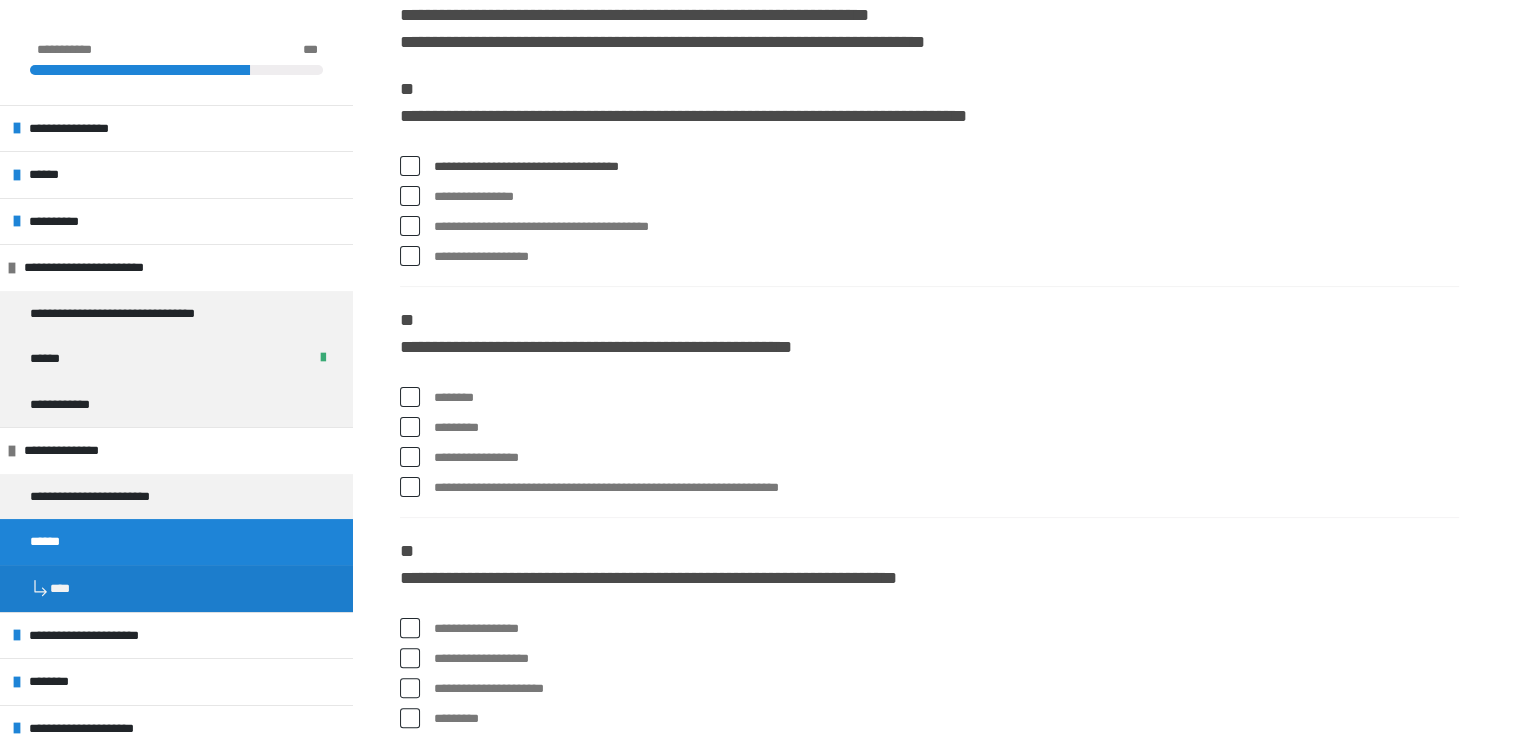 click at bounding box center [410, 487] 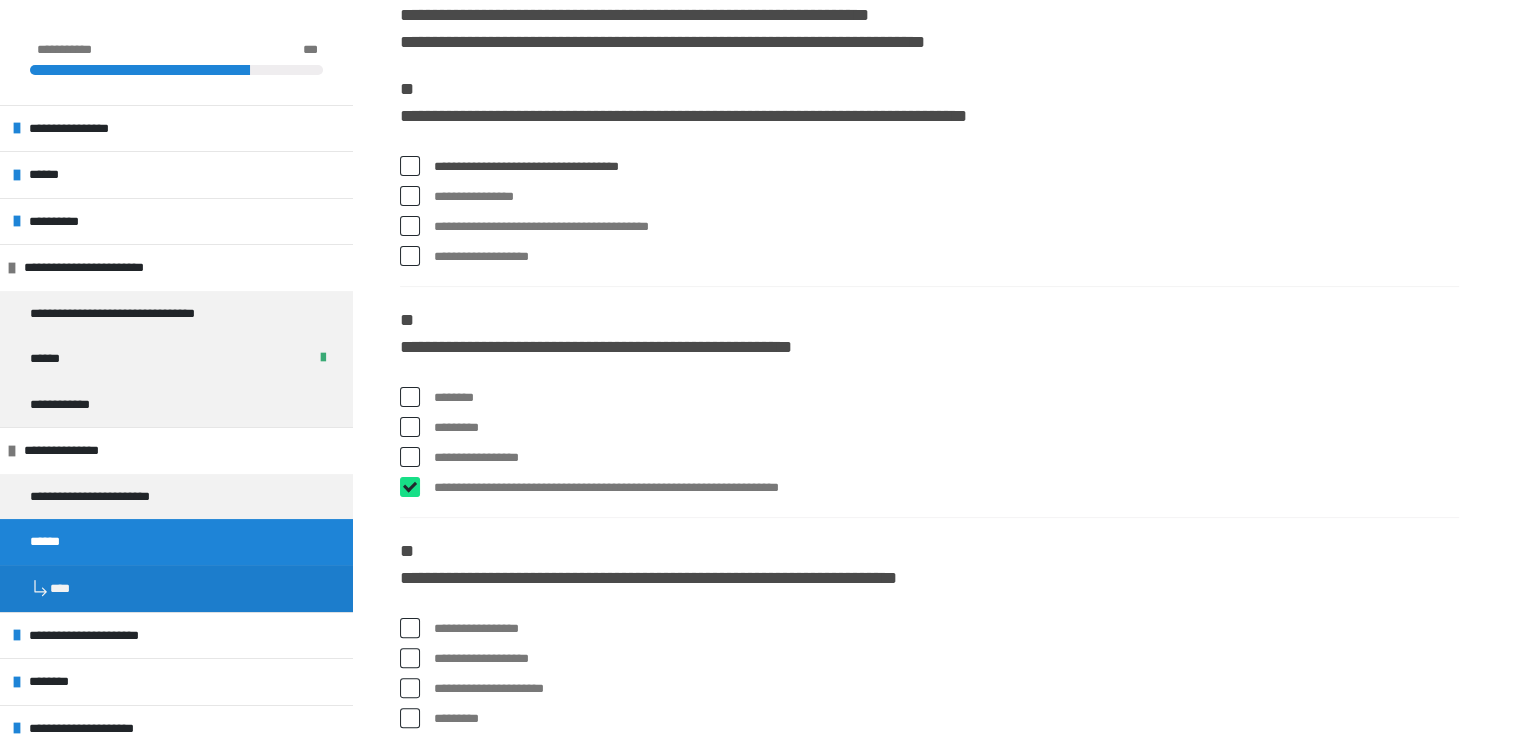 checkbox on "****" 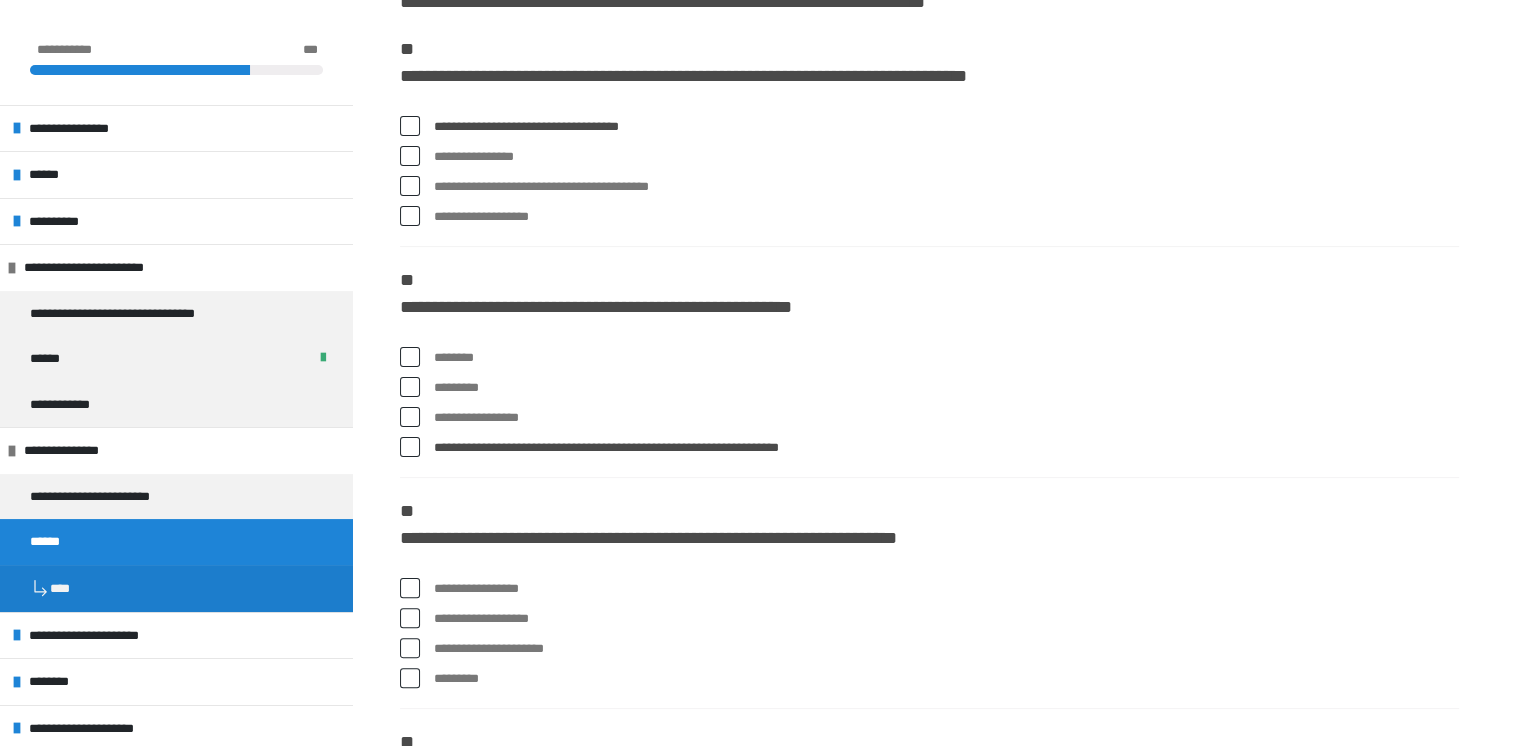 scroll, scrollTop: 400, scrollLeft: 0, axis: vertical 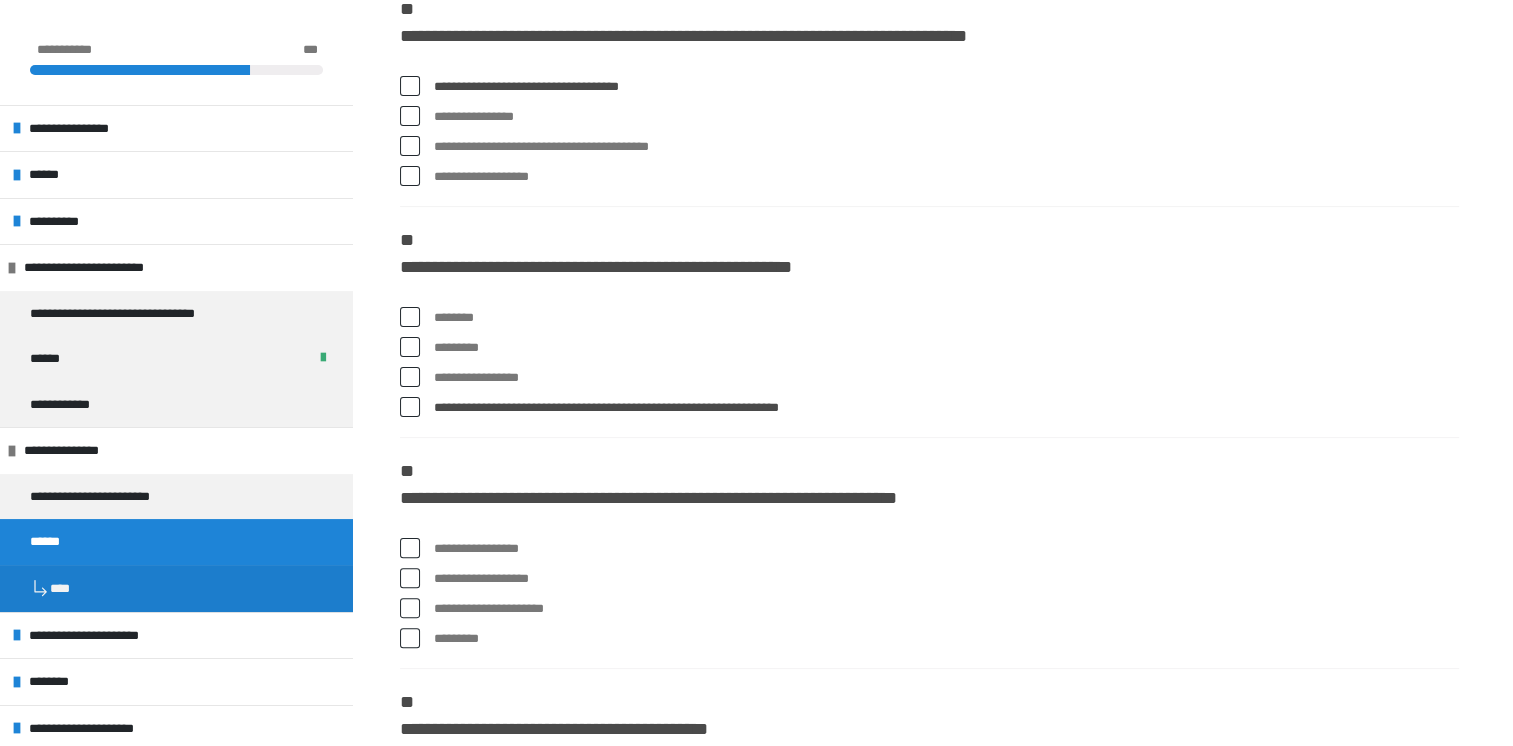 click at bounding box center (410, 608) 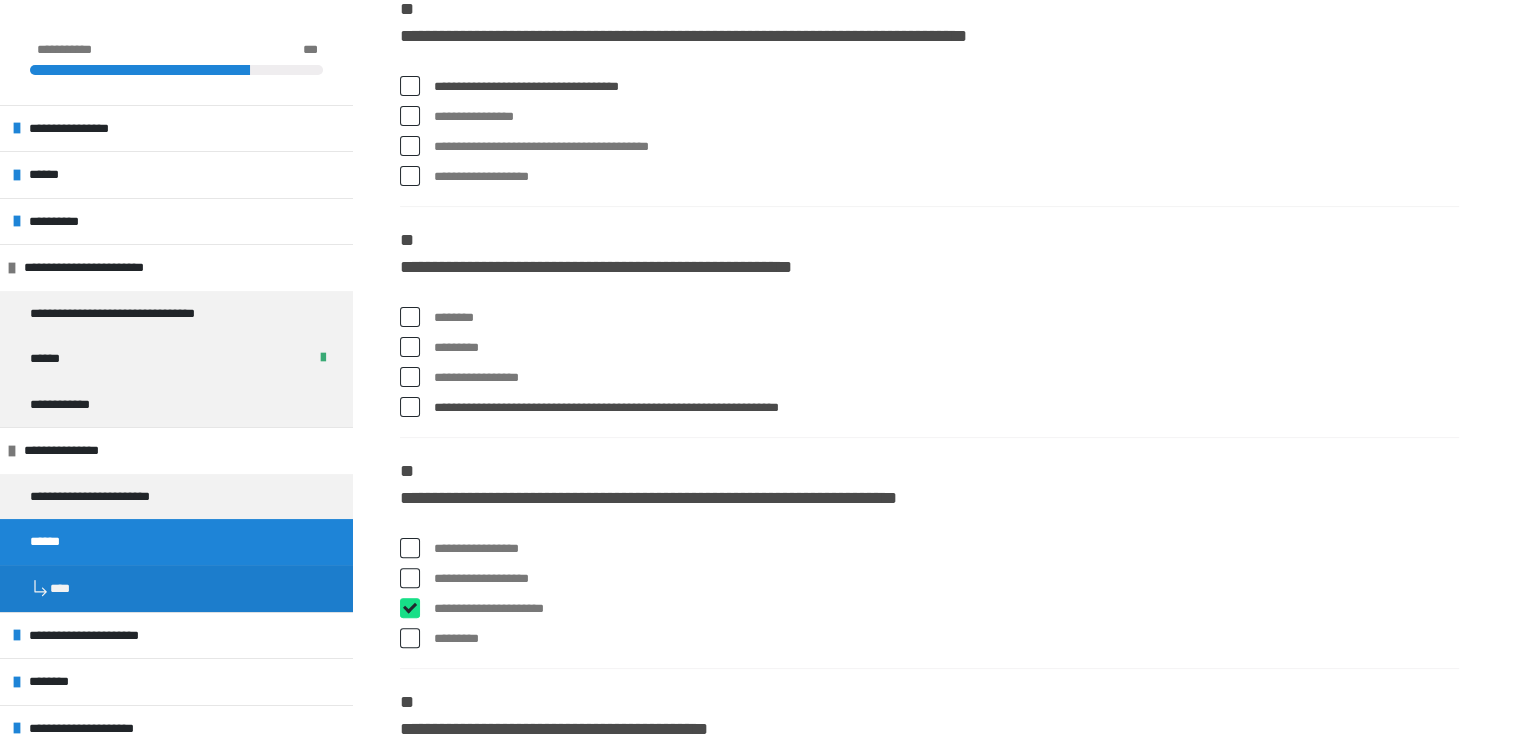 checkbox on "****" 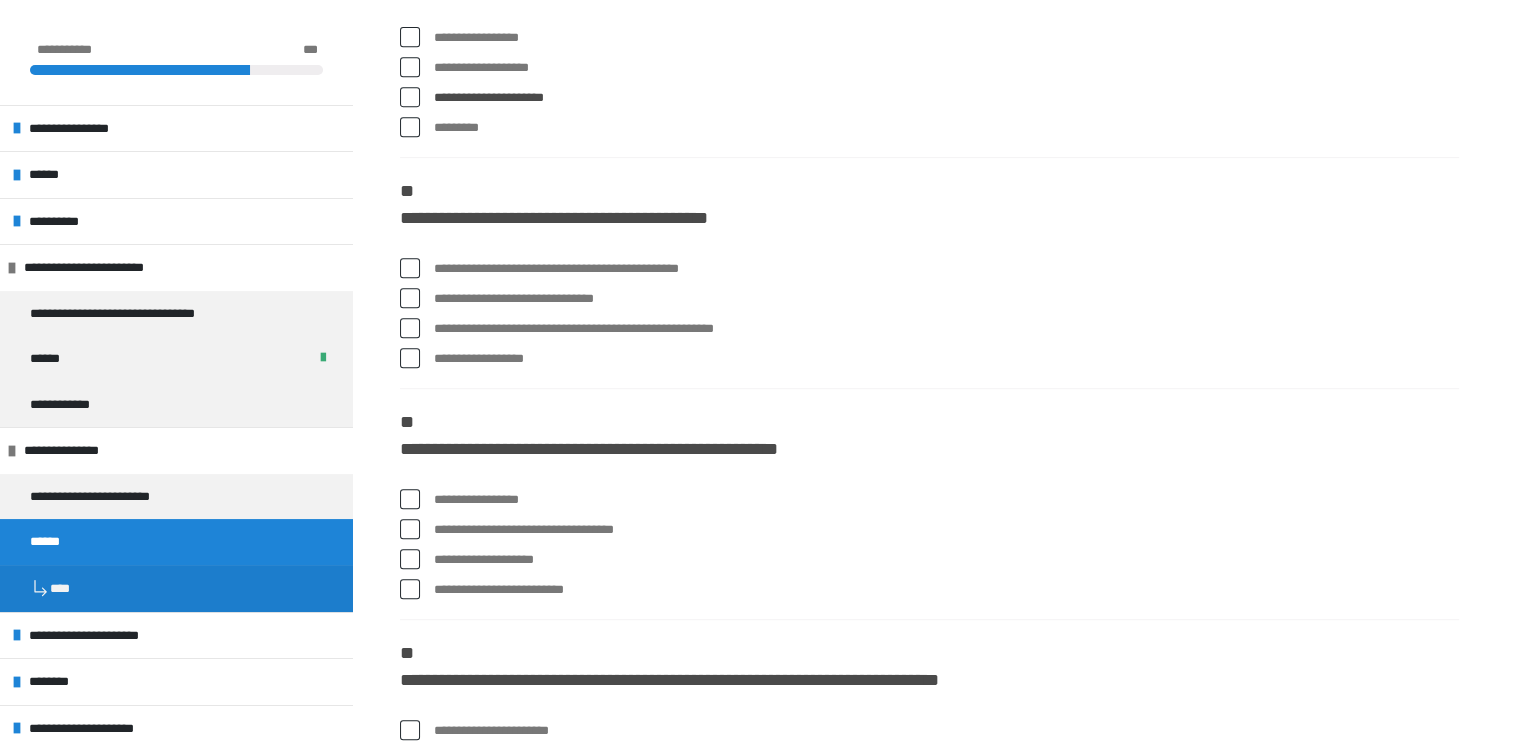 scroll, scrollTop: 920, scrollLeft: 0, axis: vertical 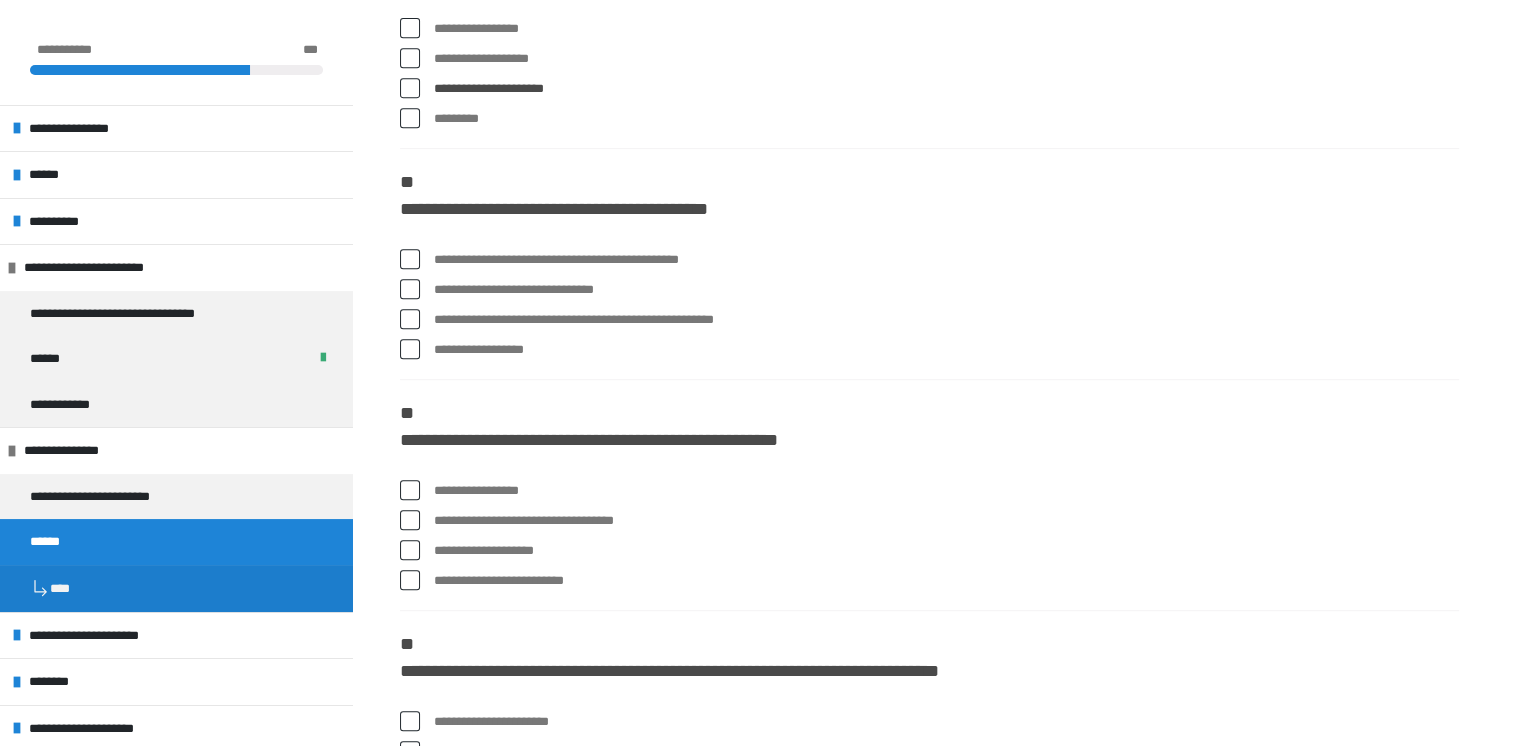 click at bounding box center [410, 289] 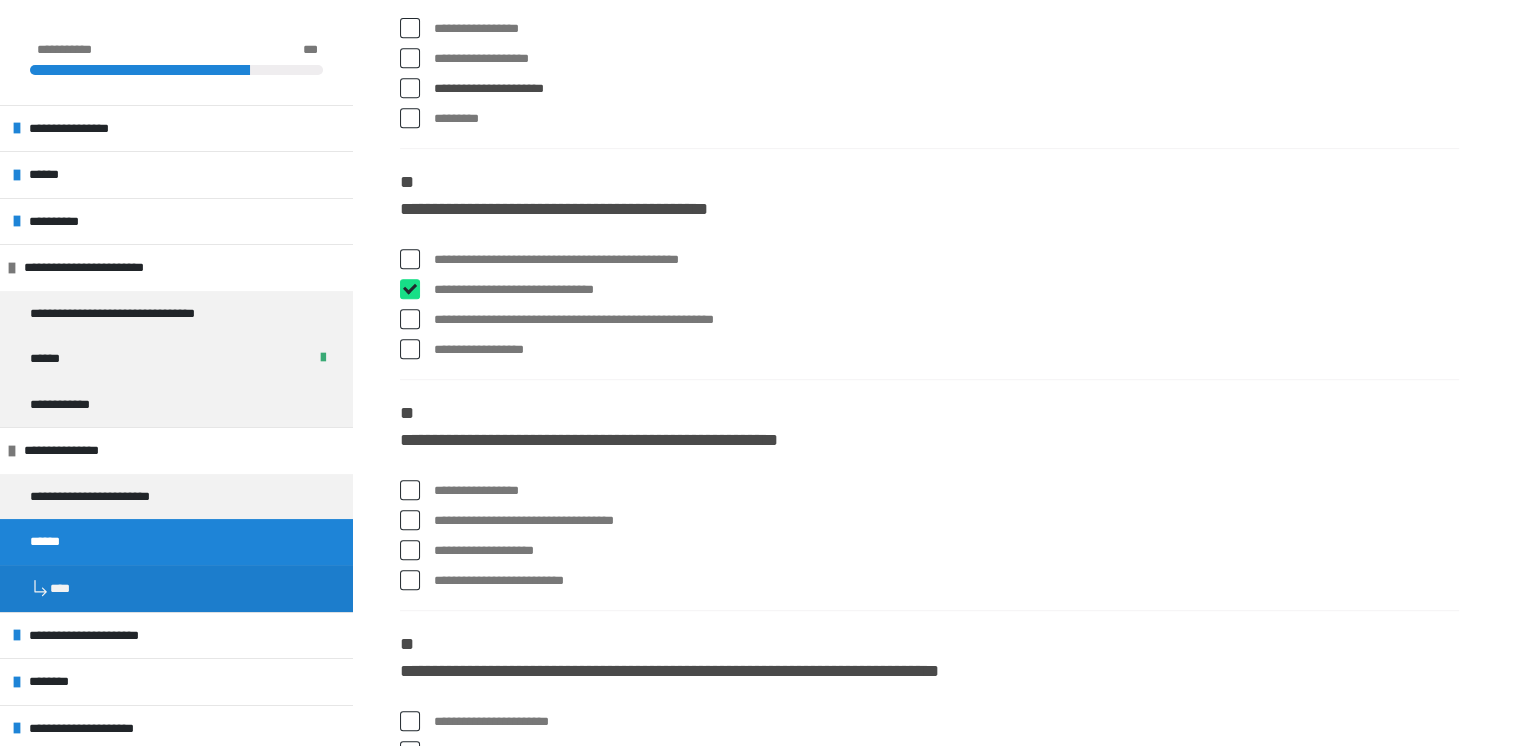 checkbox on "****" 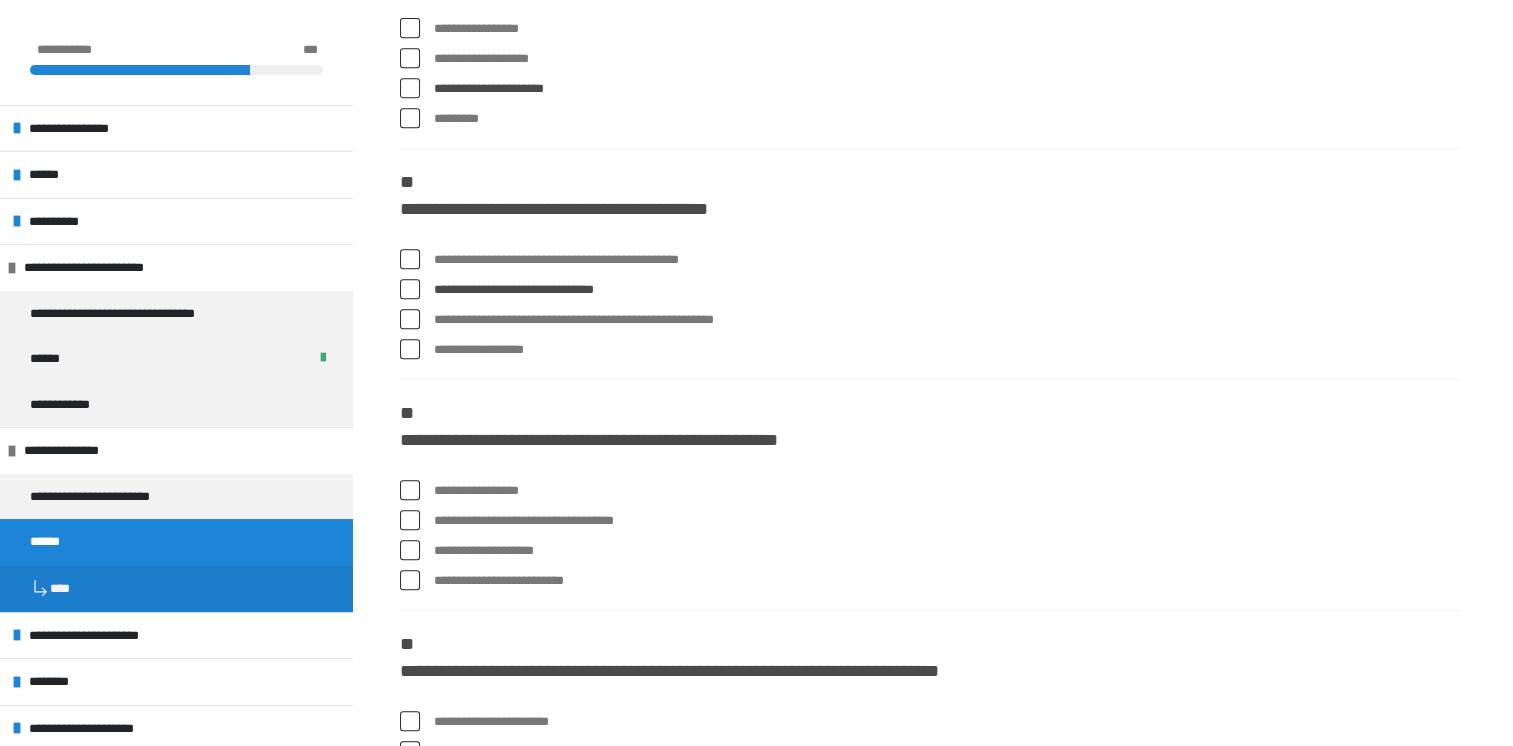 click at bounding box center [410, 520] 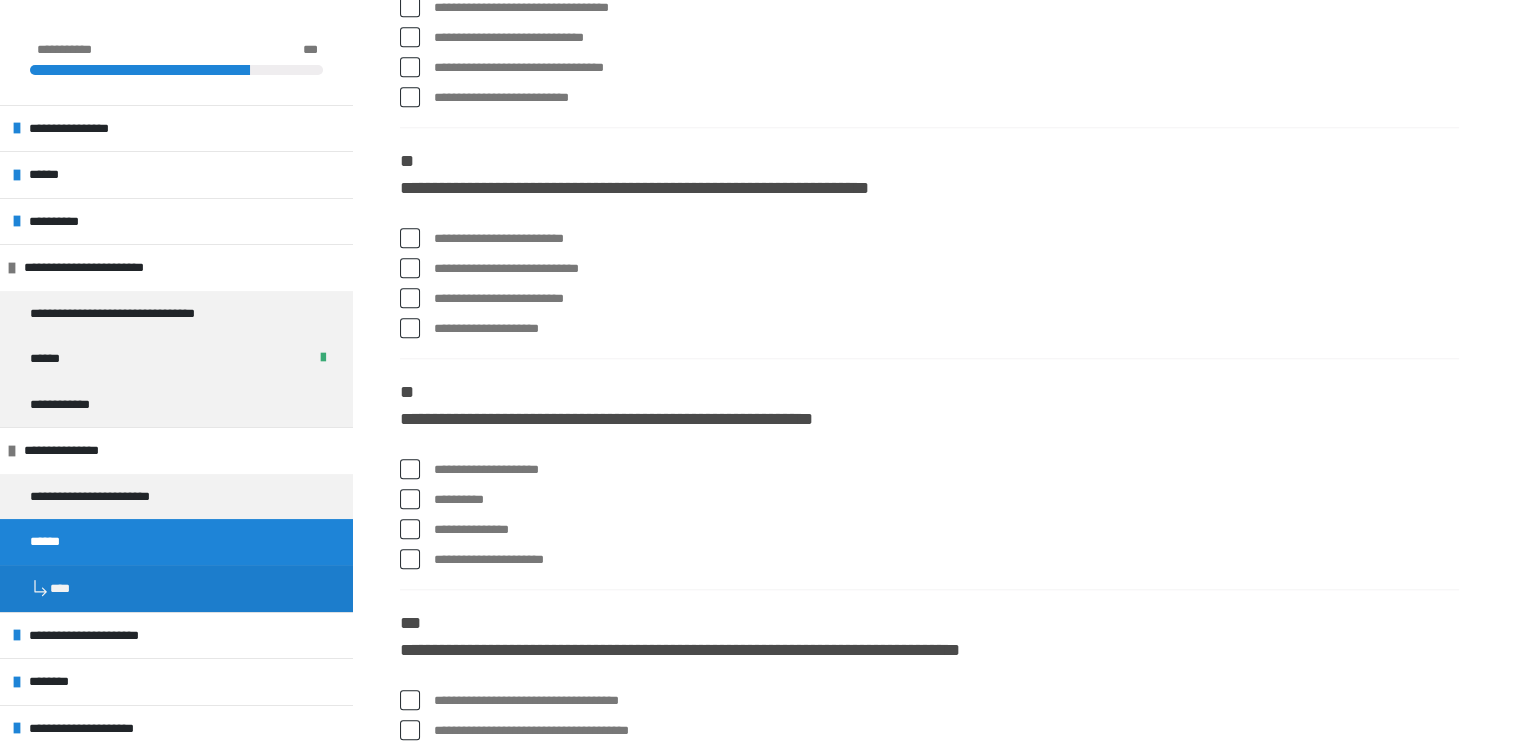 scroll, scrollTop: 1858, scrollLeft: 0, axis: vertical 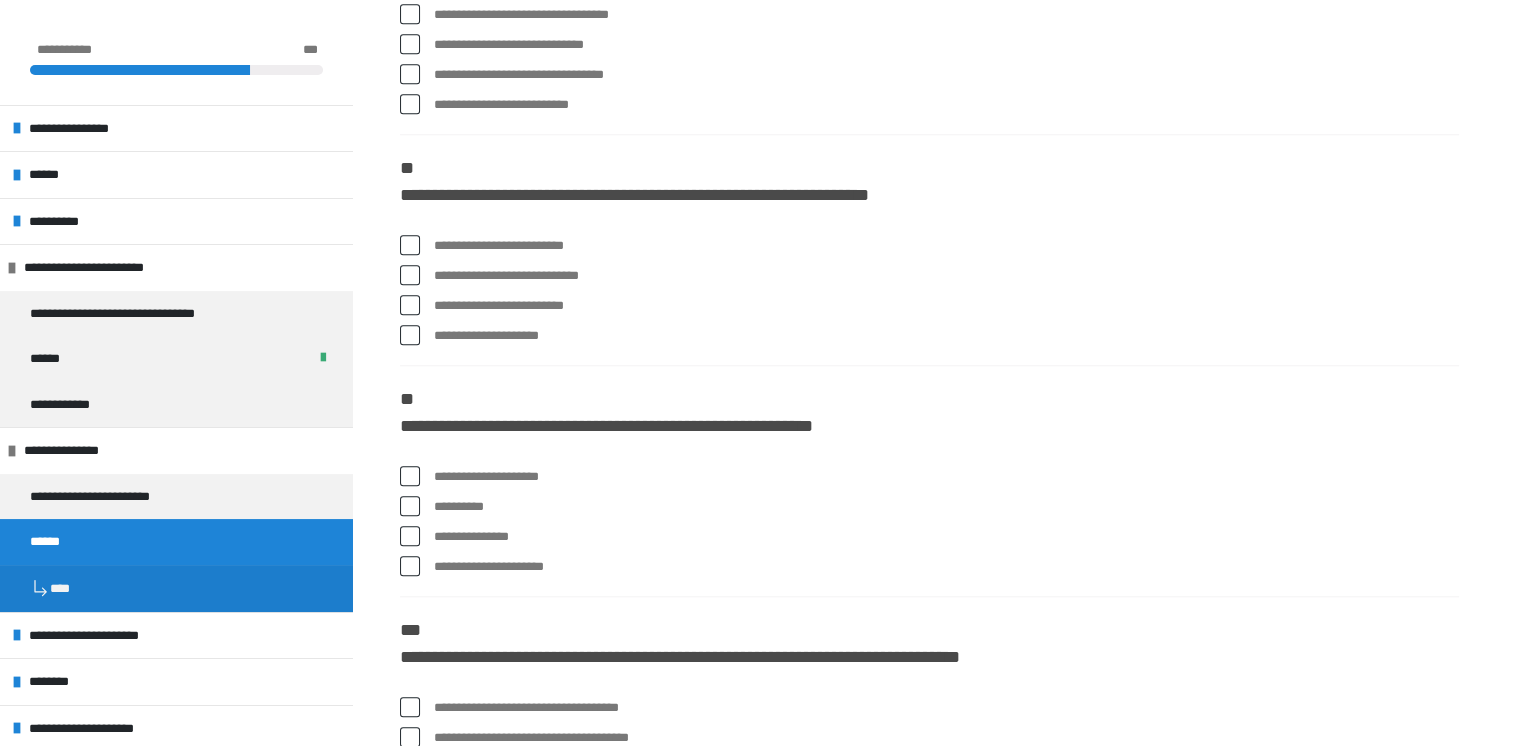 click at bounding box center (410, 506) 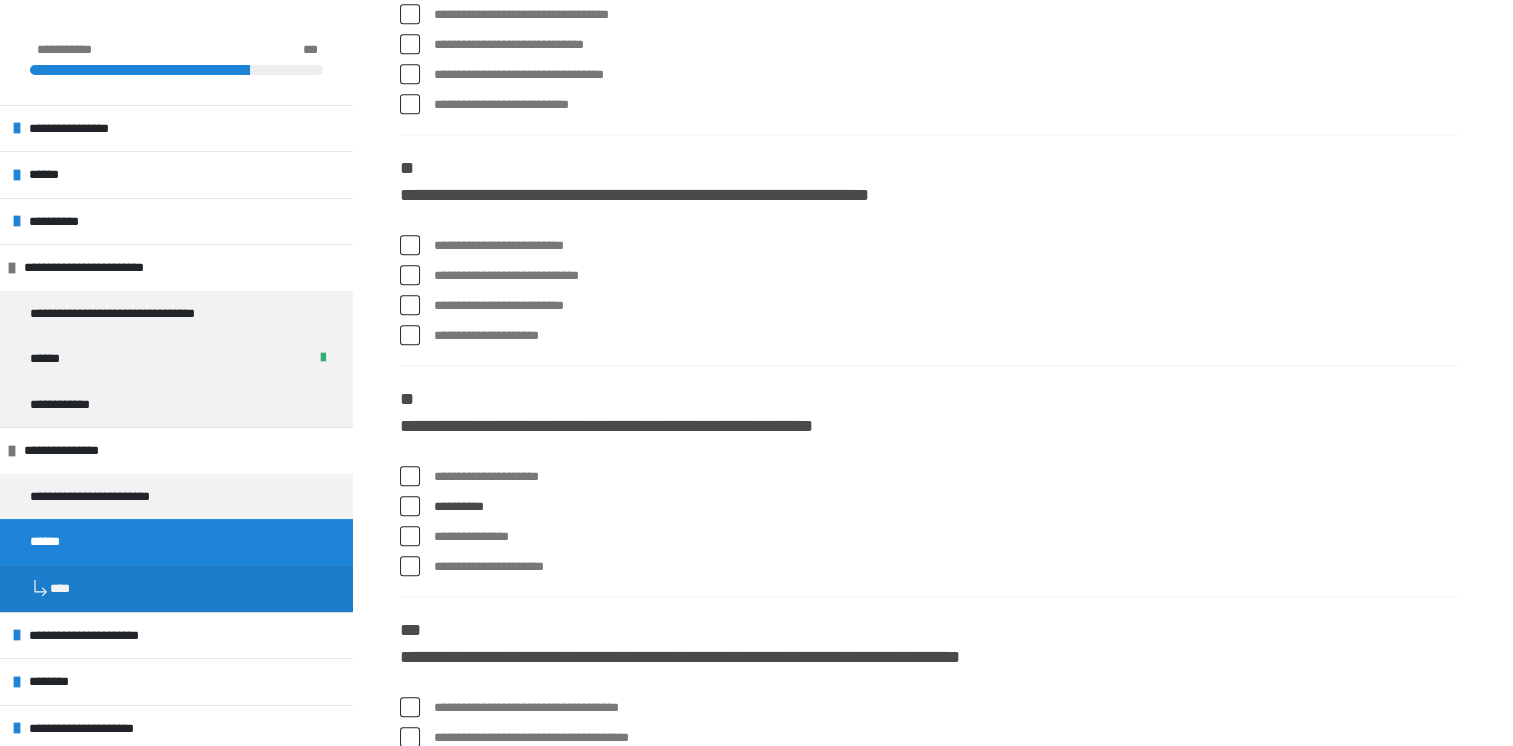click at bounding box center [410, 305] 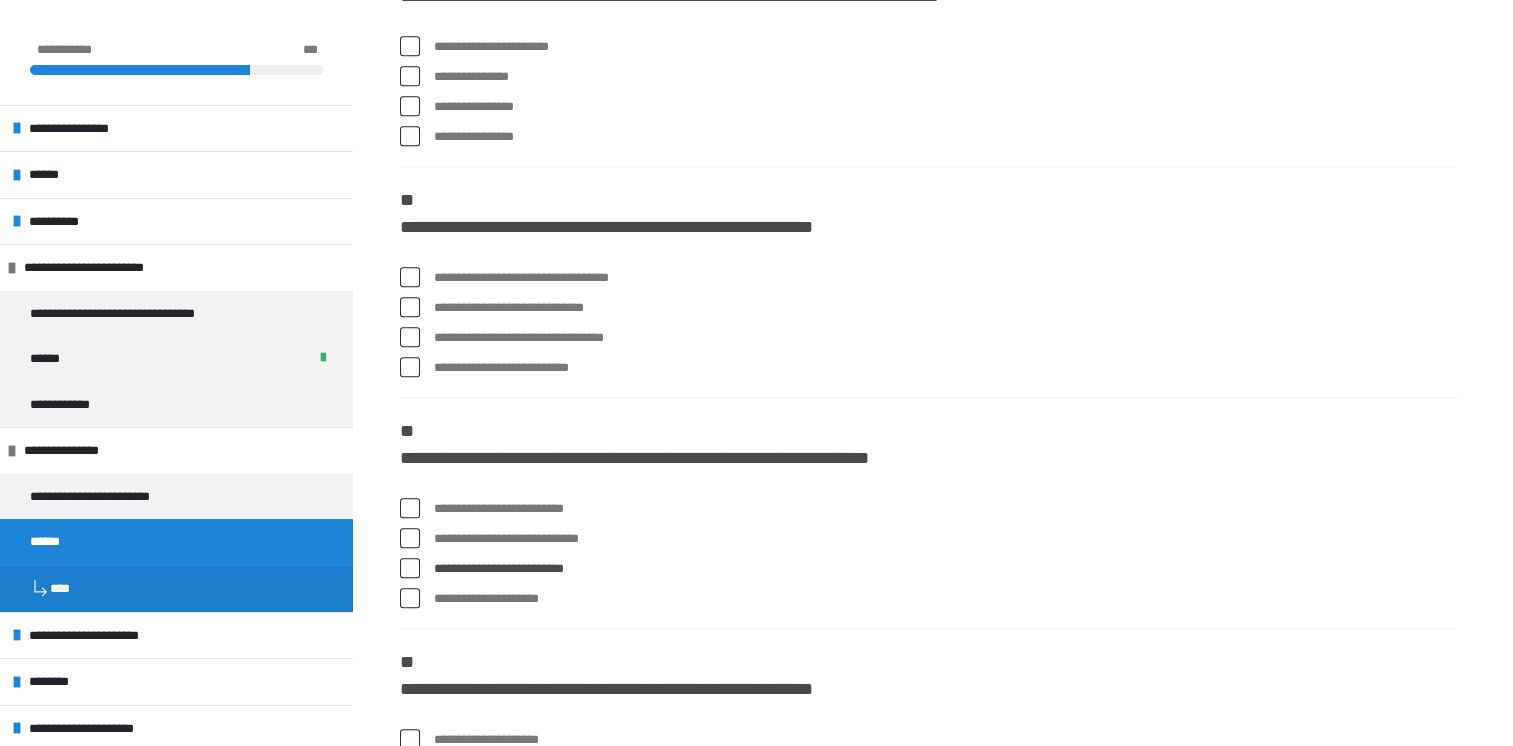 scroll, scrollTop: 1584, scrollLeft: 0, axis: vertical 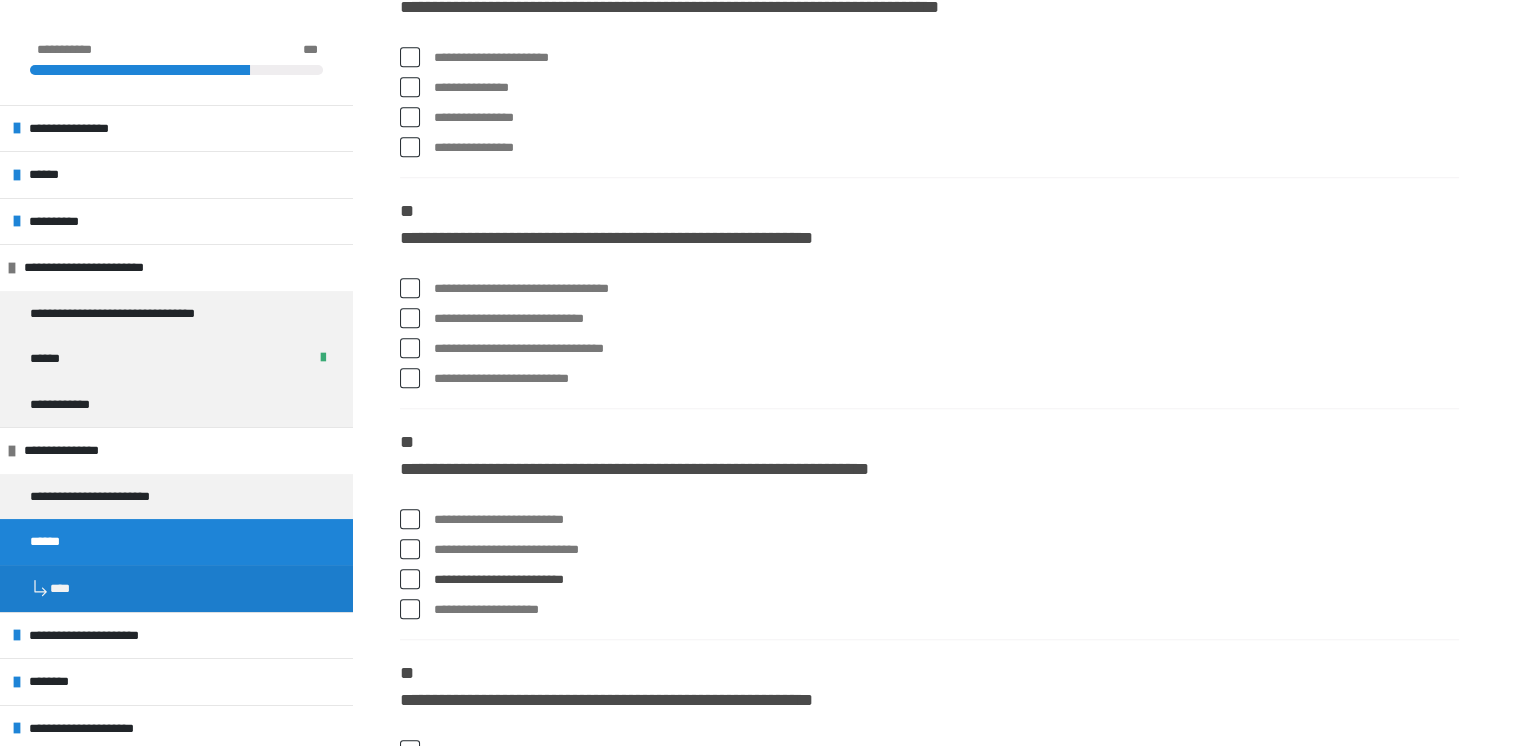 click at bounding box center [410, 318] 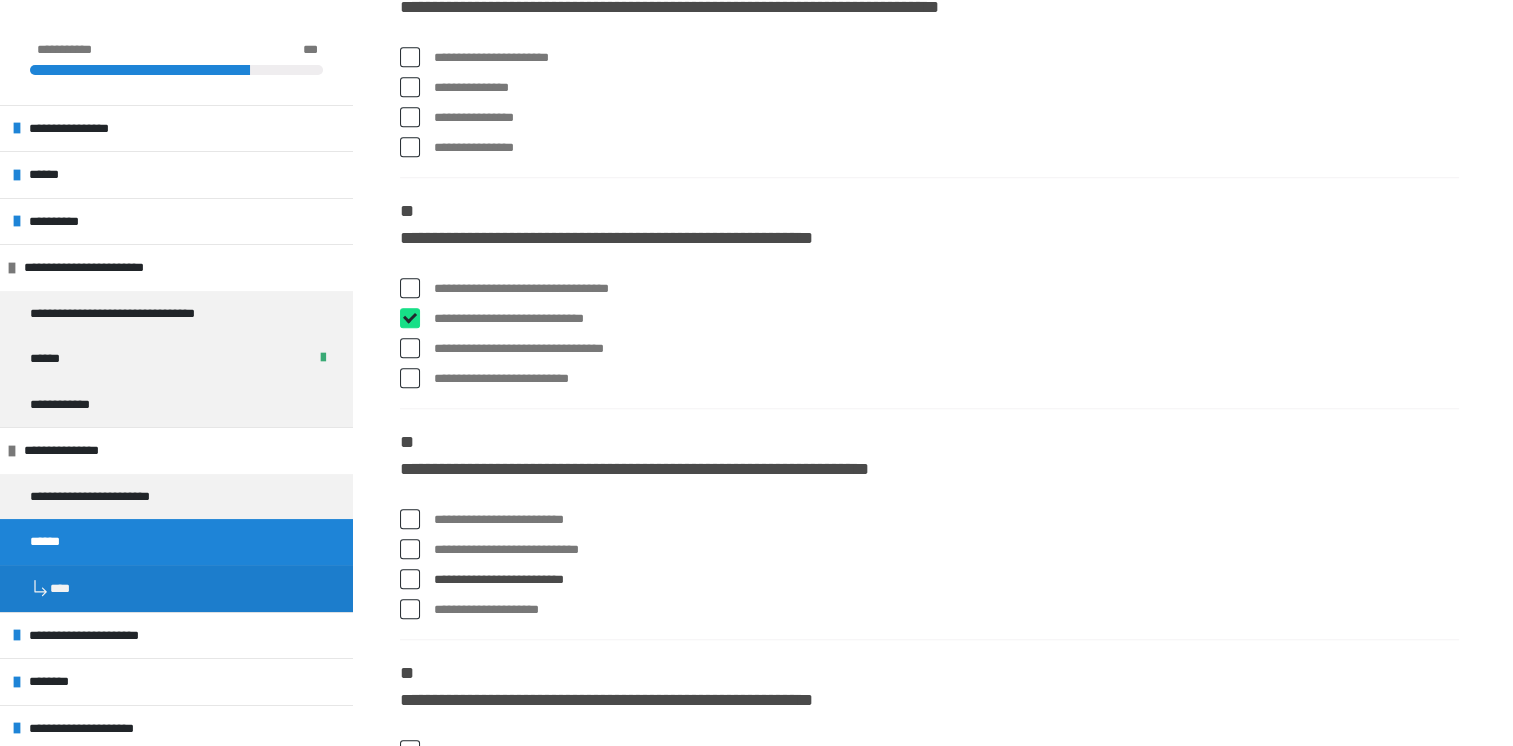 checkbox on "****" 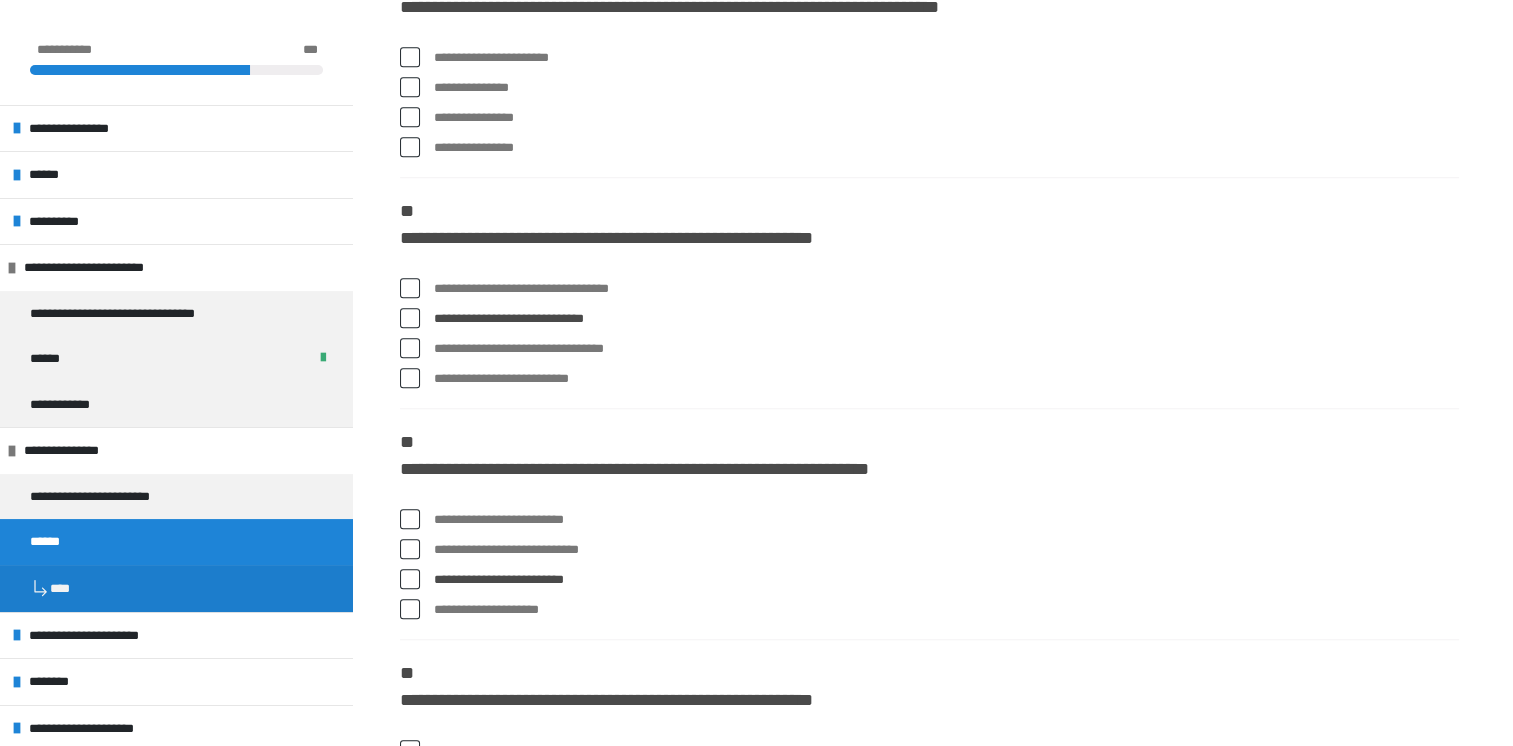 click at bounding box center [410, 348] 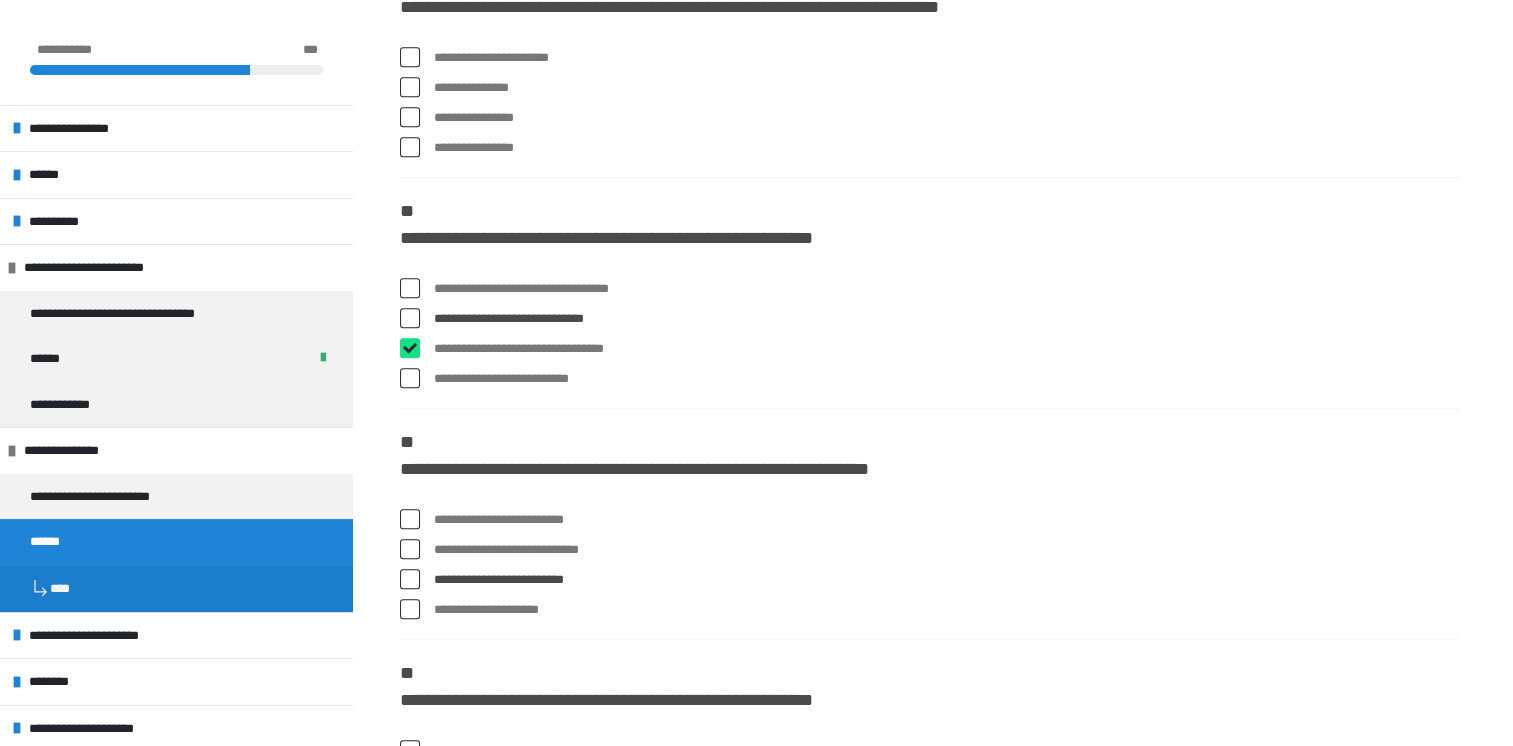 checkbox on "****" 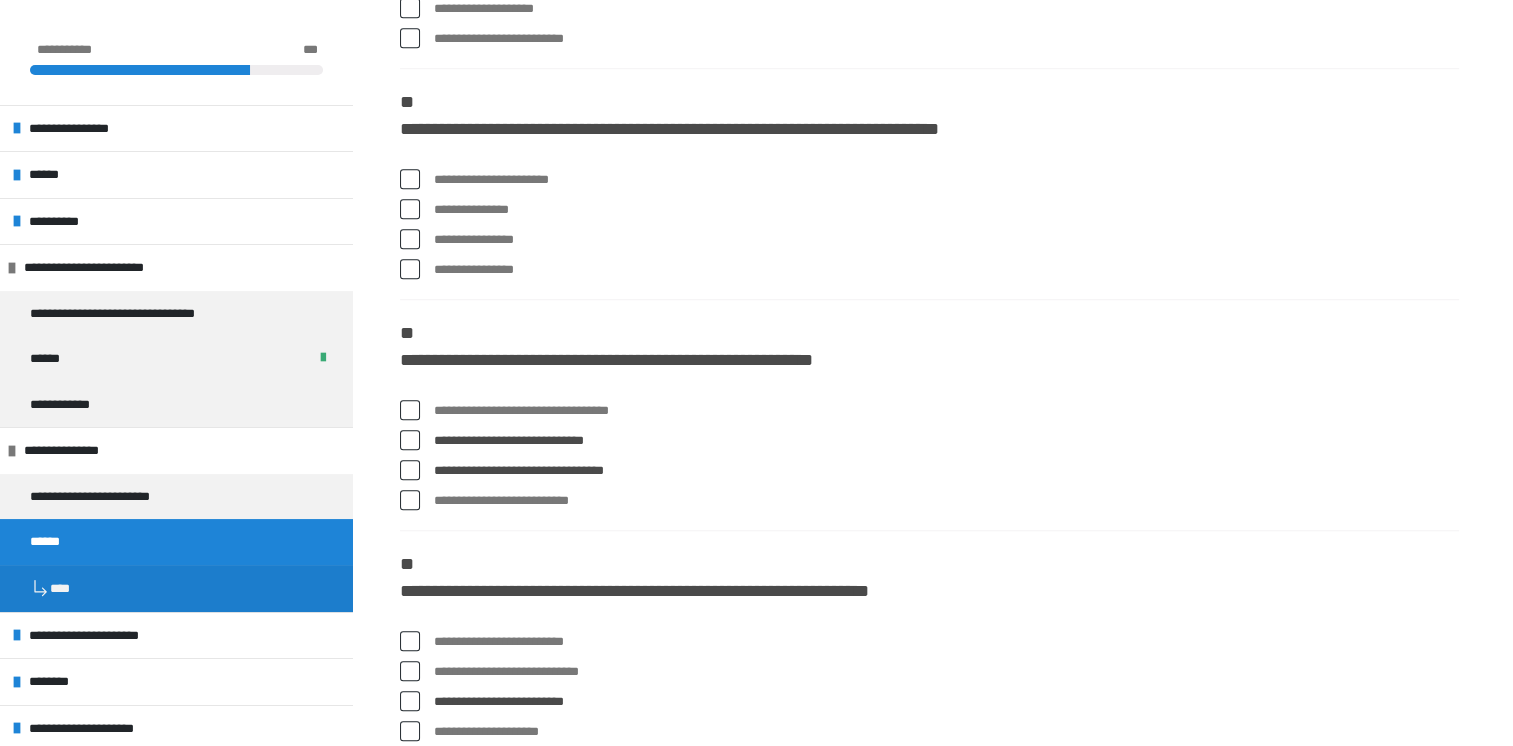 scroll, scrollTop: 1456, scrollLeft: 0, axis: vertical 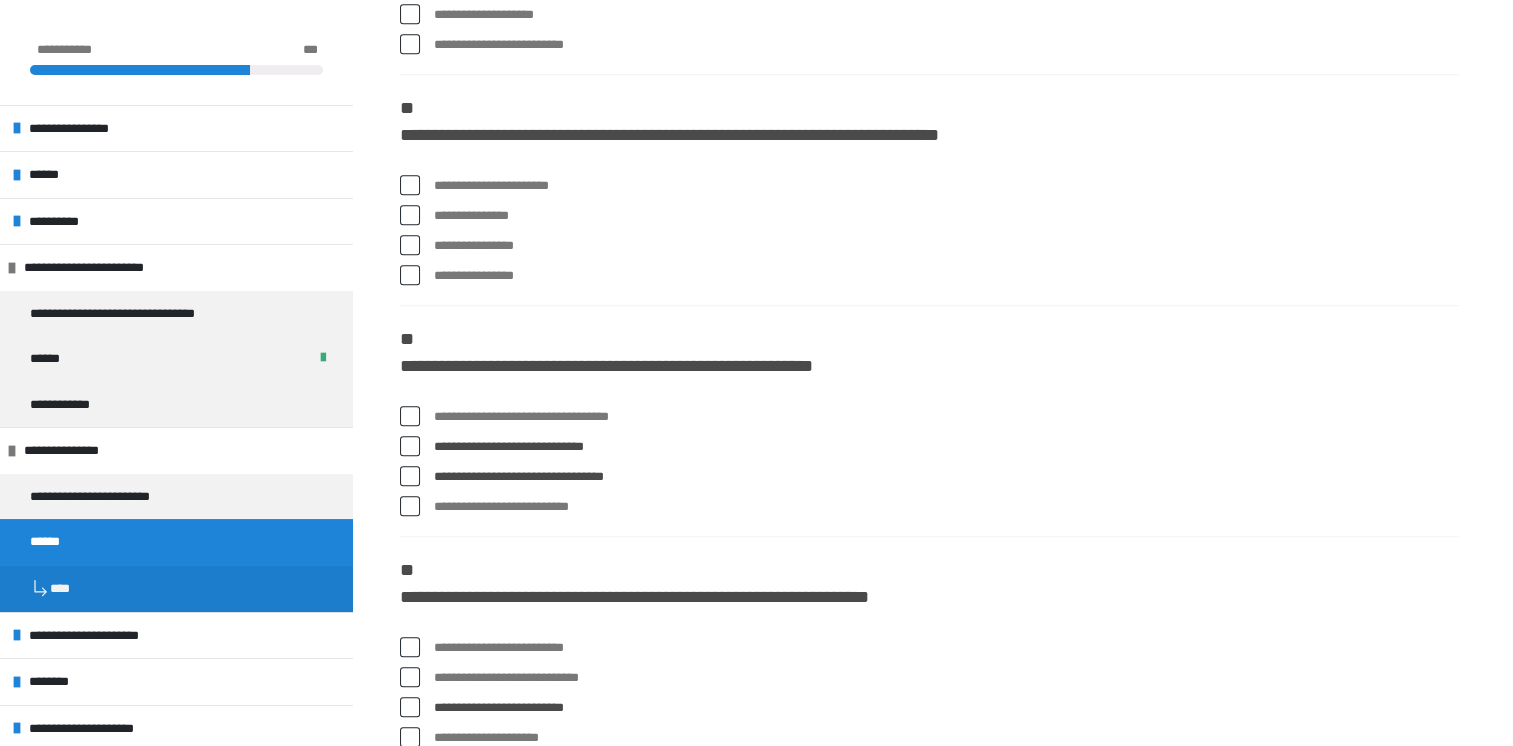 click at bounding box center [410, 416] 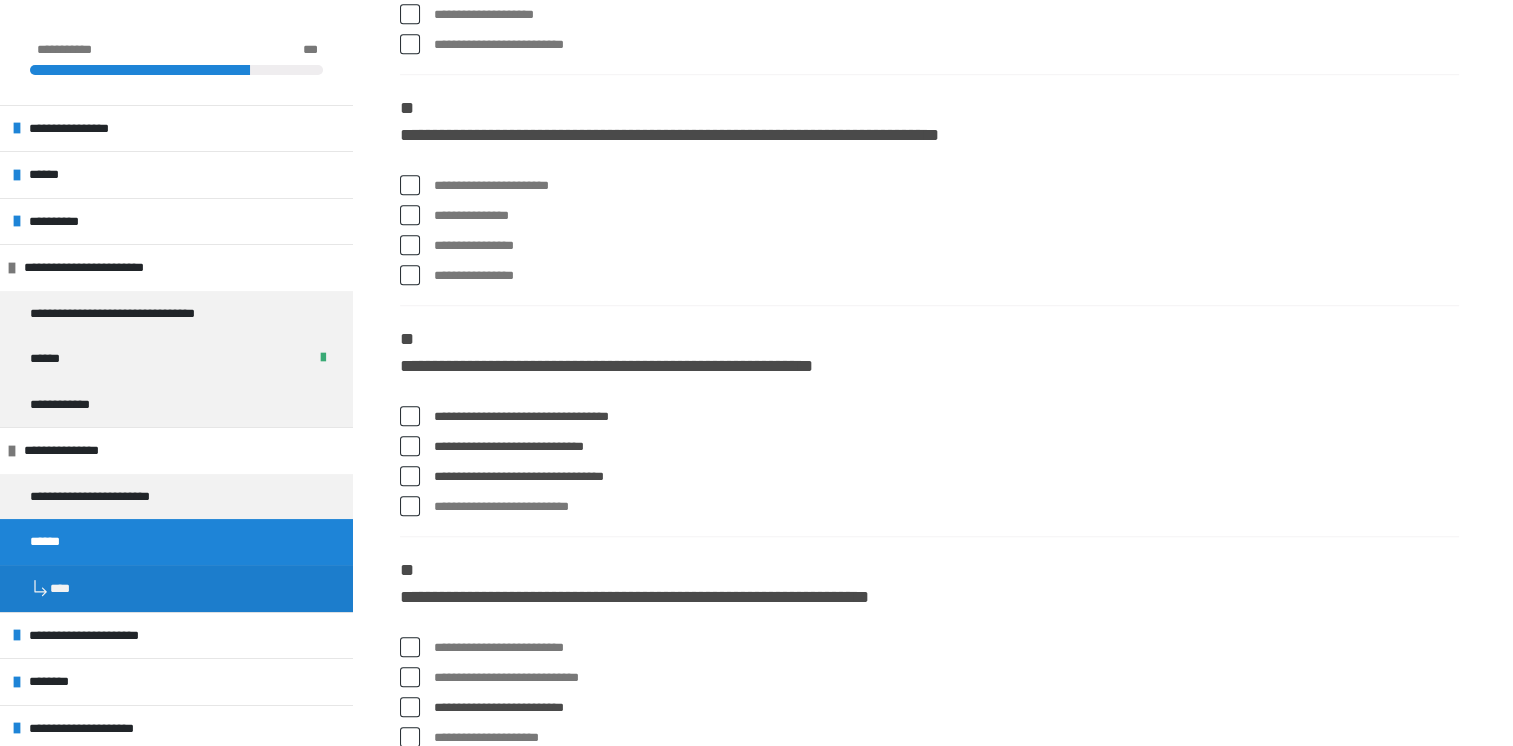 click at bounding box center (410, 275) 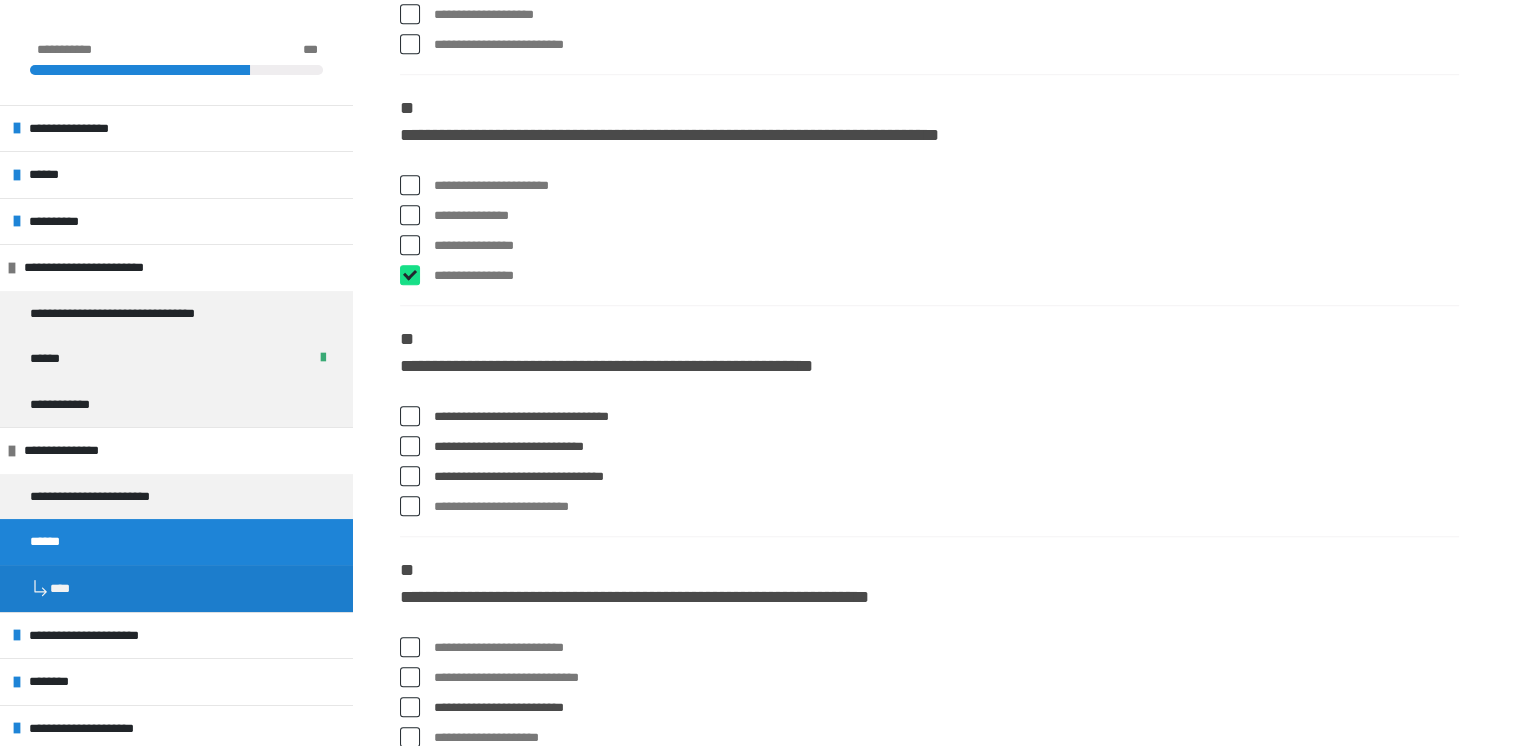 checkbox on "****" 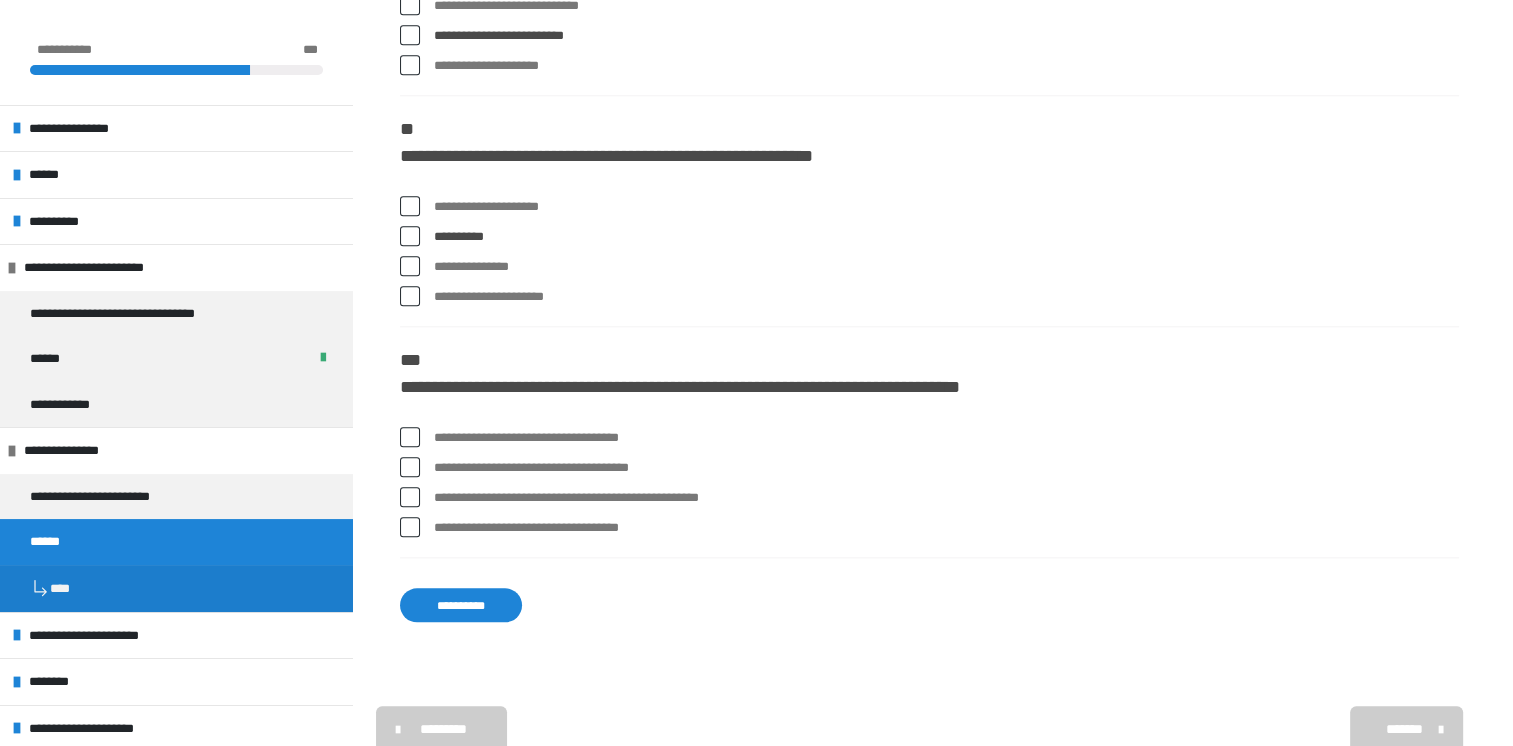 scroll, scrollTop: 2136, scrollLeft: 0, axis: vertical 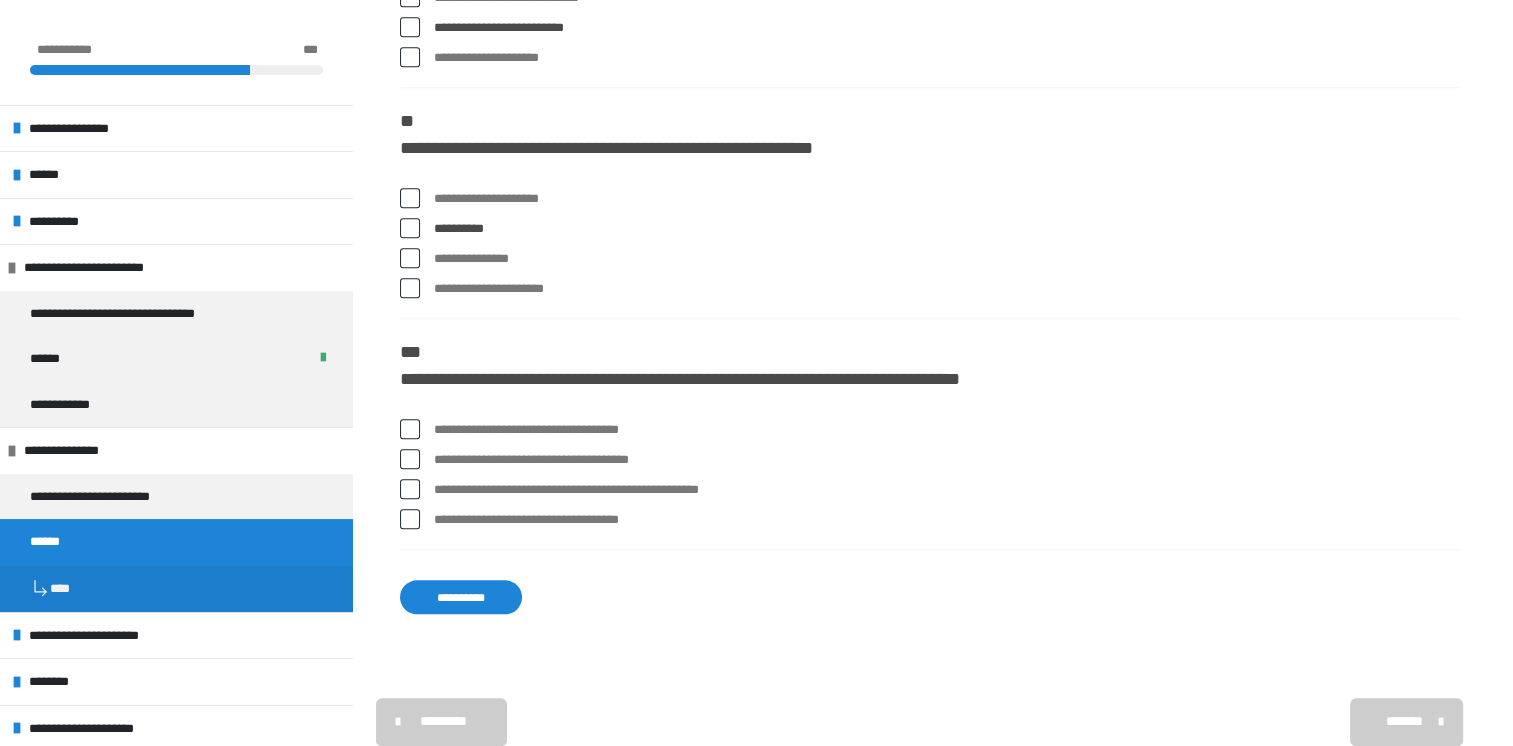 click at bounding box center (410, 489) 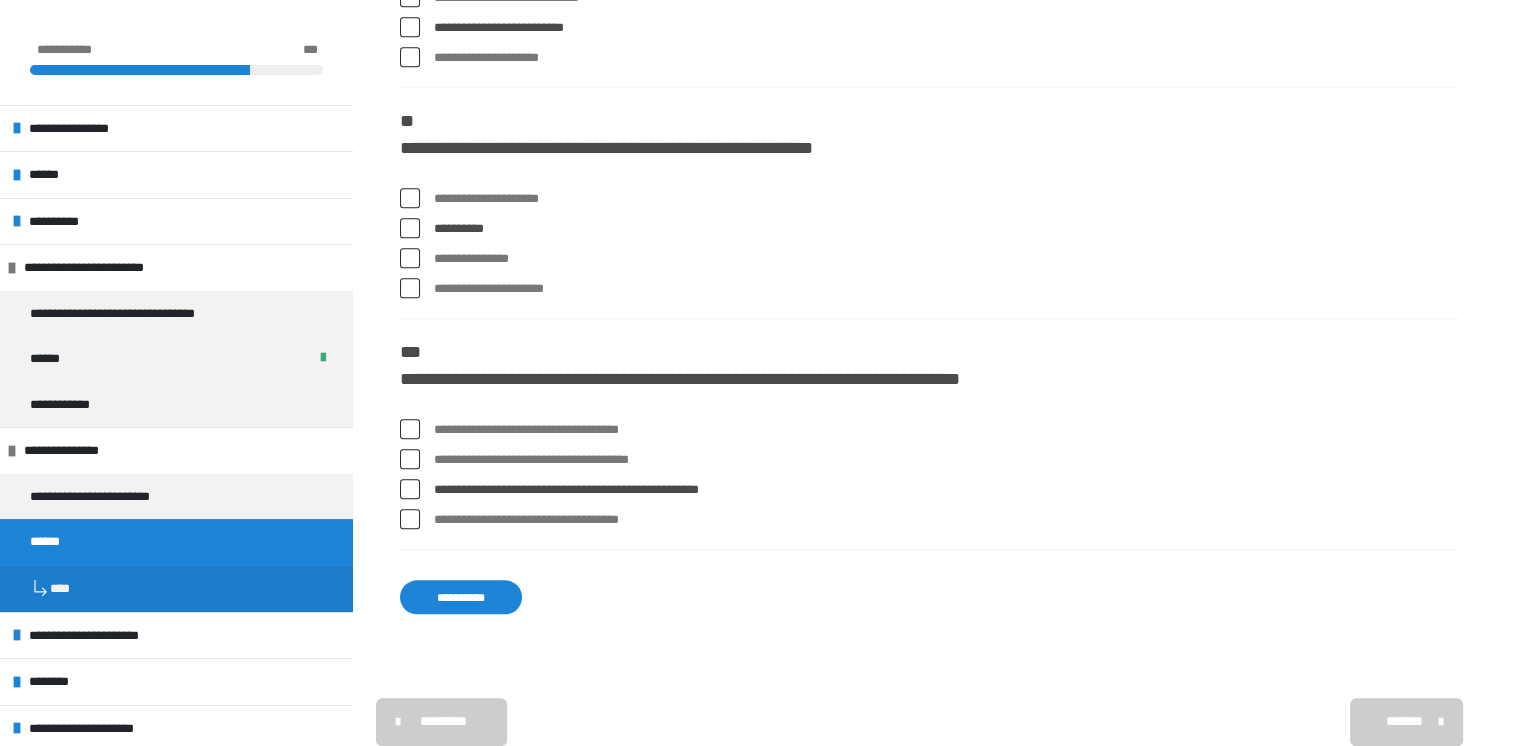 click on "**********" at bounding box center [461, 597] 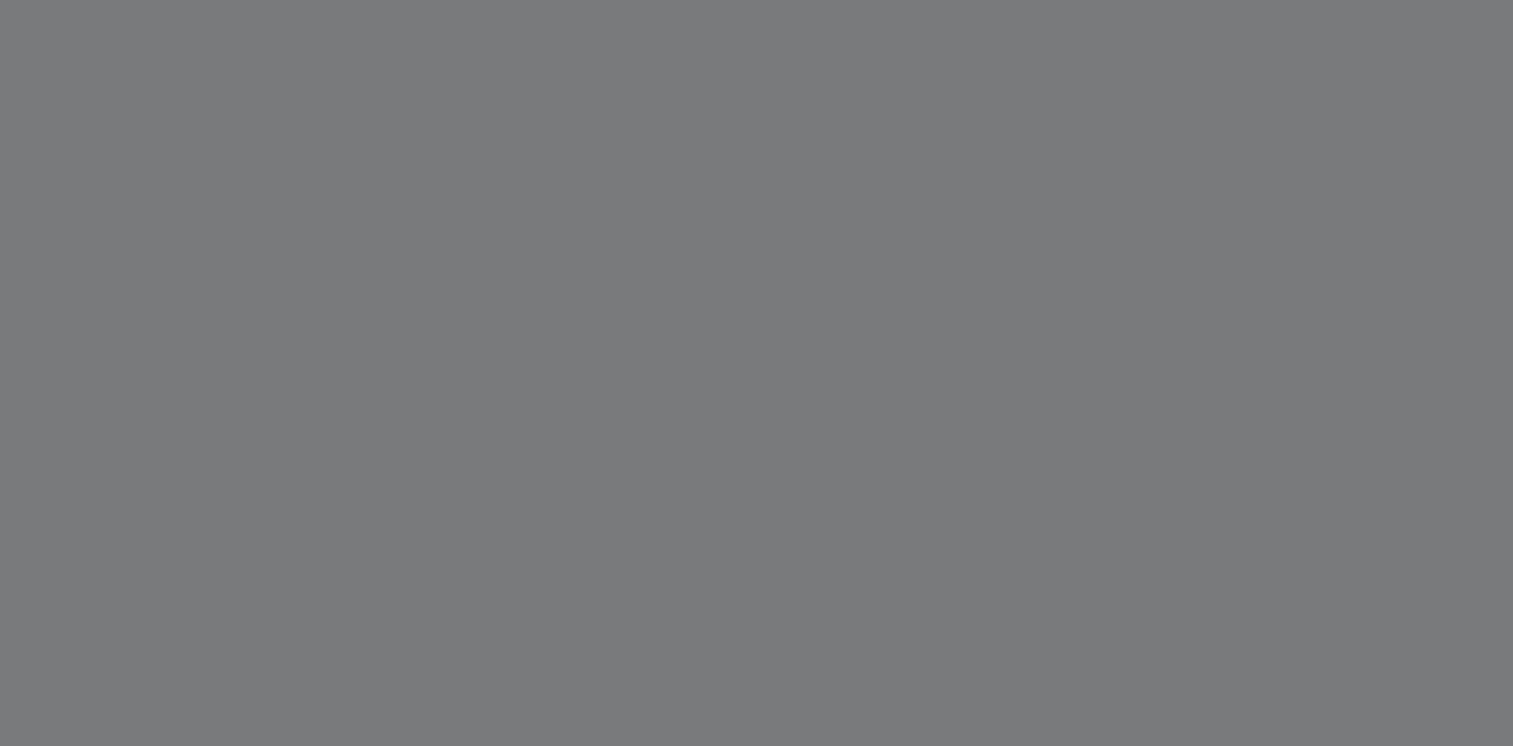 scroll, scrollTop: 0, scrollLeft: 0, axis: both 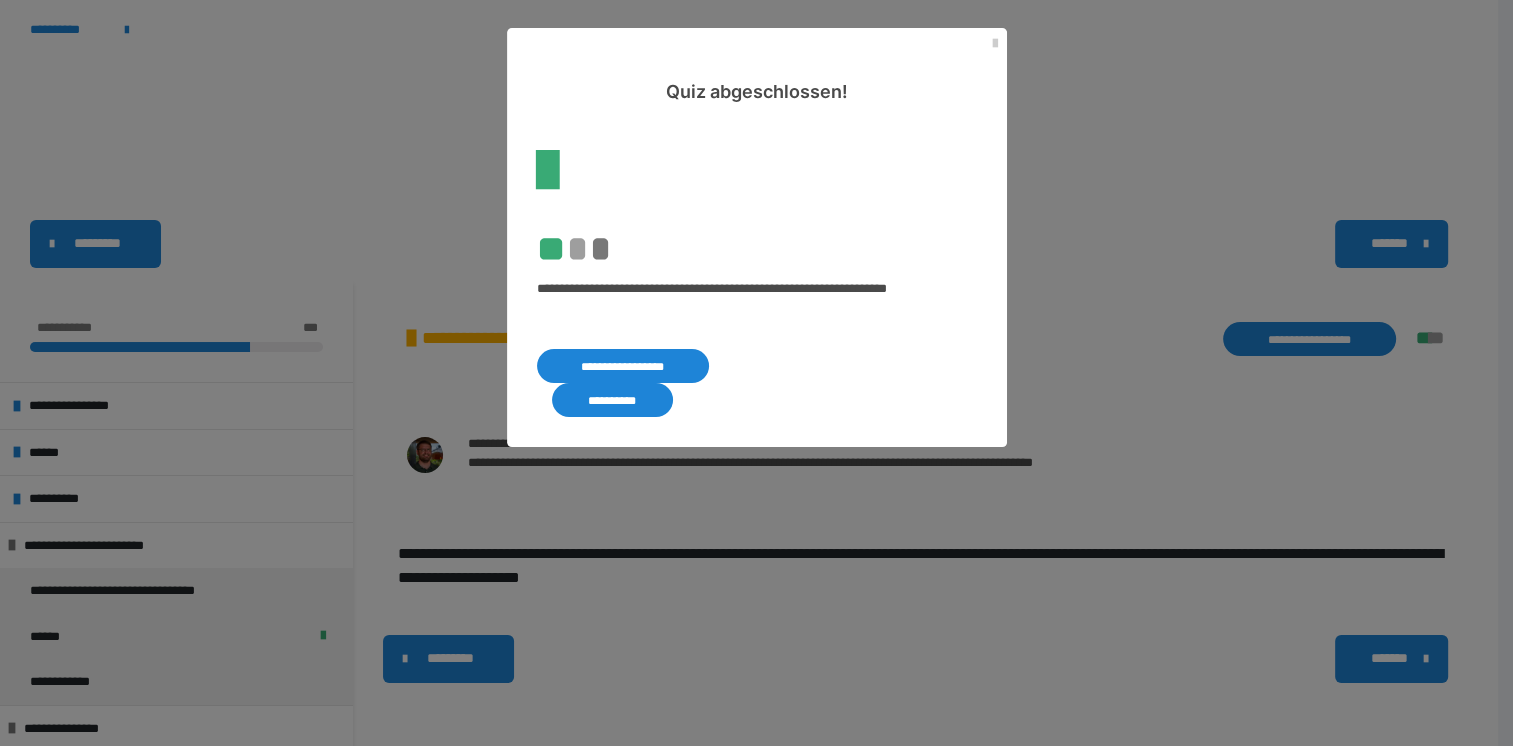 click on "**********" at bounding box center [612, 400] 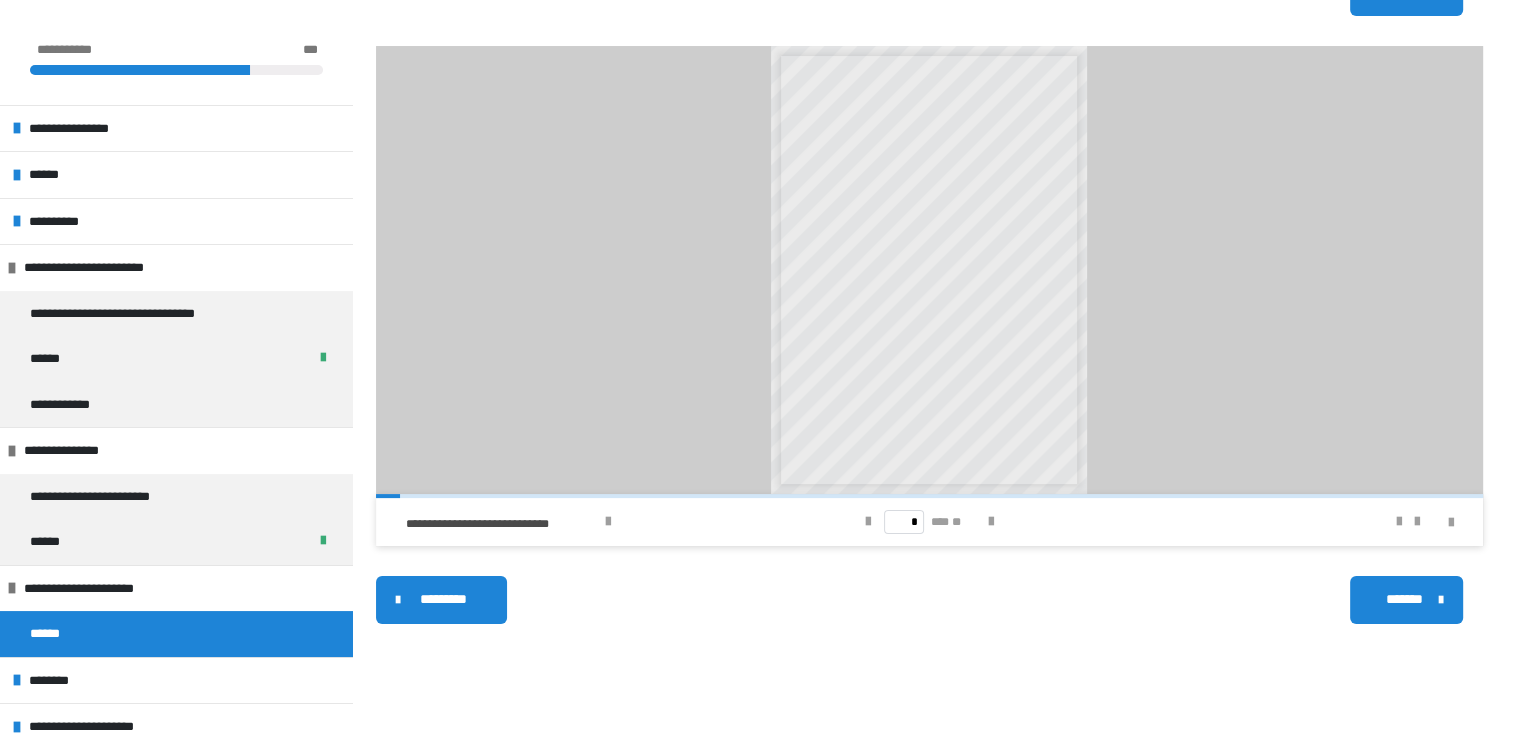 scroll, scrollTop: 327, scrollLeft: 0, axis: vertical 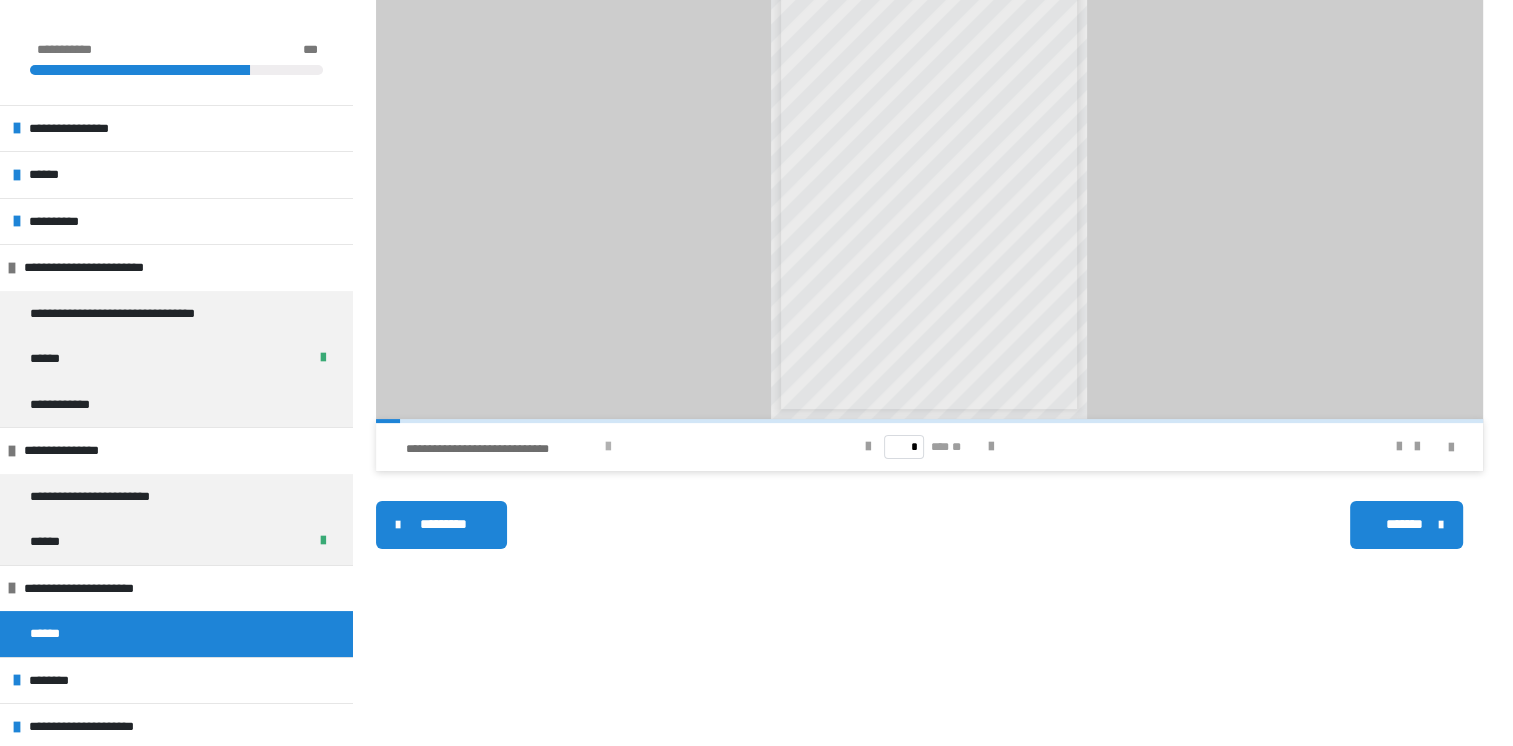 click at bounding box center (608, 447) 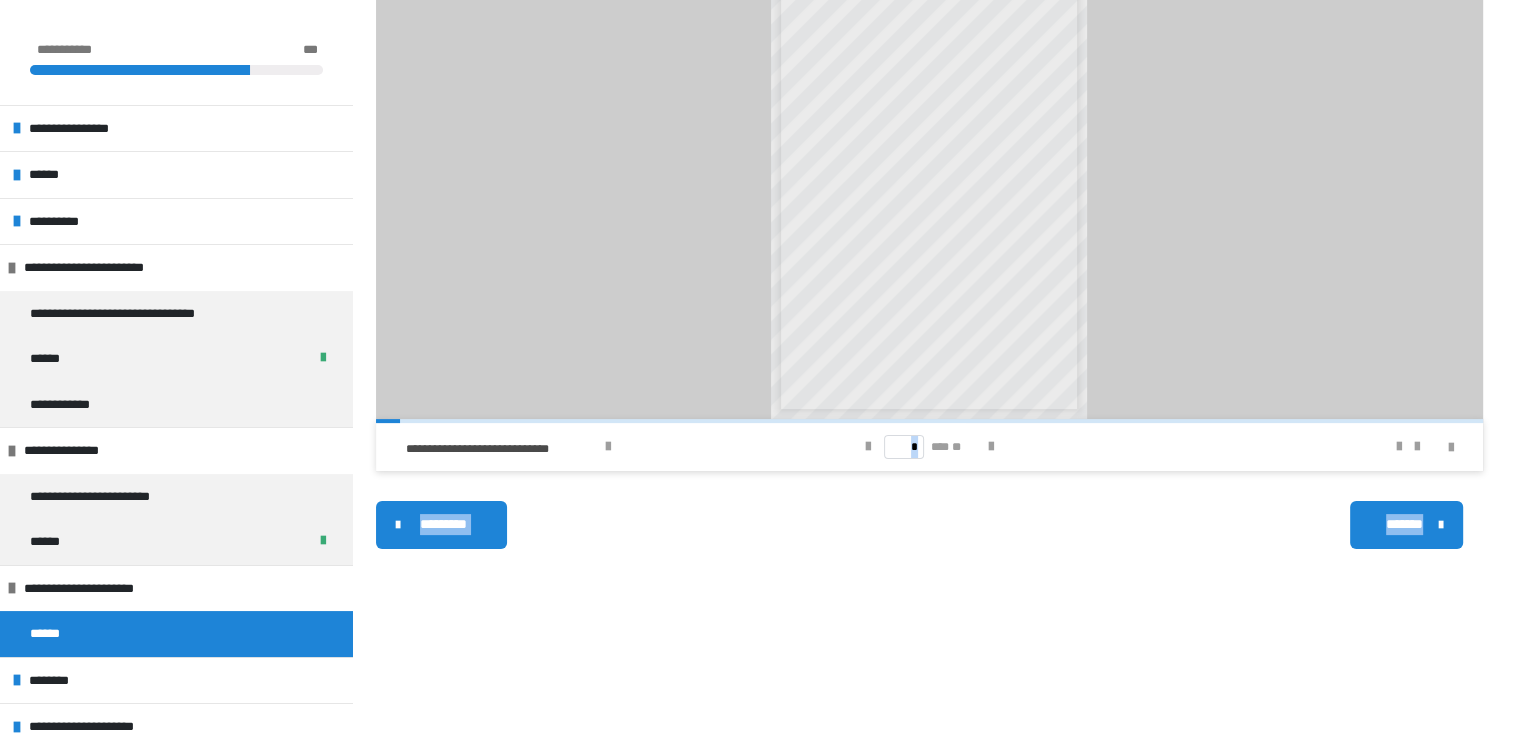drag, startPoint x: 1512, startPoint y: 299, endPoint x: 1527, endPoint y: 506, distance: 207.54277 